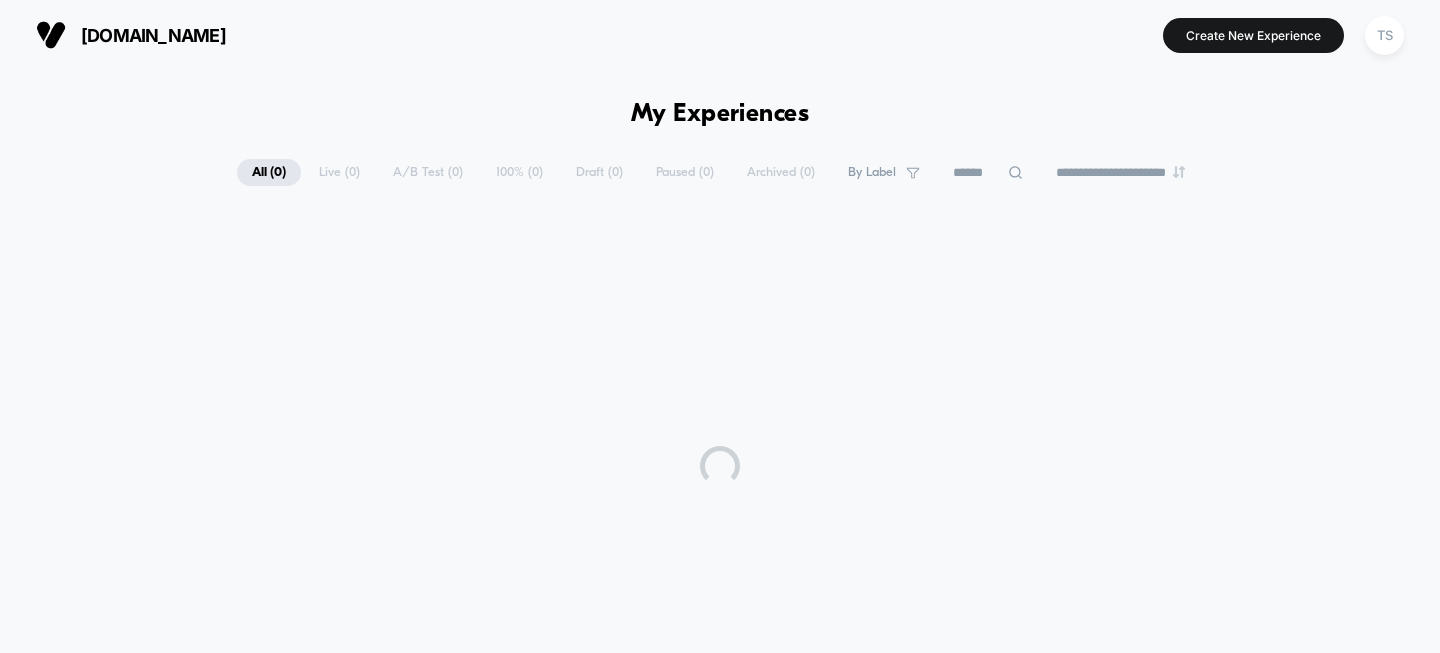 scroll, scrollTop: 0, scrollLeft: 0, axis: both 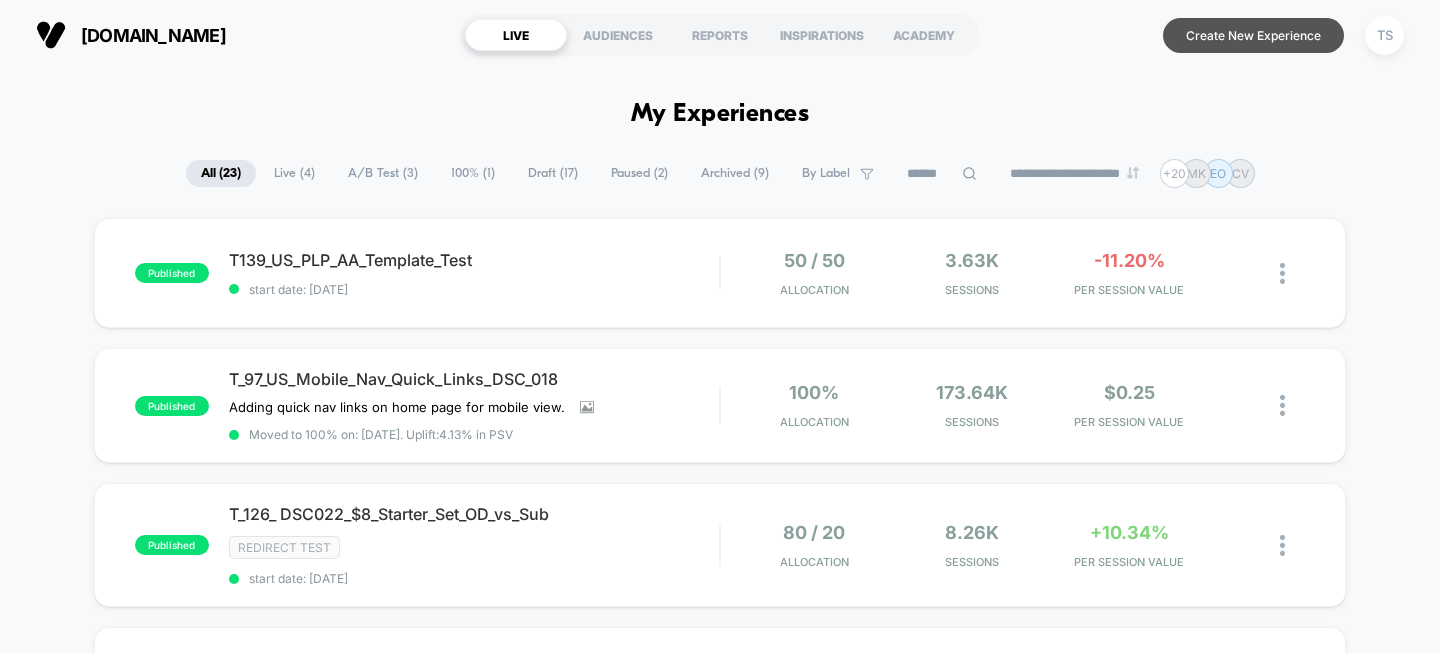 click on "Create New Experience" at bounding box center [1253, 35] 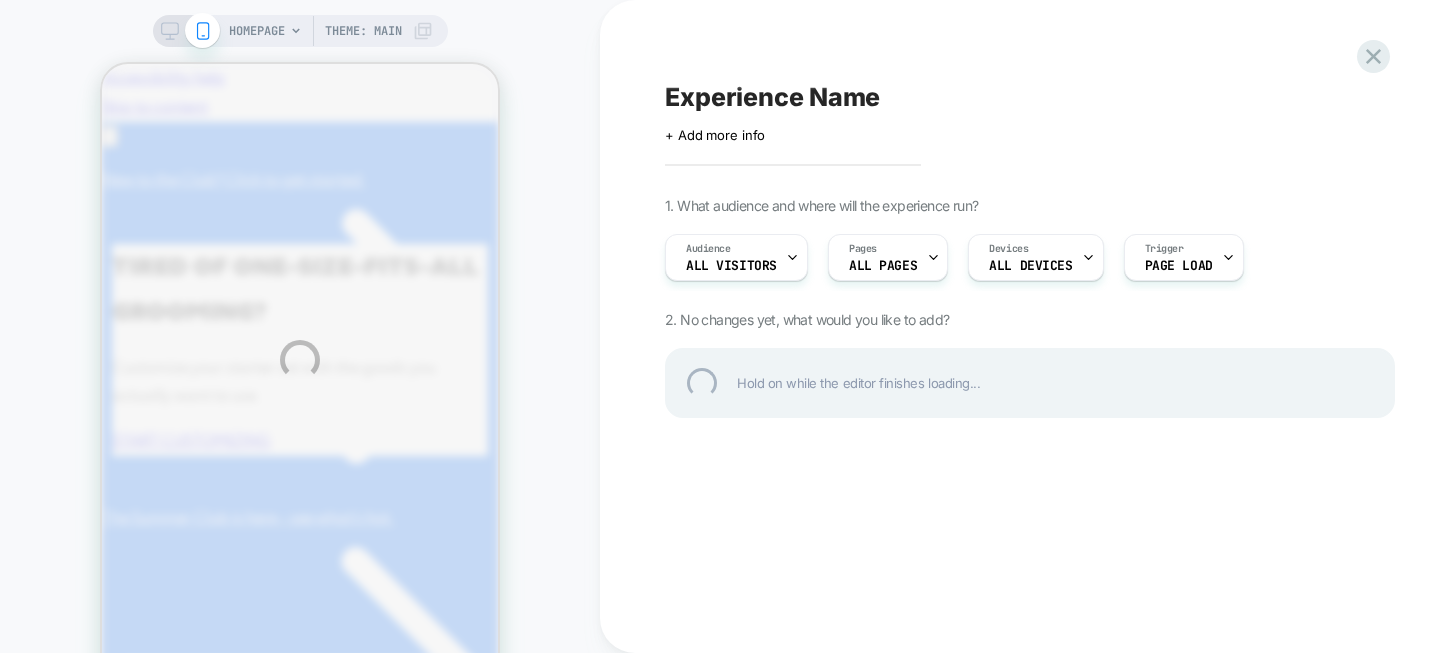 scroll, scrollTop: 0, scrollLeft: 0, axis: both 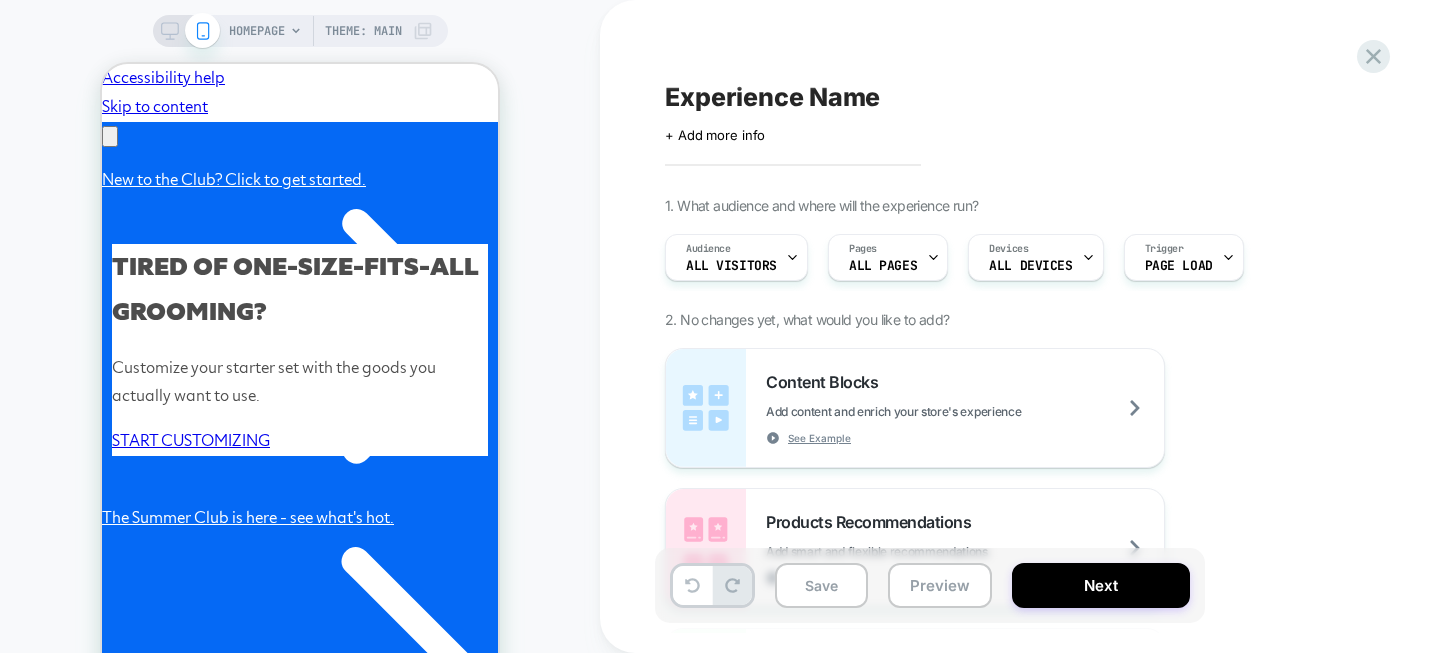 click on "1. What audience and where will the experience run? Audience All Visitors Pages ALL PAGES Devices ALL DEVICES Trigger Page Load 2. No changes yet, what would you like to add? Content Blocks Add content and enrich your store's experience See Example Products Recommendations Add smart and flexible recommendations See Example Products Upsells Add smart and flexible upsells See Example Custom Component Create your own custom componet using html/css/js General Redirect Redirect users to different URLs, compare performance and optimize conversions Theme Test Test and optimize themes To run a price test, you need to start from an empty experience, have Shopify Plus membership and be on eligible Visually plan Price Test Request a pricing test by either manually selecting products or creating a matching rule to increase or decrease prices Fake Click Add powerful scenarios  by recording and automating your interactions See Example Global CSS Add a global css file Global Javascript Add a global javascript file New Pages" at bounding box center [1030, 1093] 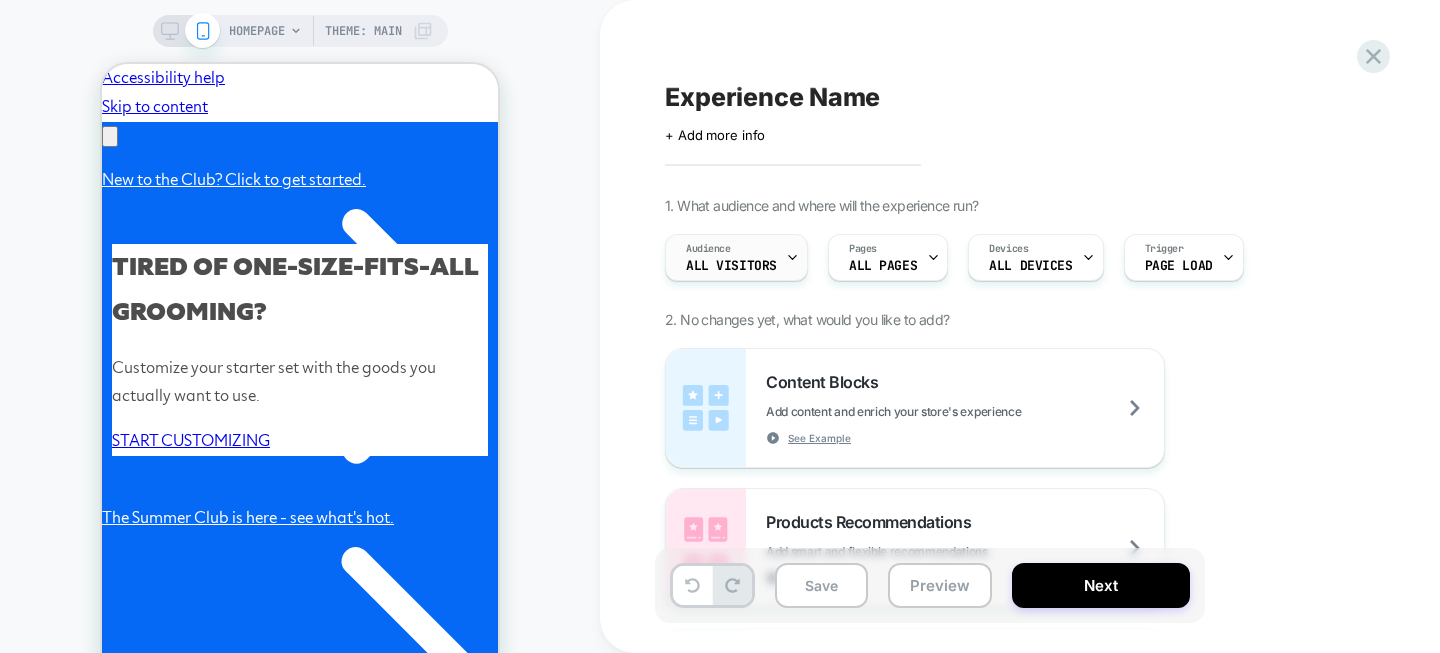 click on "All Visitors" at bounding box center [731, 266] 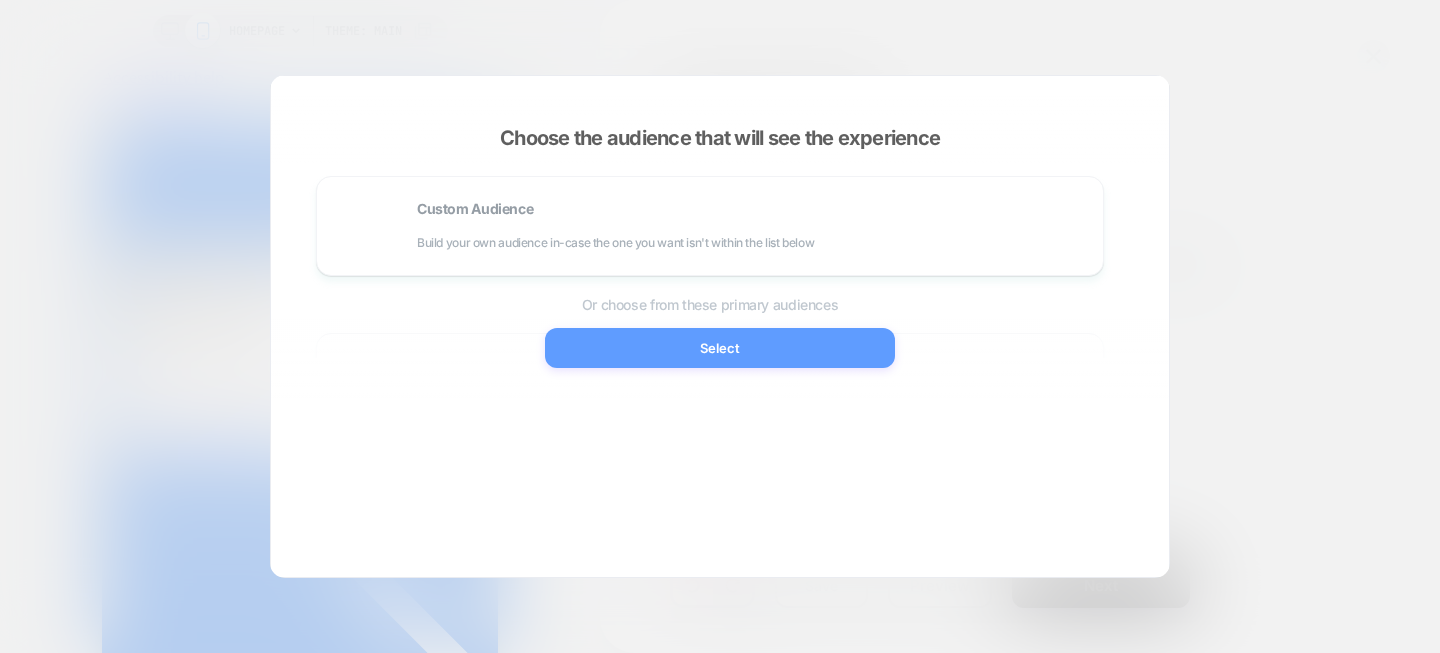scroll, scrollTop: 0, scrollLeft: 310, axis: horizontal 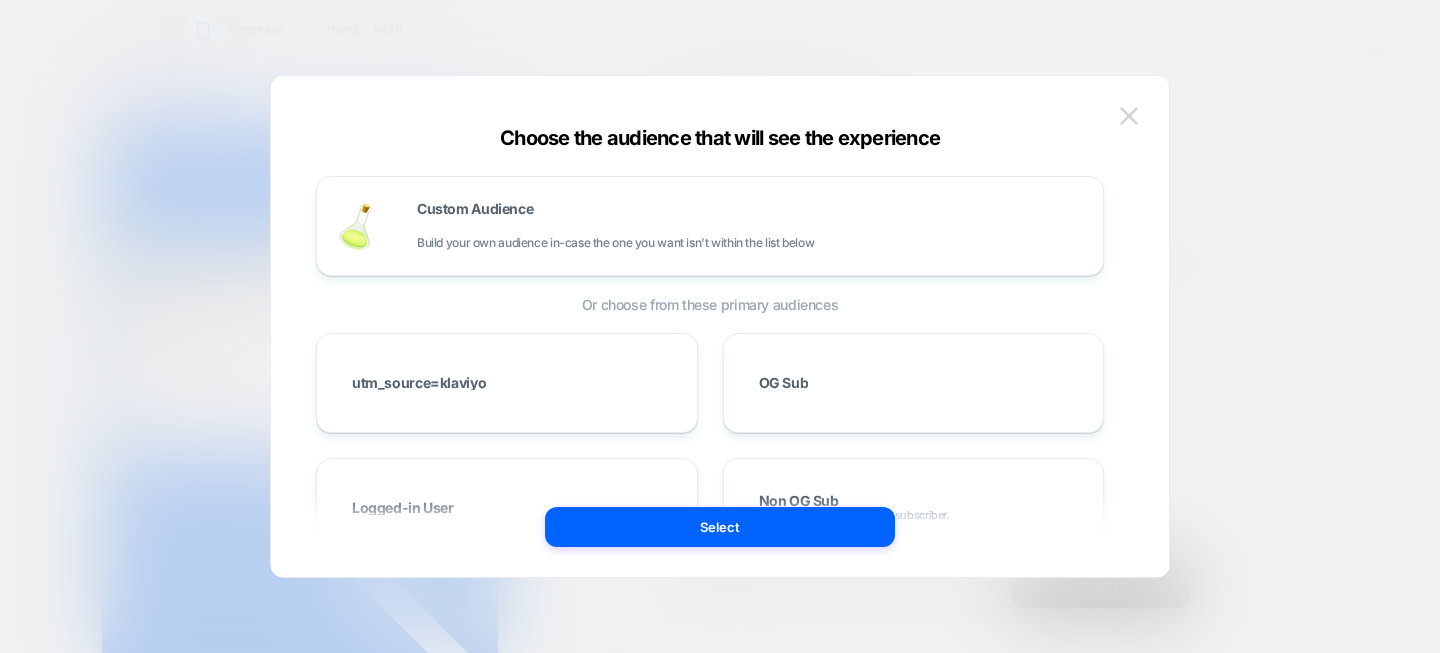 click at bounding box center [1129, 115] 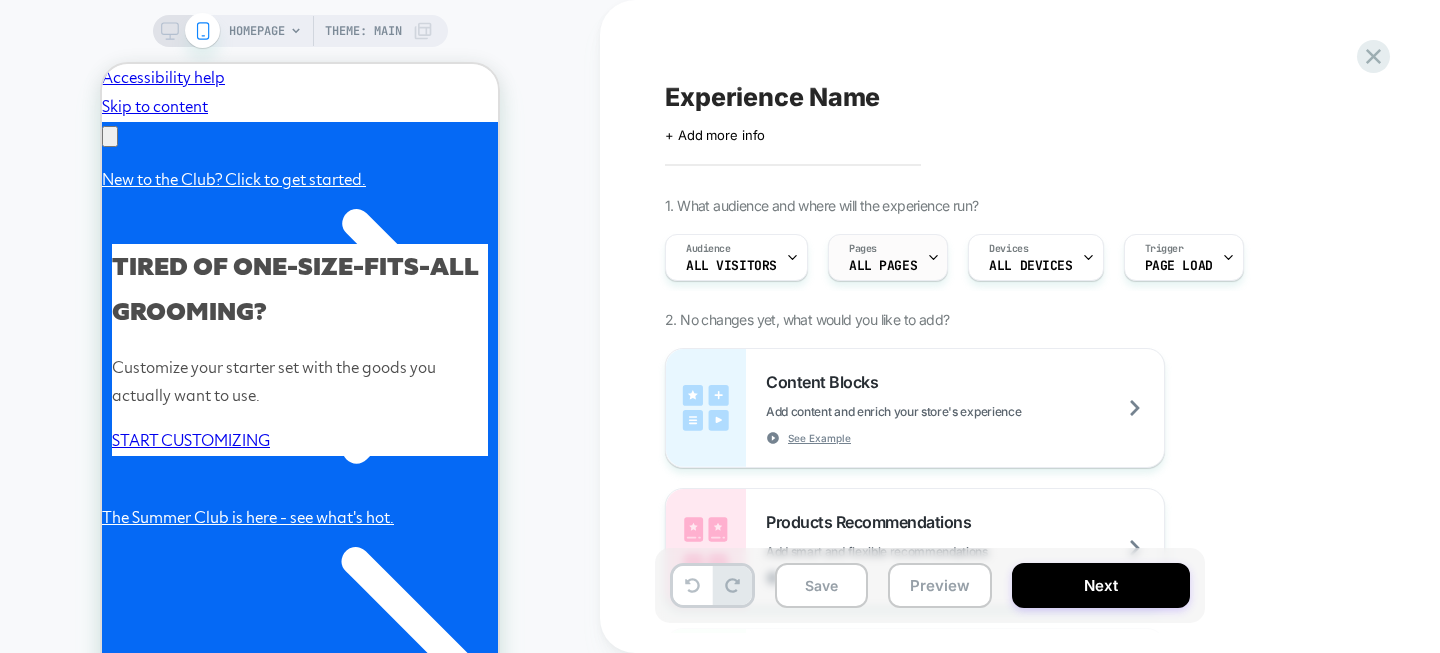 click on "Pages ALL PAGES" at bounding box center (883, 257) 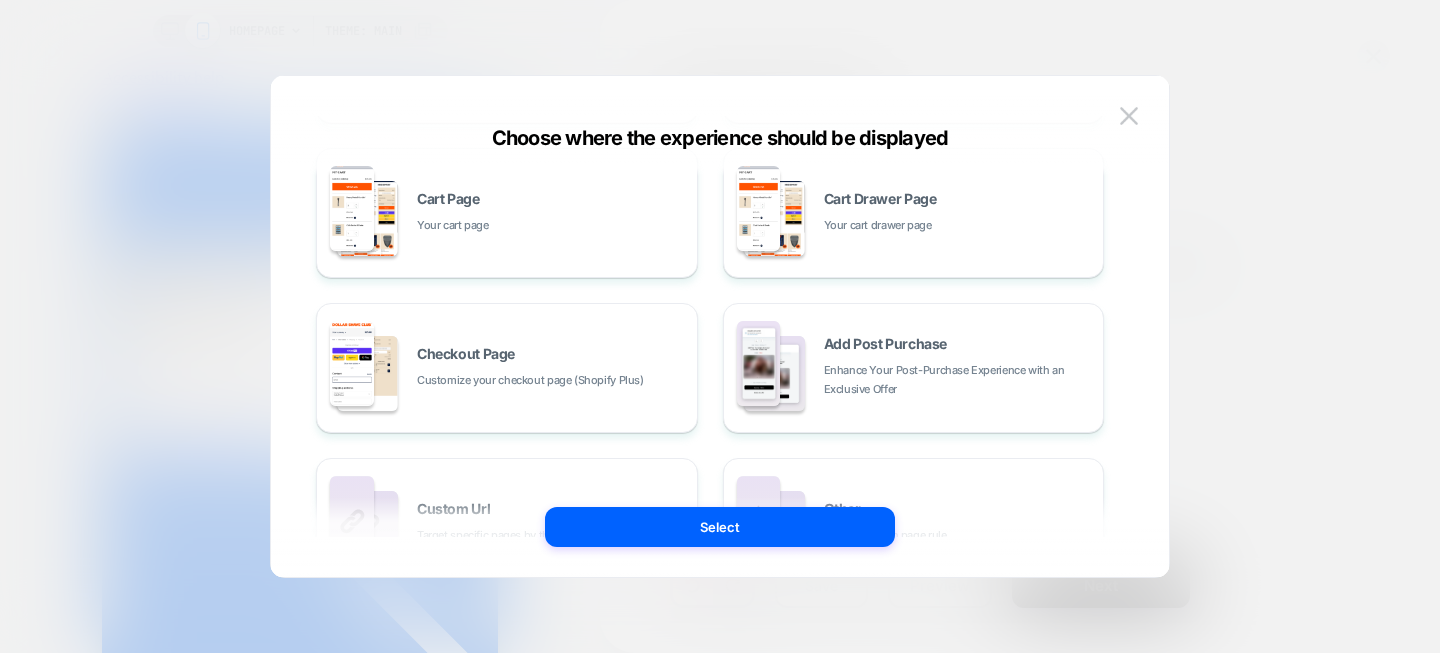 scroll, scrollTop: 449, scrollLeft: 0, axis: vertical 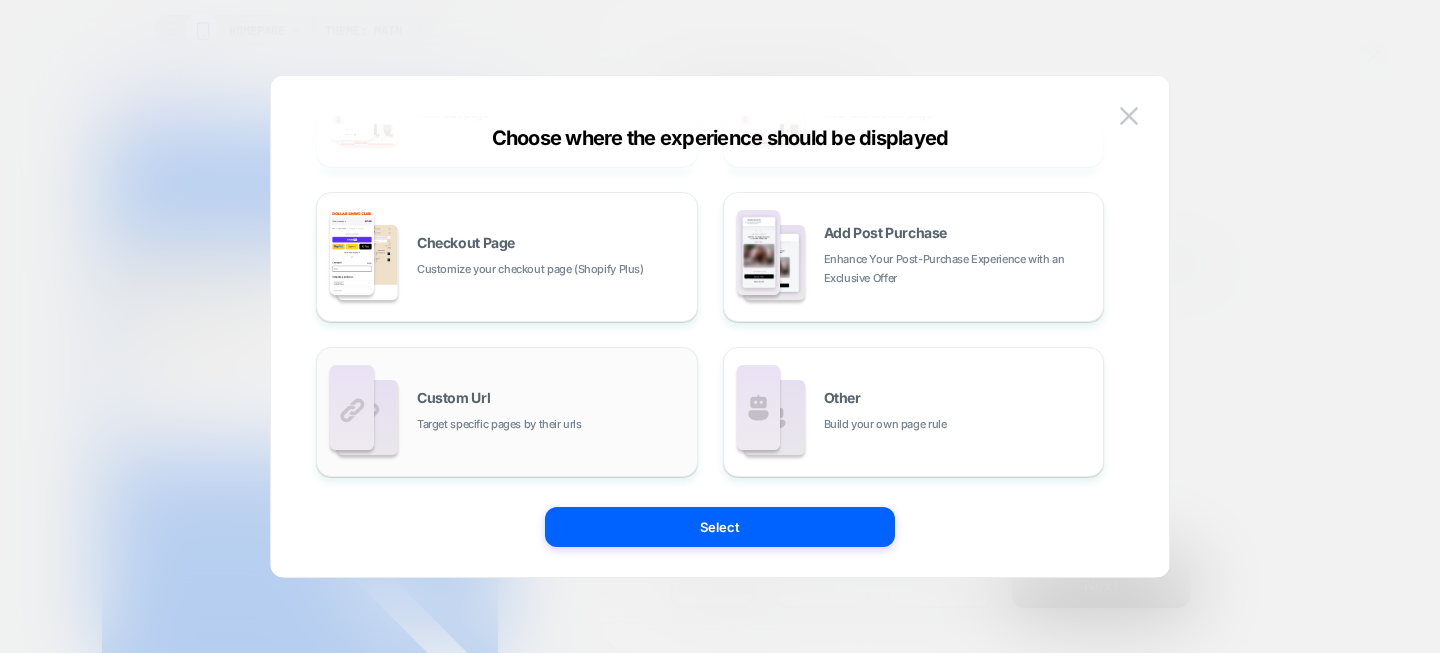 click on "Custom Url Target specific pages by their urls" at bounding box center [552, 412] 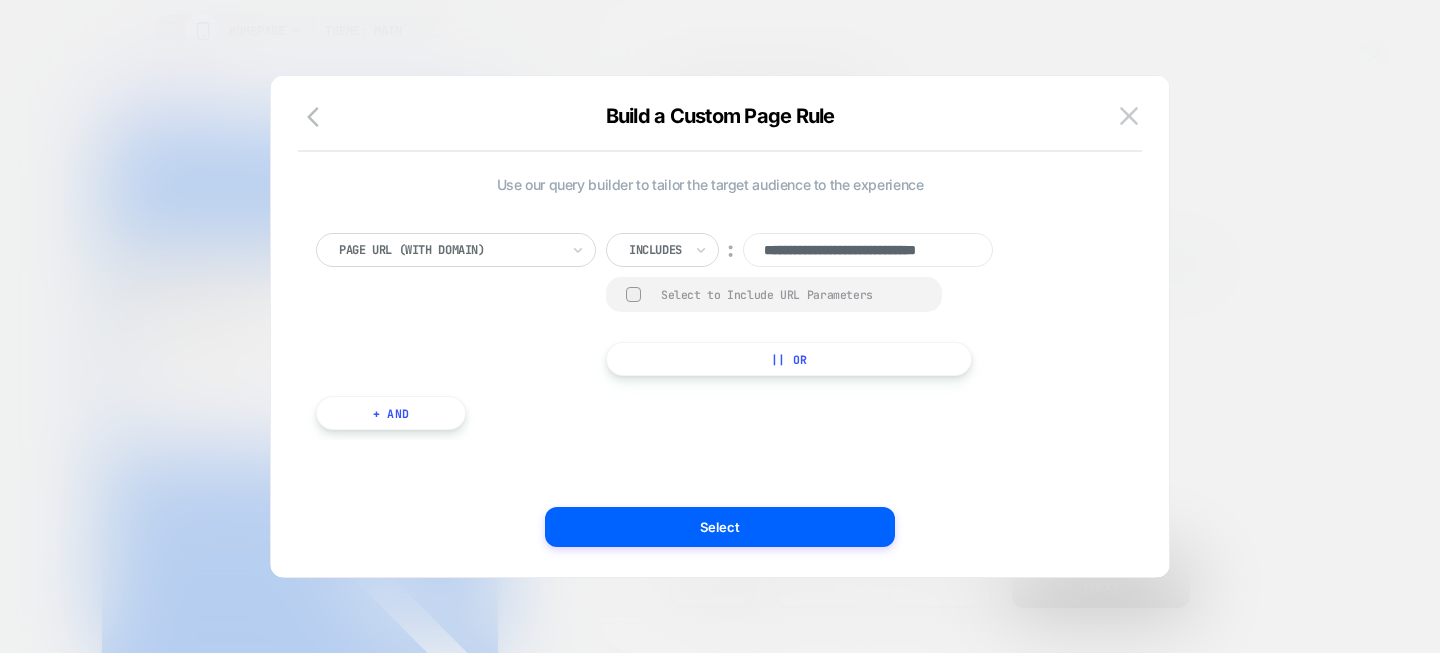 scroll, scrollTop: 0, scrollLeft: 0, axis: both 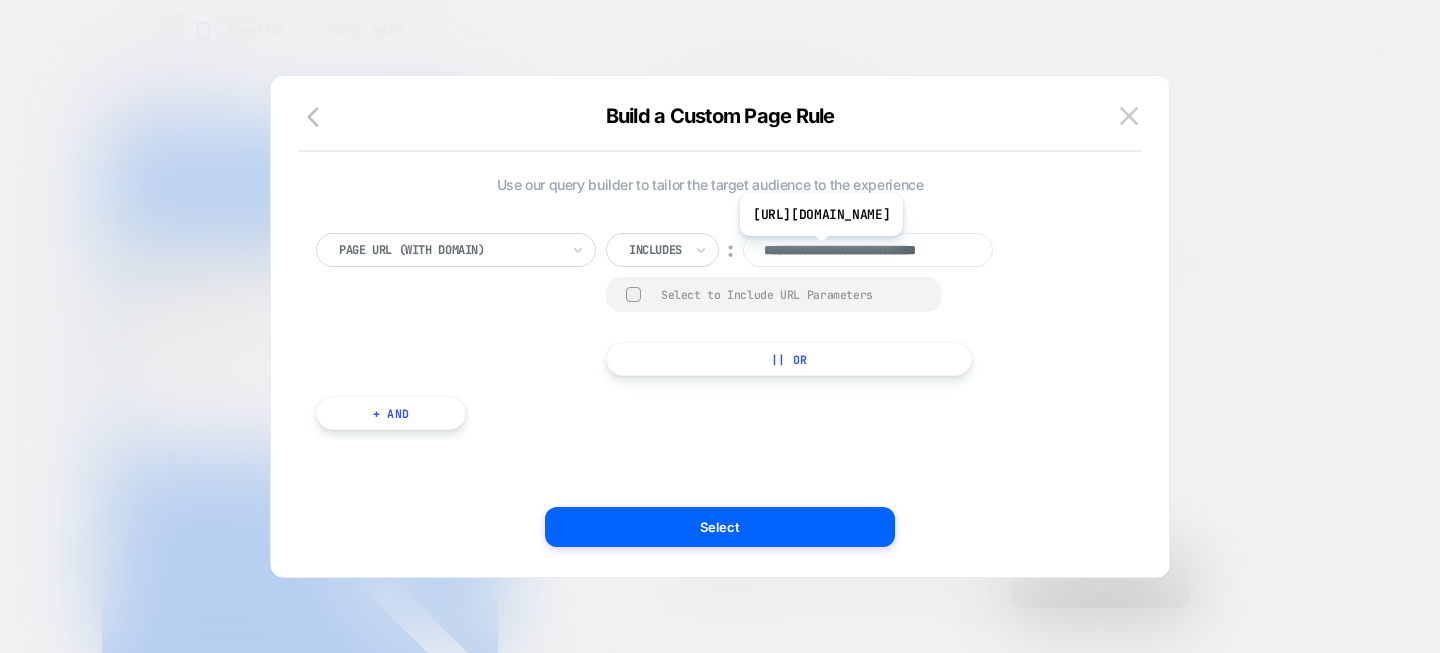 click on "**********" at bounding box center (868, 250) 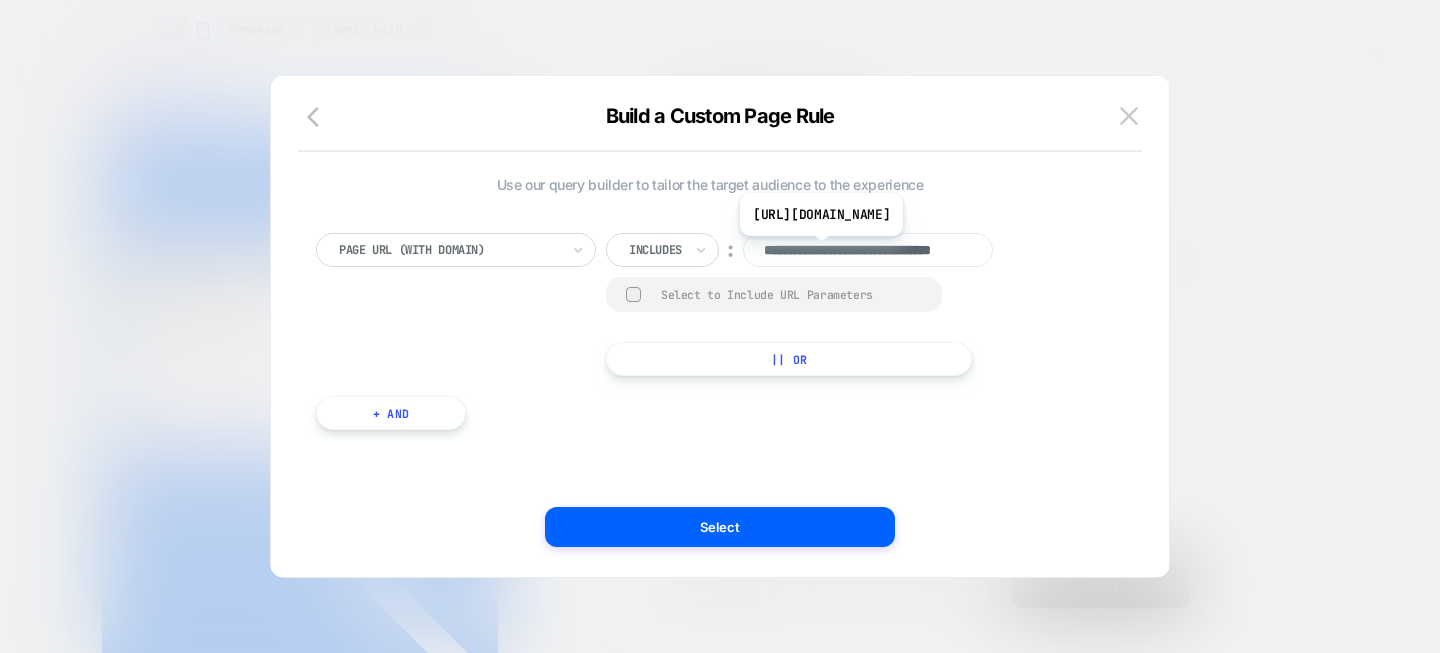scroll, scrollTop: 0, scrollLeft: 70, axis: horizontal 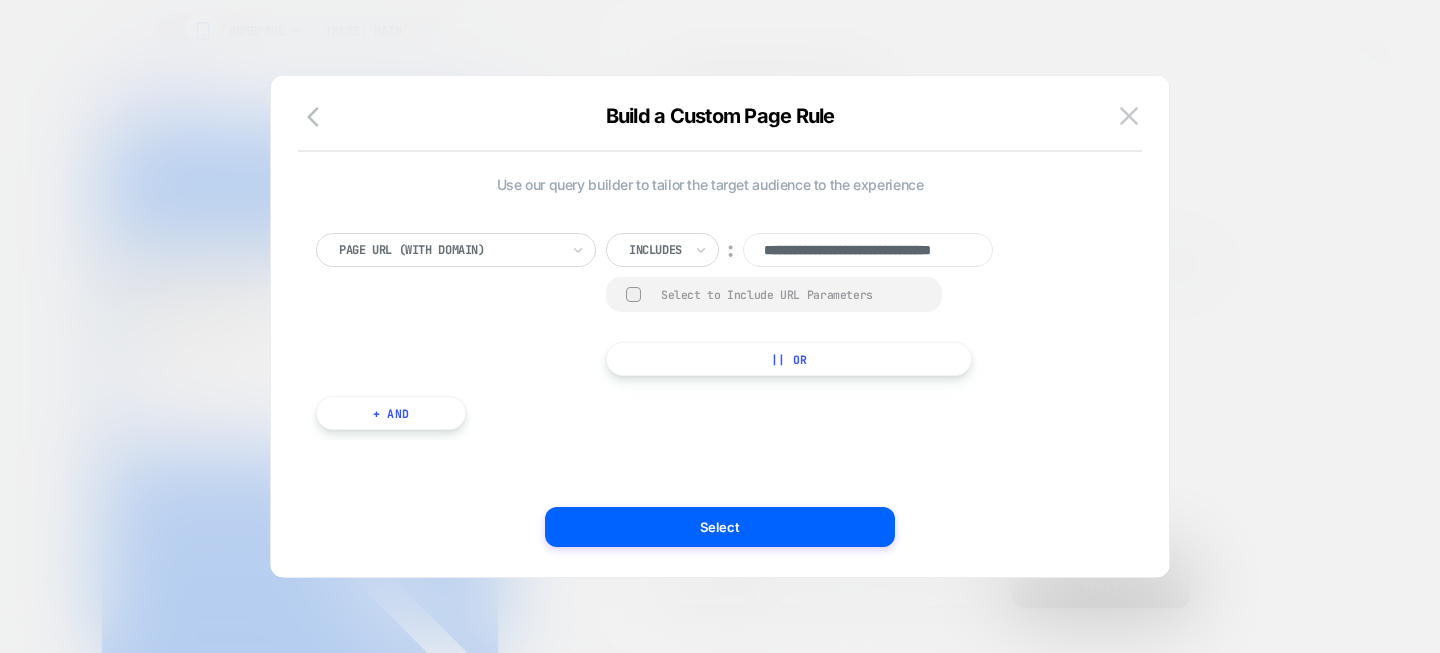 drag, startPoint x: 860, startPoint y: 254, endPoint x: 561, endPoint y: 248, distance: 299.06018 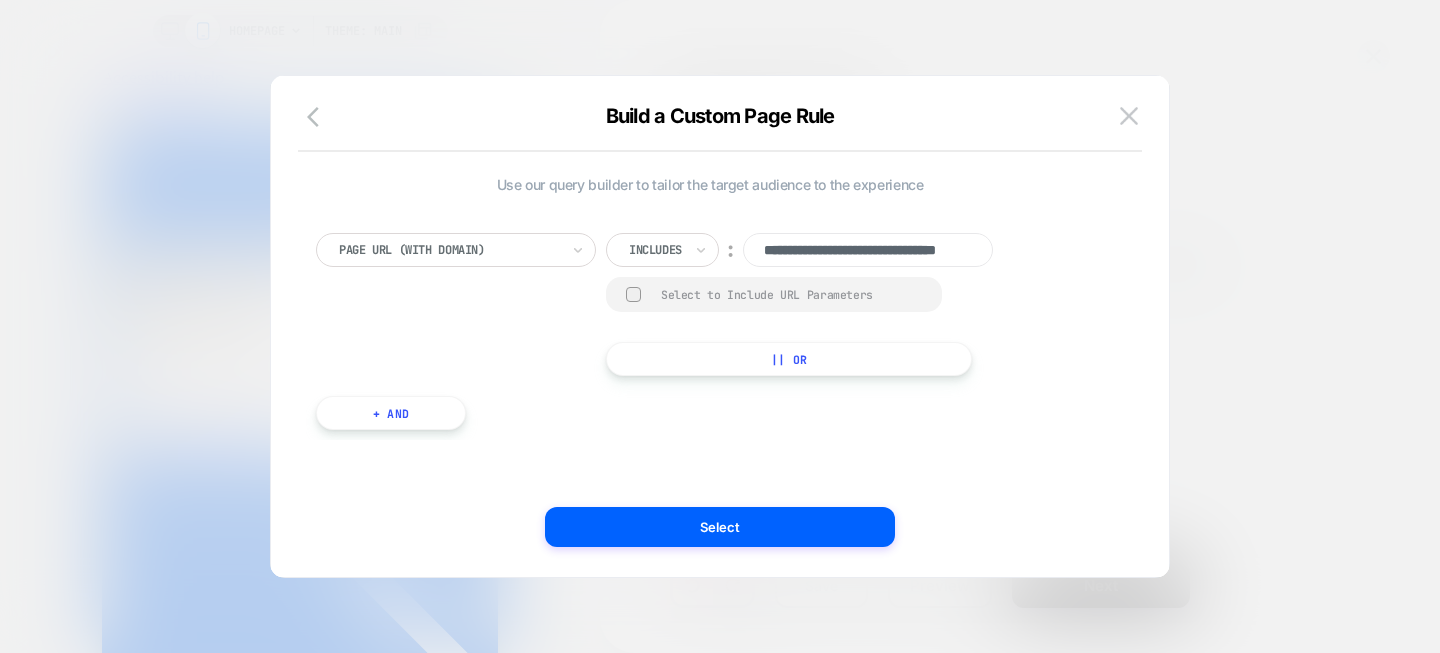 scroll, scrollTop: 0, scrollLeft: 78, axis: horizontal 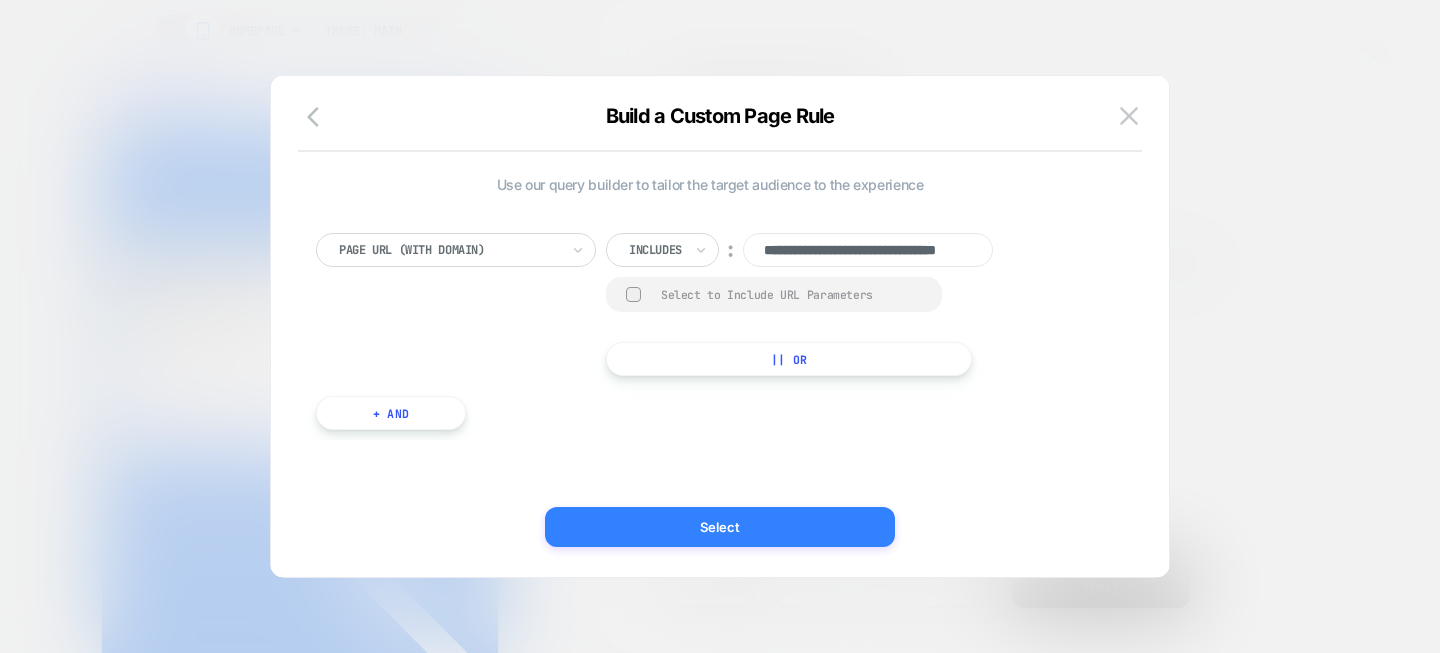 type on "**********" 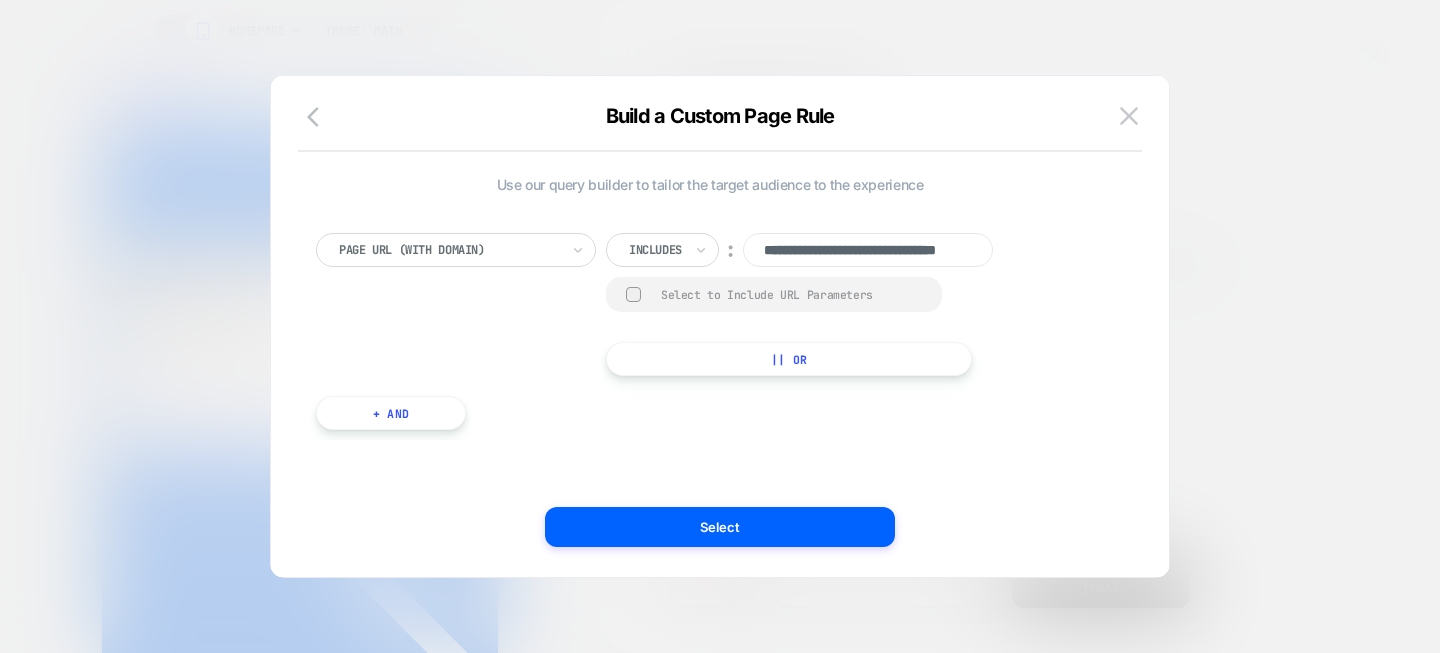 scroll, scrollTop: 0, scrollLeft: 0, axis: both 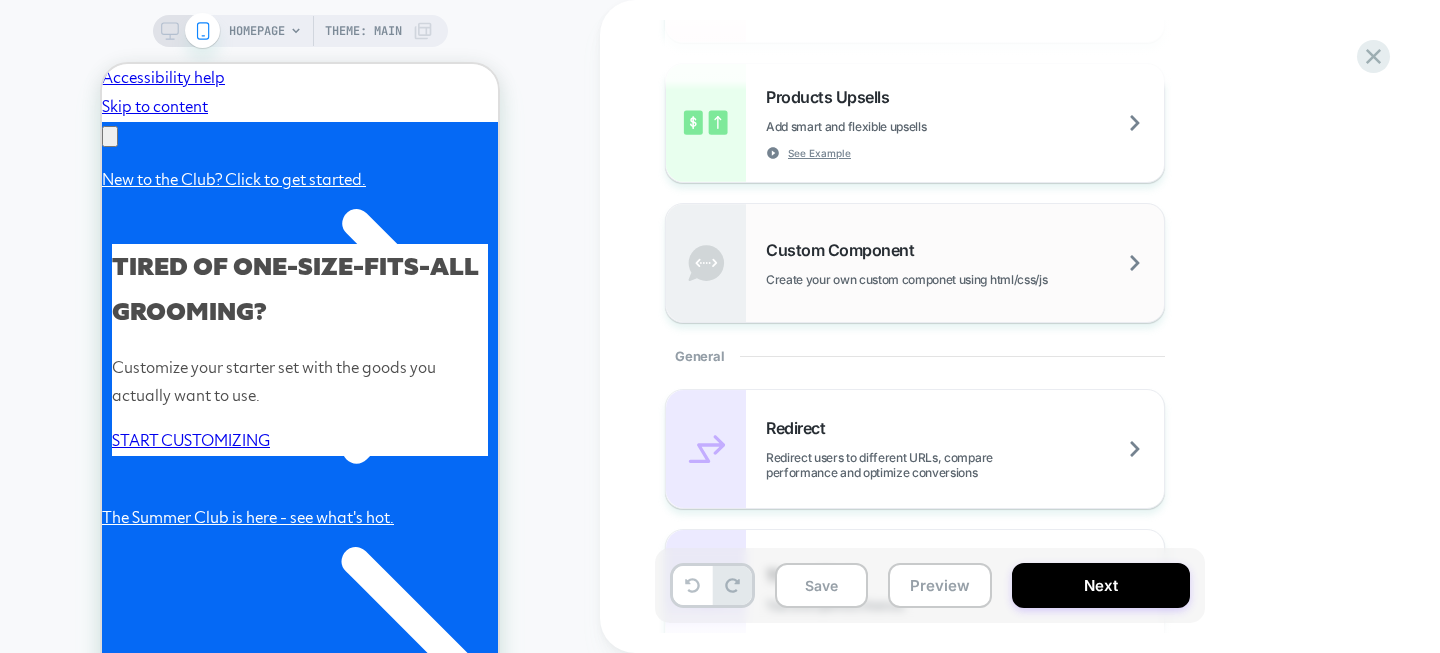 click on "Custom Component" at bounding box center (845, 250) 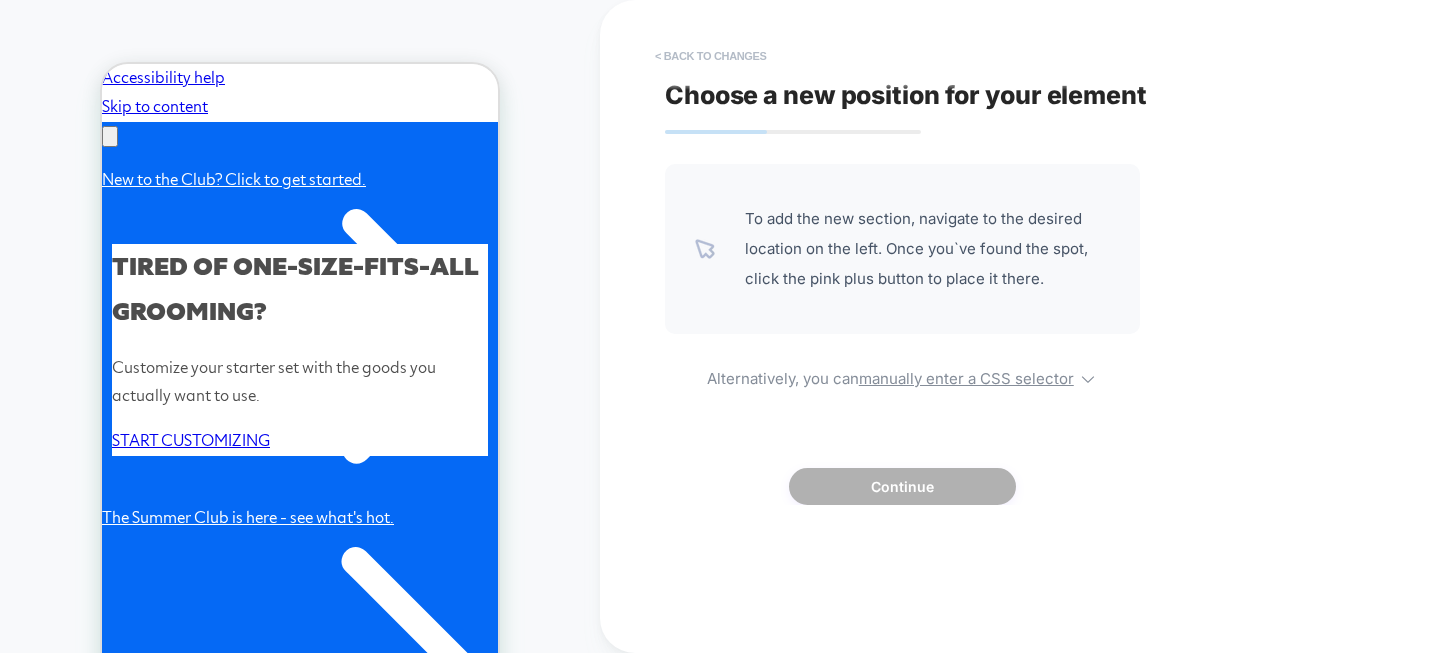 click on "< Back to changes" at bounding box center [711, 56] 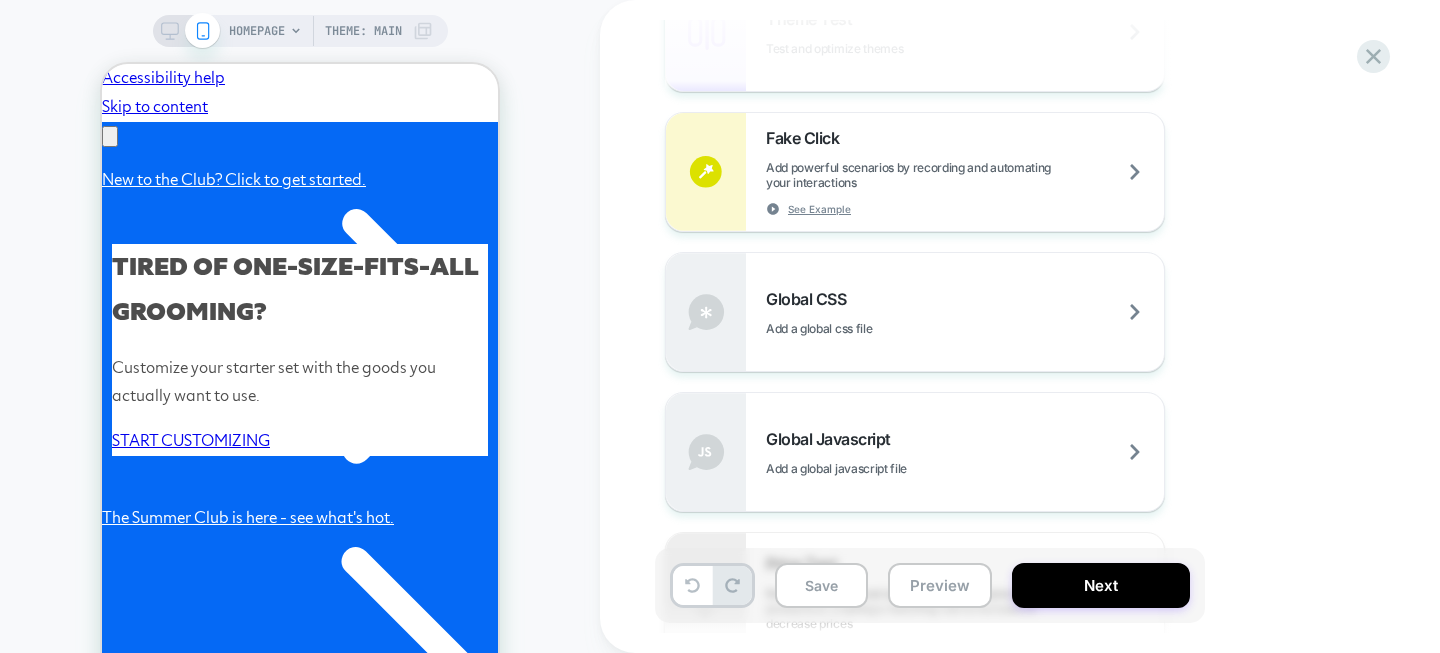 scroll, scrollTop: 0, scrollLeft: 0, axis: both 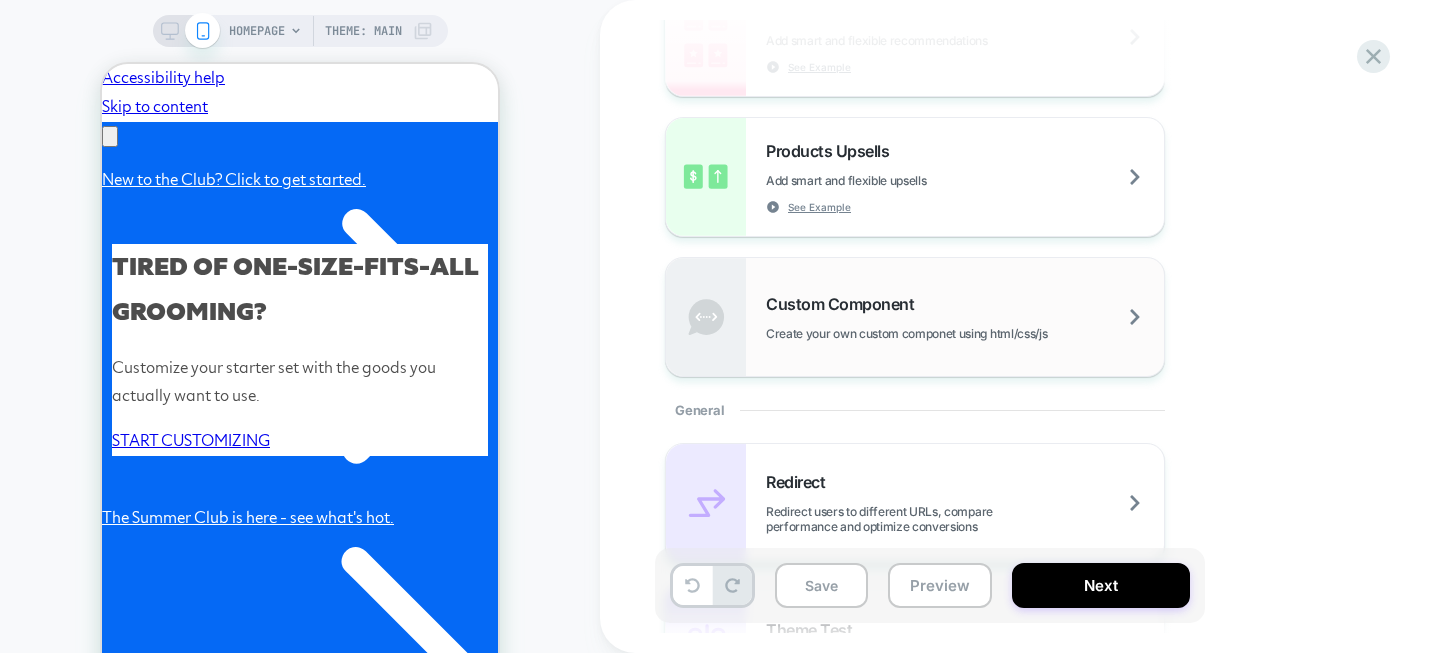 click on "Custom Component Create your own custom componet using html/css/js" at bounding box center (965, 317) 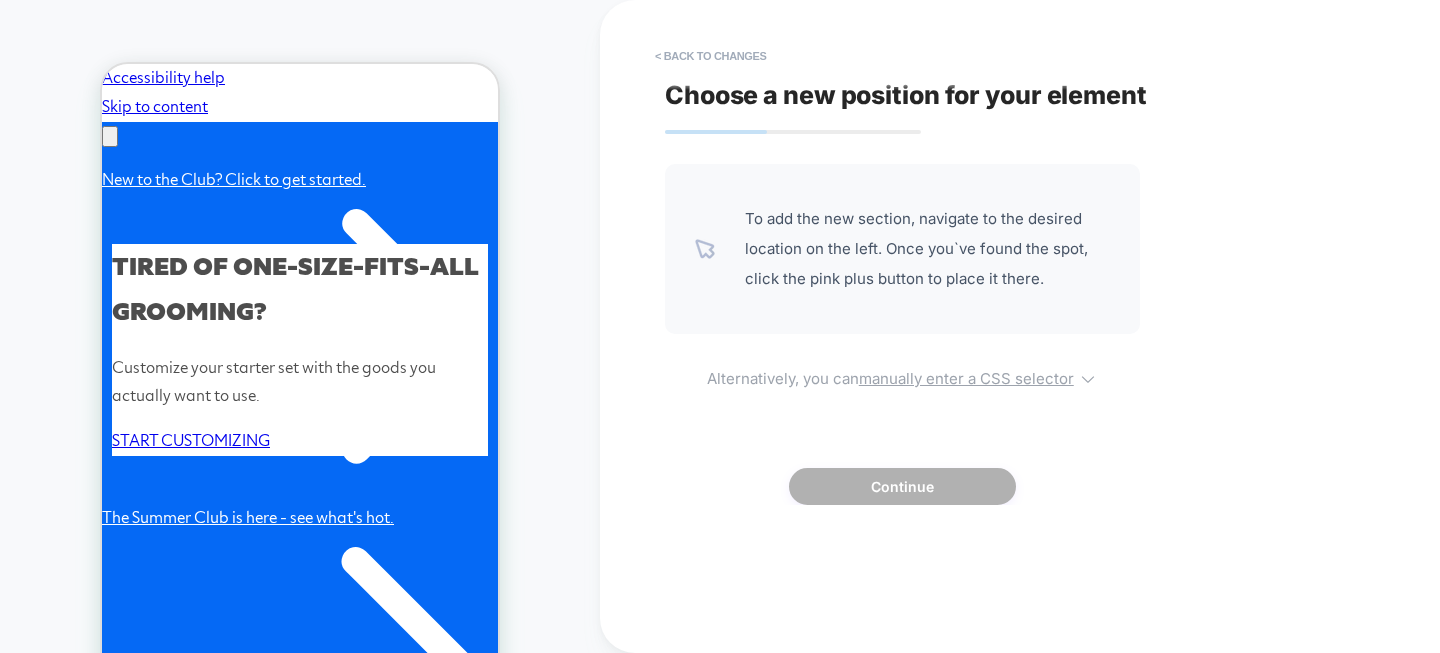 click on "manually enter a CSS selector" at bounding box center [966, 378] 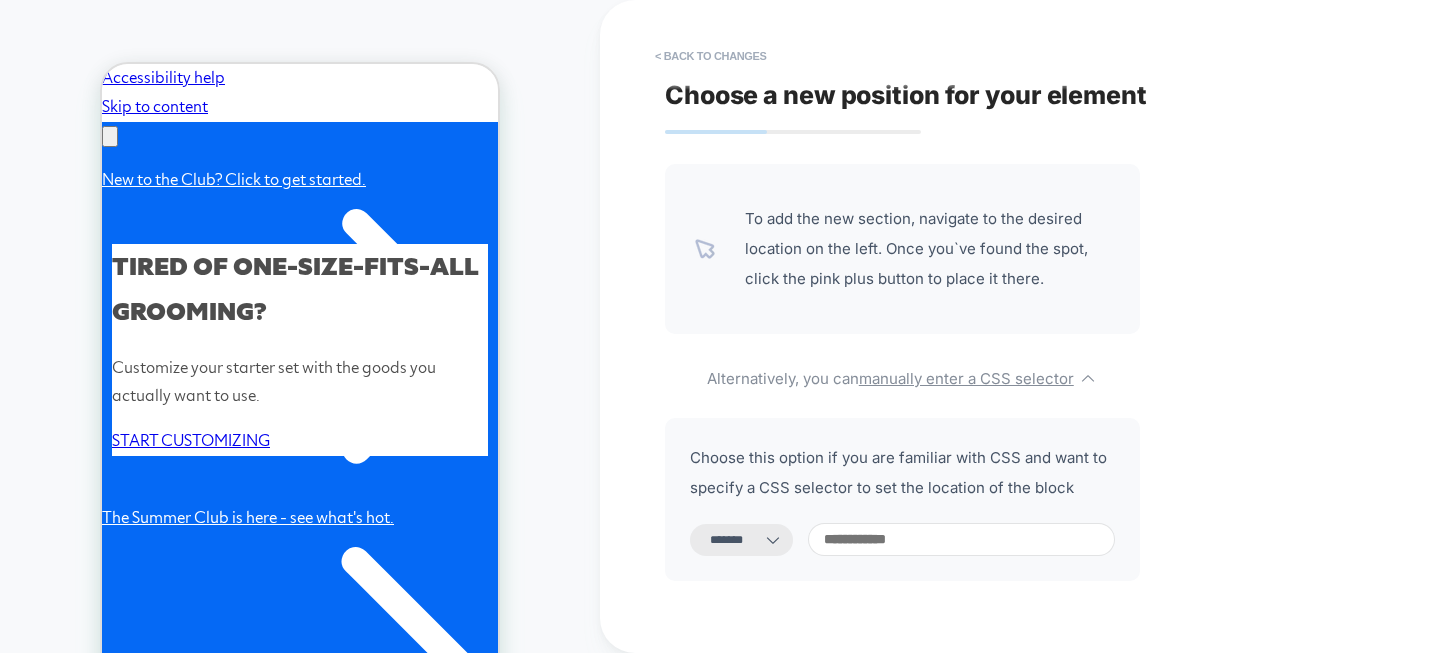 scroll, scrollTop: 0, scrollLeft: 310, axis: horizontal 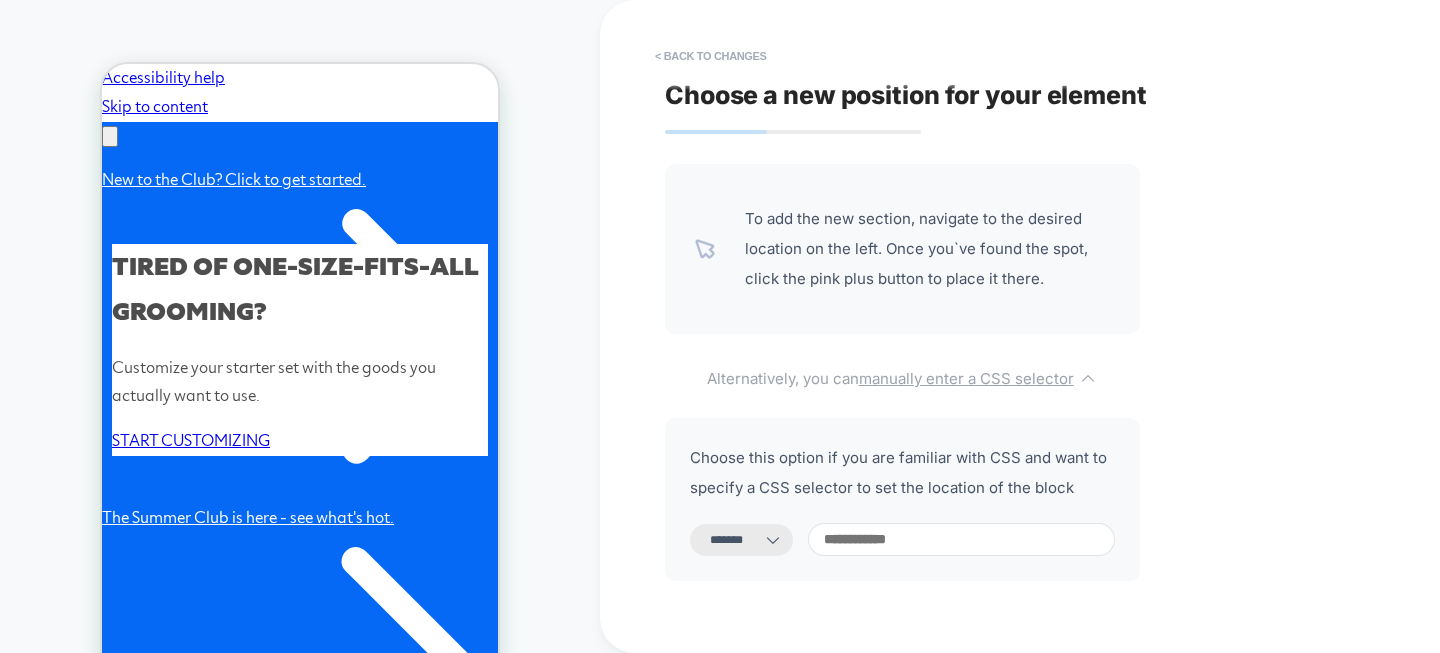click on "manually enter a CSS selector" at bounding box center (966, 378) 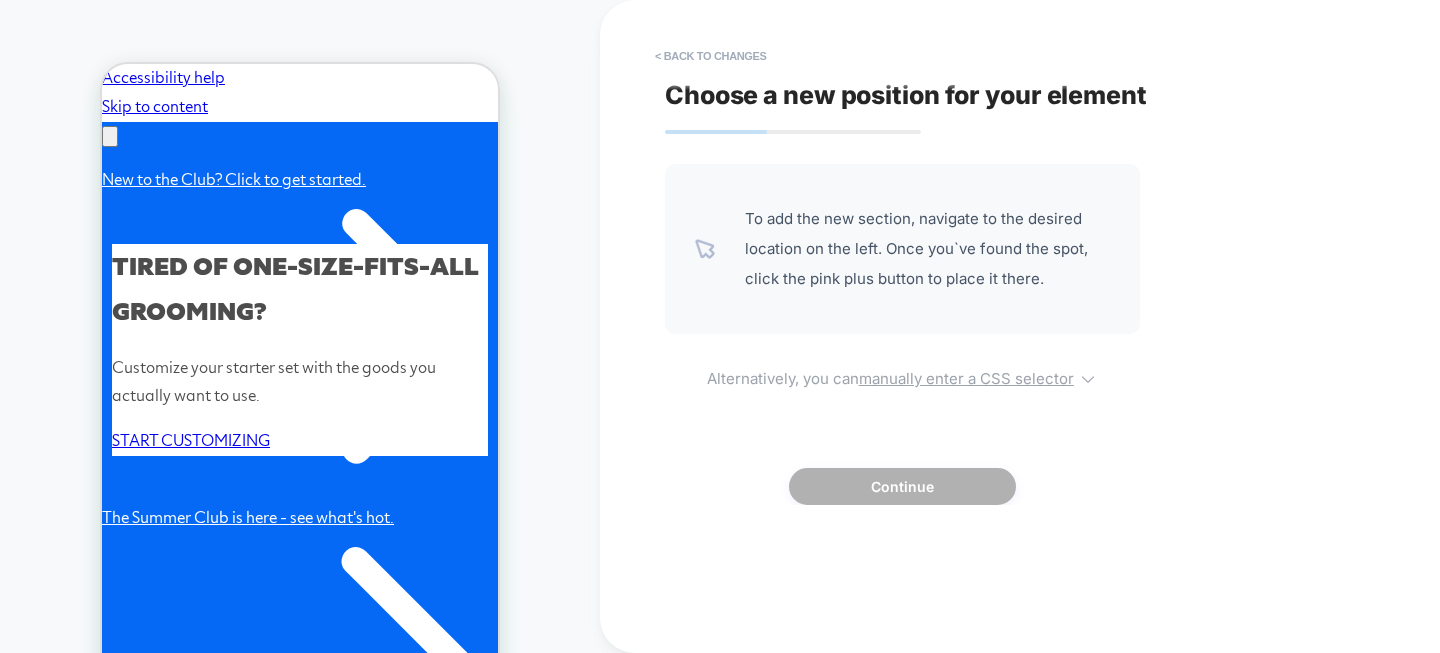 click on "manually enter a CSS selector" at bounding box center [966, 378] 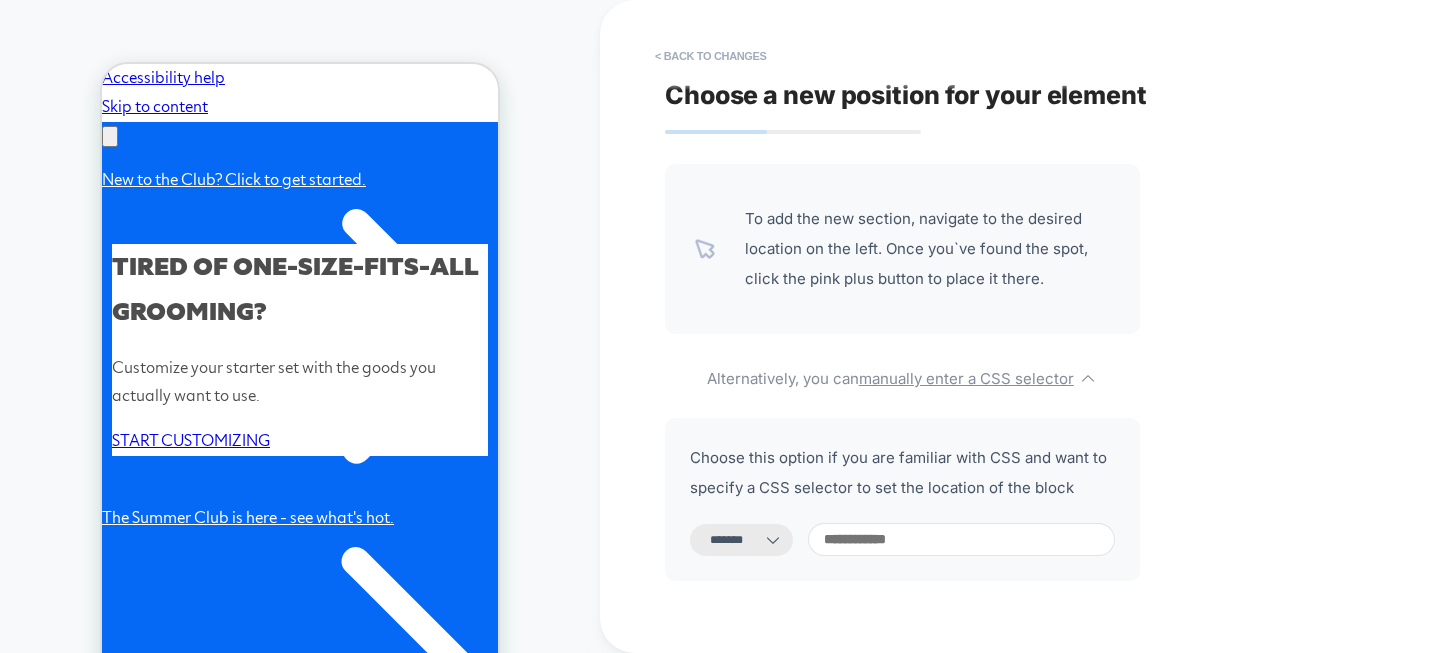 click on "**********" at bounding box center [741, 540] 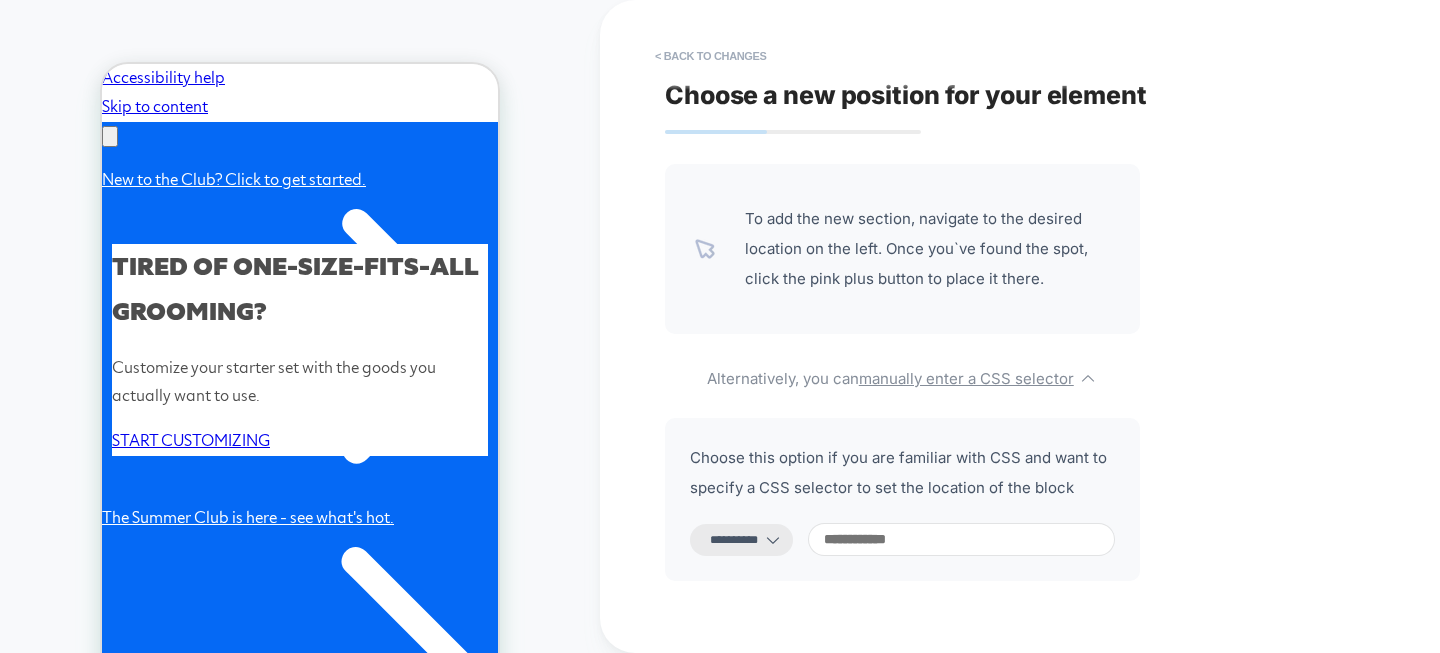 click on "**********" at bounding box center [741, 540] 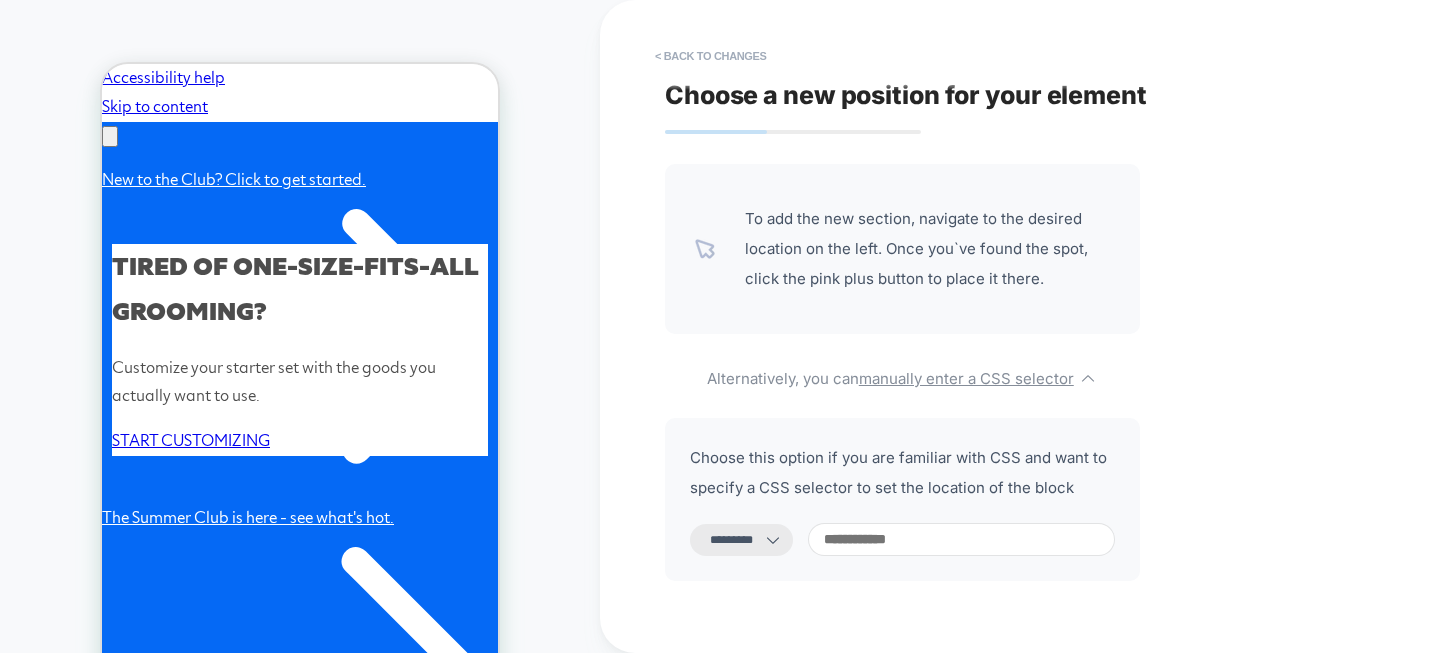 click at bounding box center (961, 539) 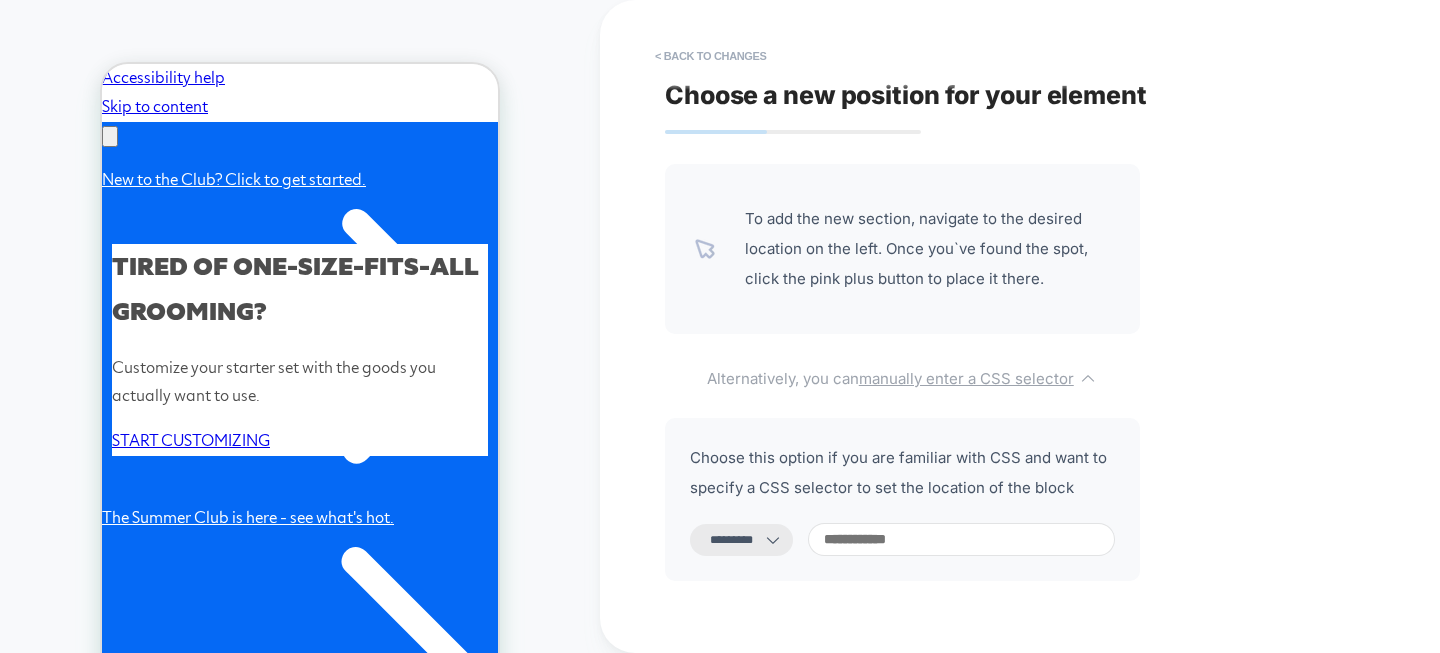 scroll, scrollTop: 0, scrollLeft: 310, axis: horizontal 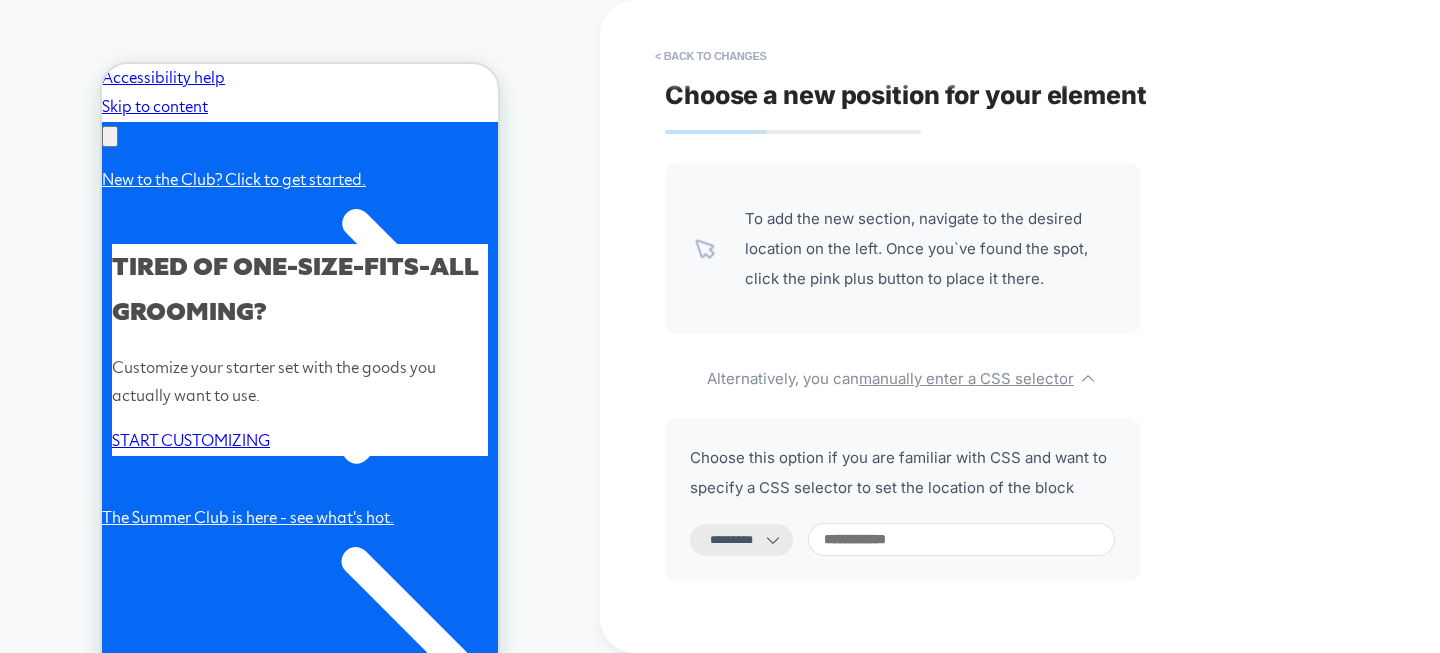 click on "**********" at bounding box center [741, 540] 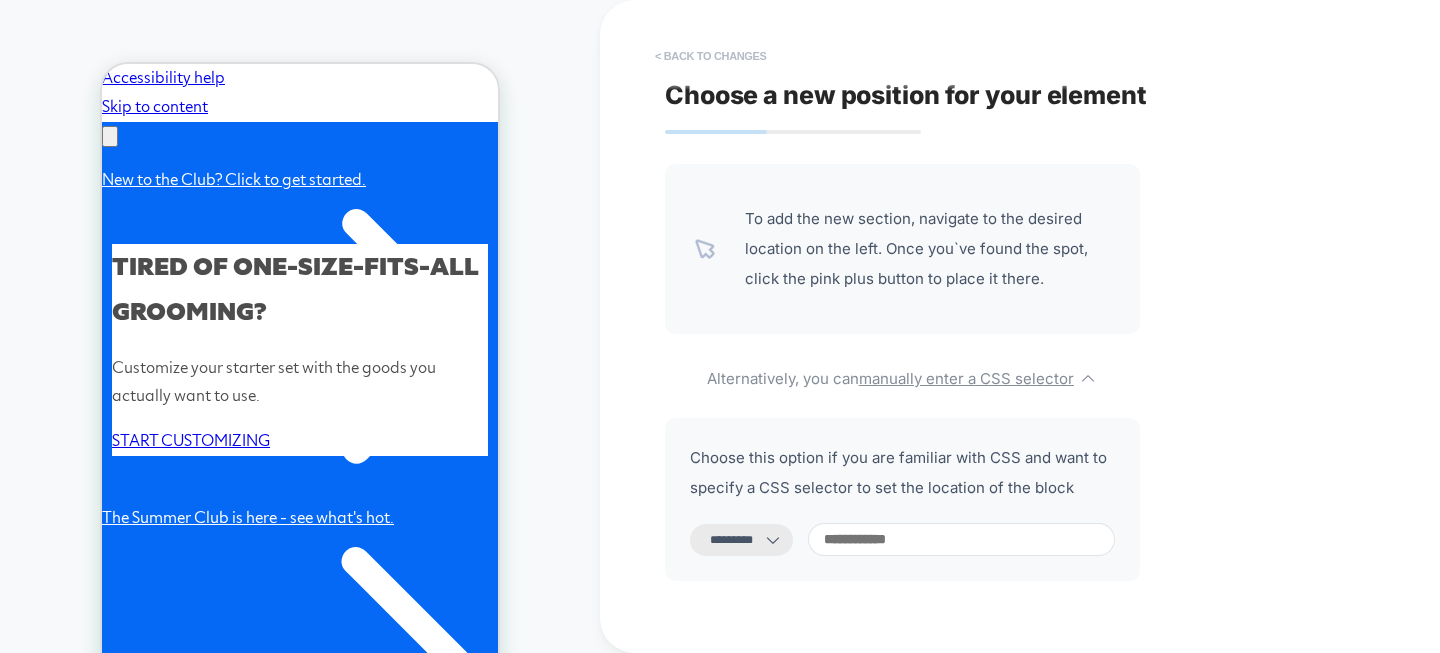 click on "< Back to changes" at bounding box center [711, 56] 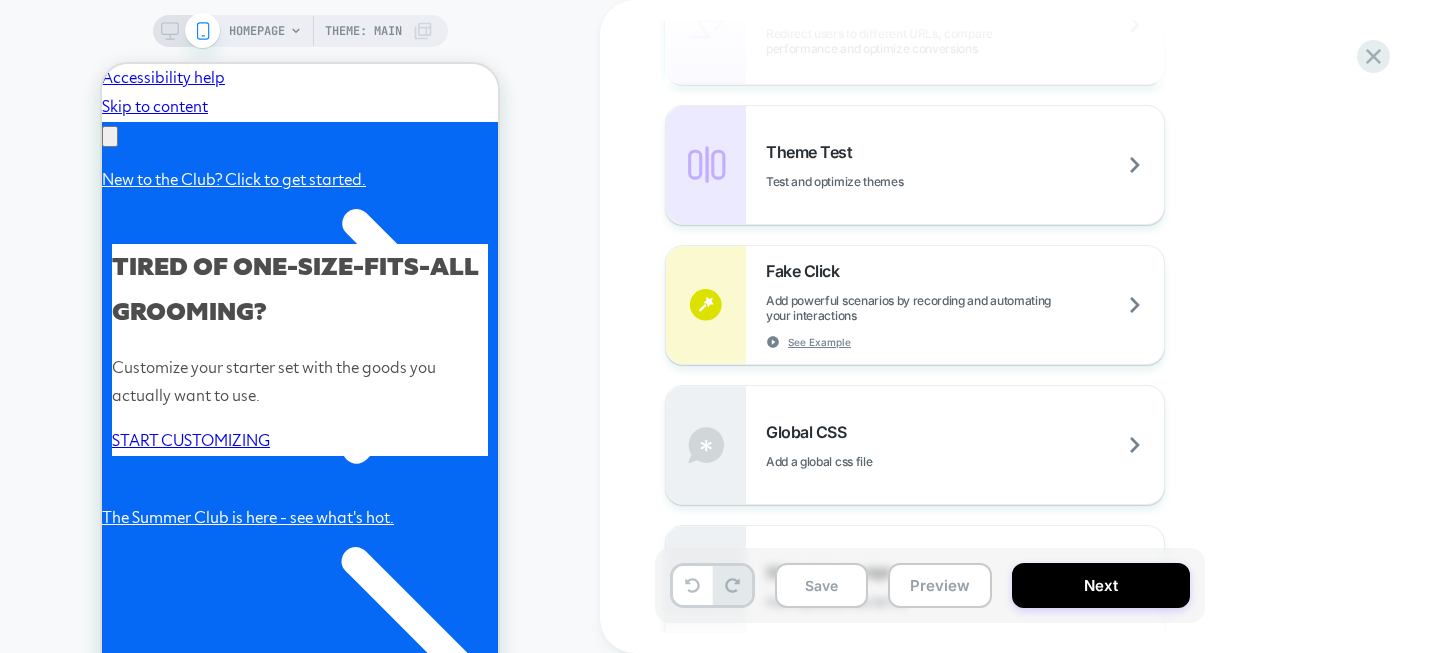 scroll, scrollTop: 1162, scrollLeft: 0, axis: vertical 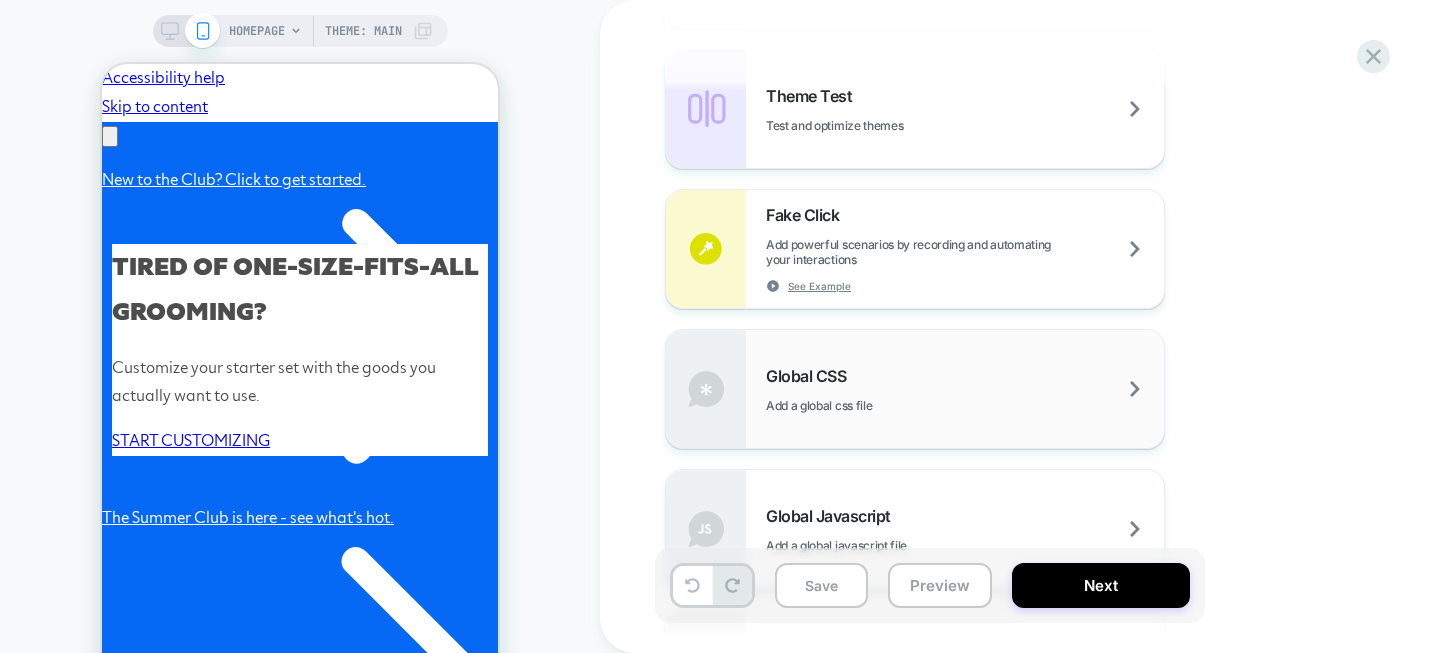 click on "Global CSS Add a global css file" at bounding box center (965, 389) 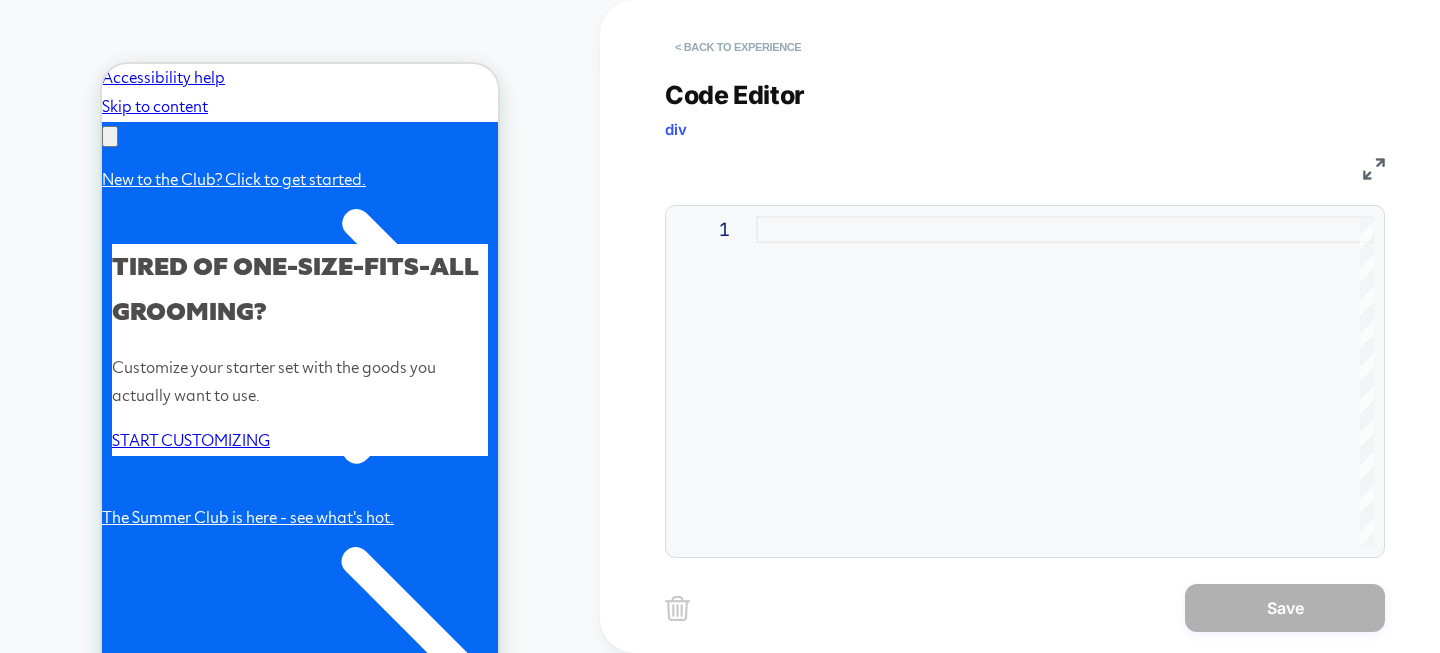 scroll, scrollTop: 0, scrollLeft: 0, axis: both 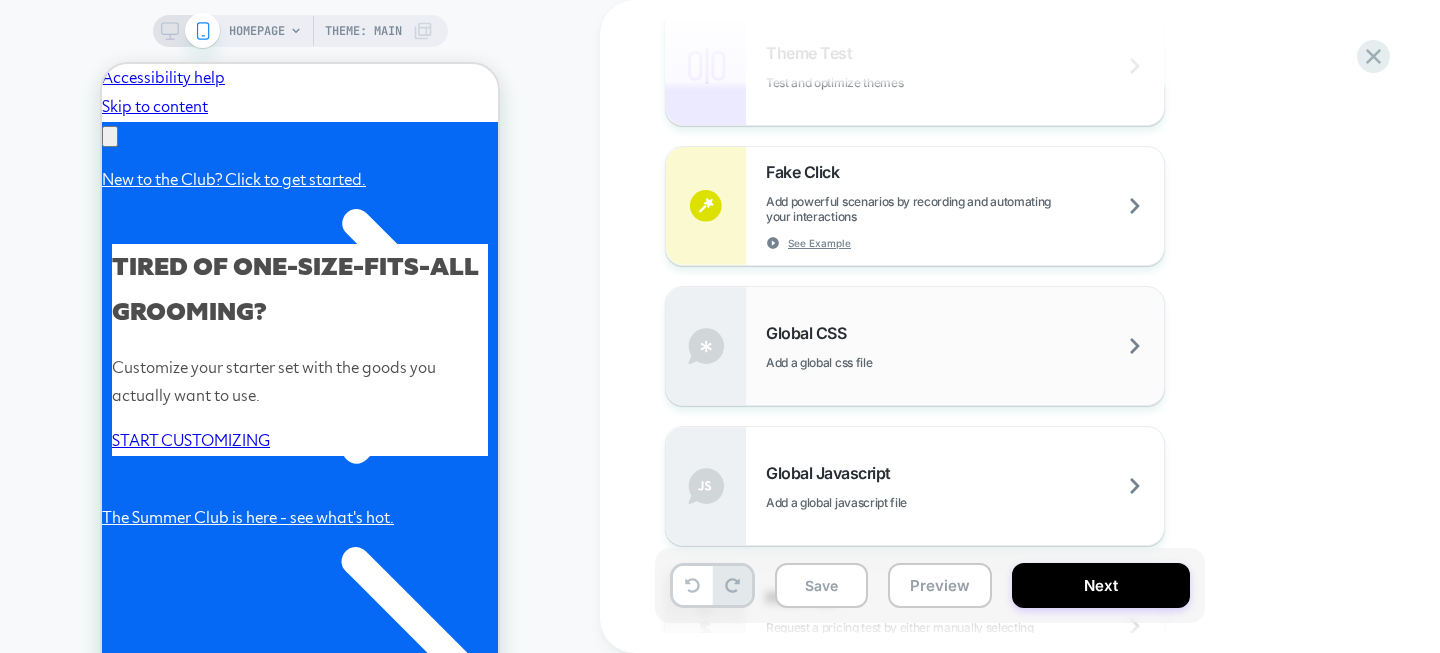 click on "Global CSS" at bounding box center [811, 333] 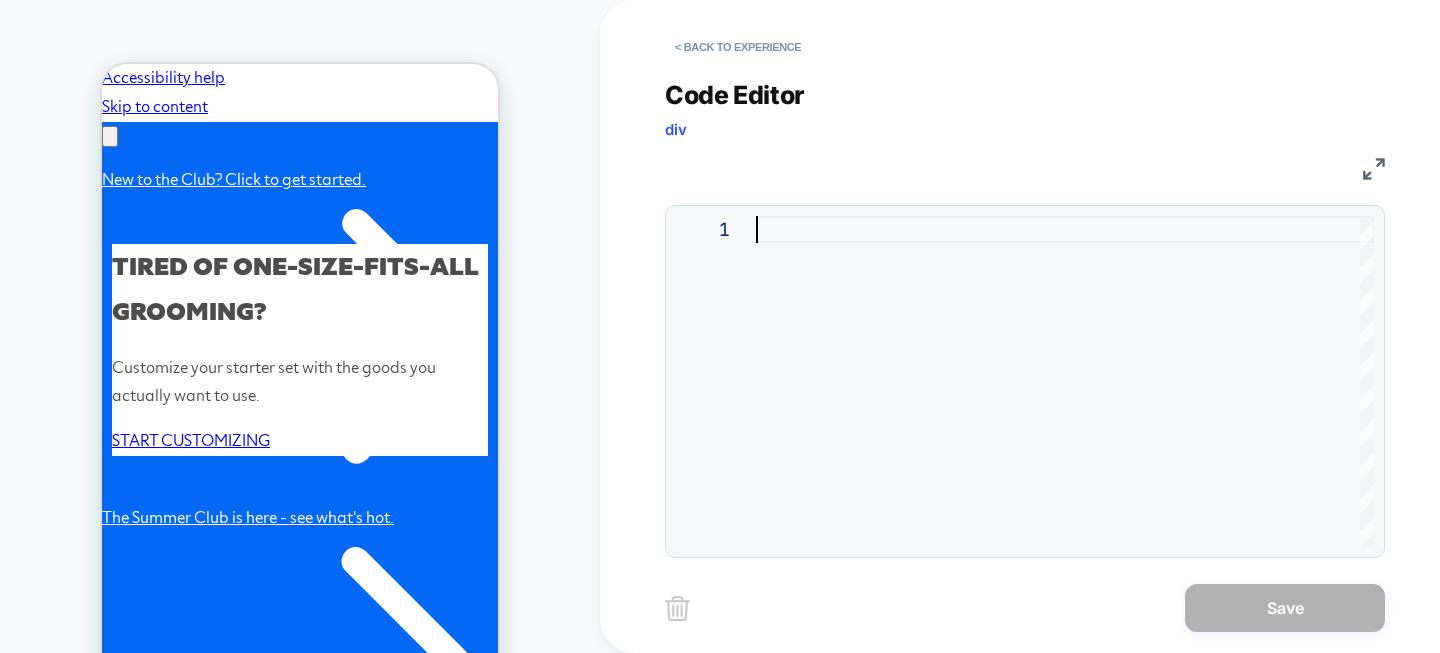 click at bounding box center (1065, 381) 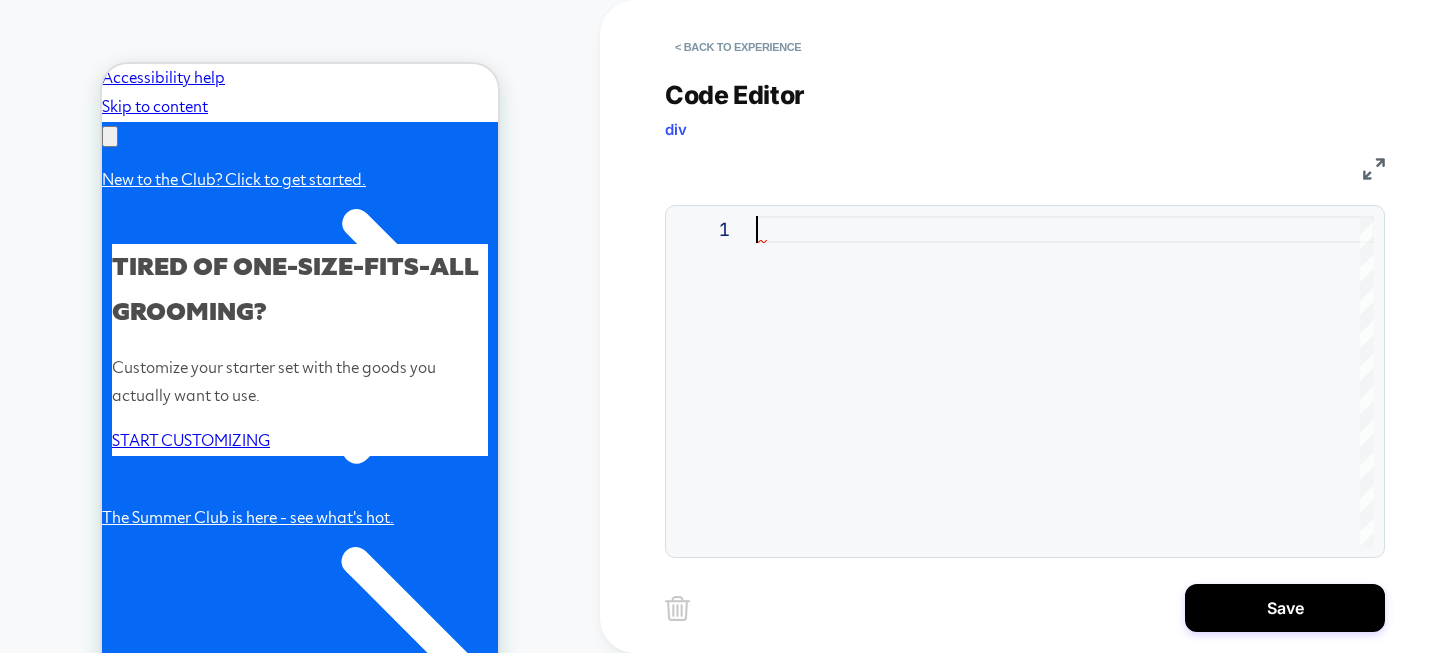scroll, scrollTop: 0, scrollLeft: 0, axis: both 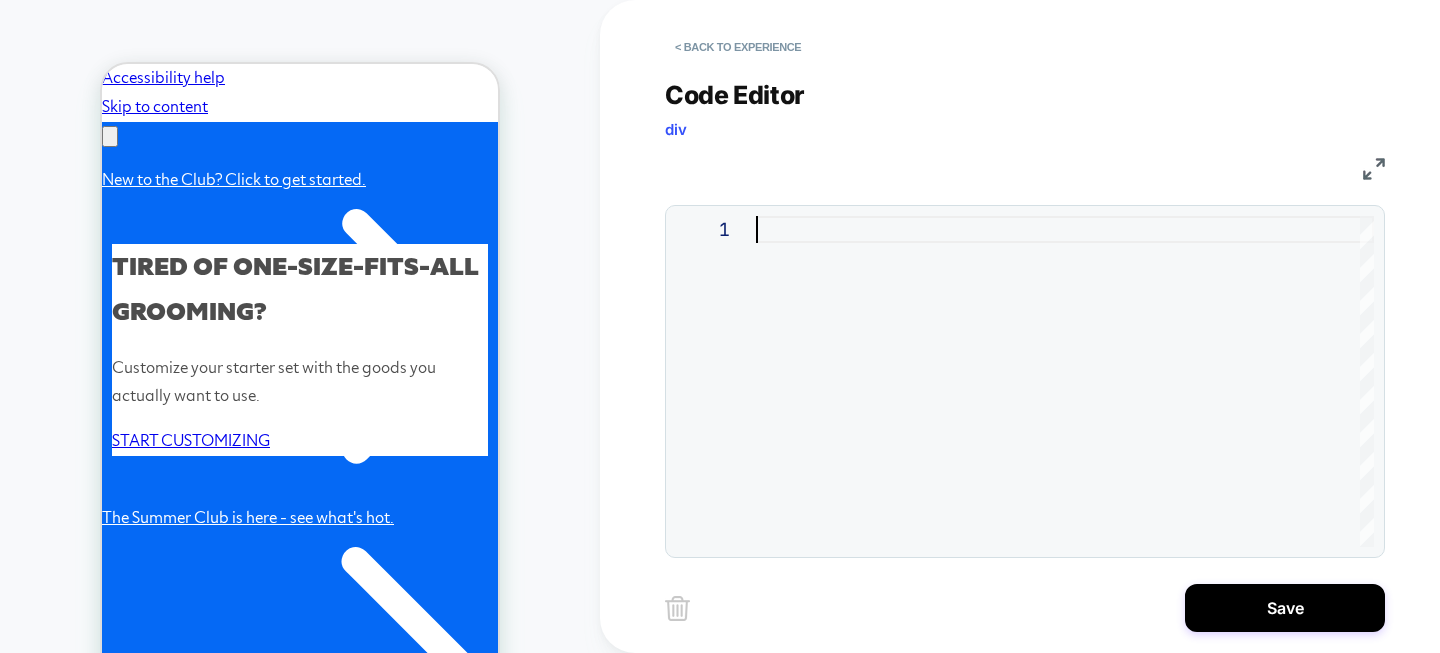 click at bounding box center [1065, 381] 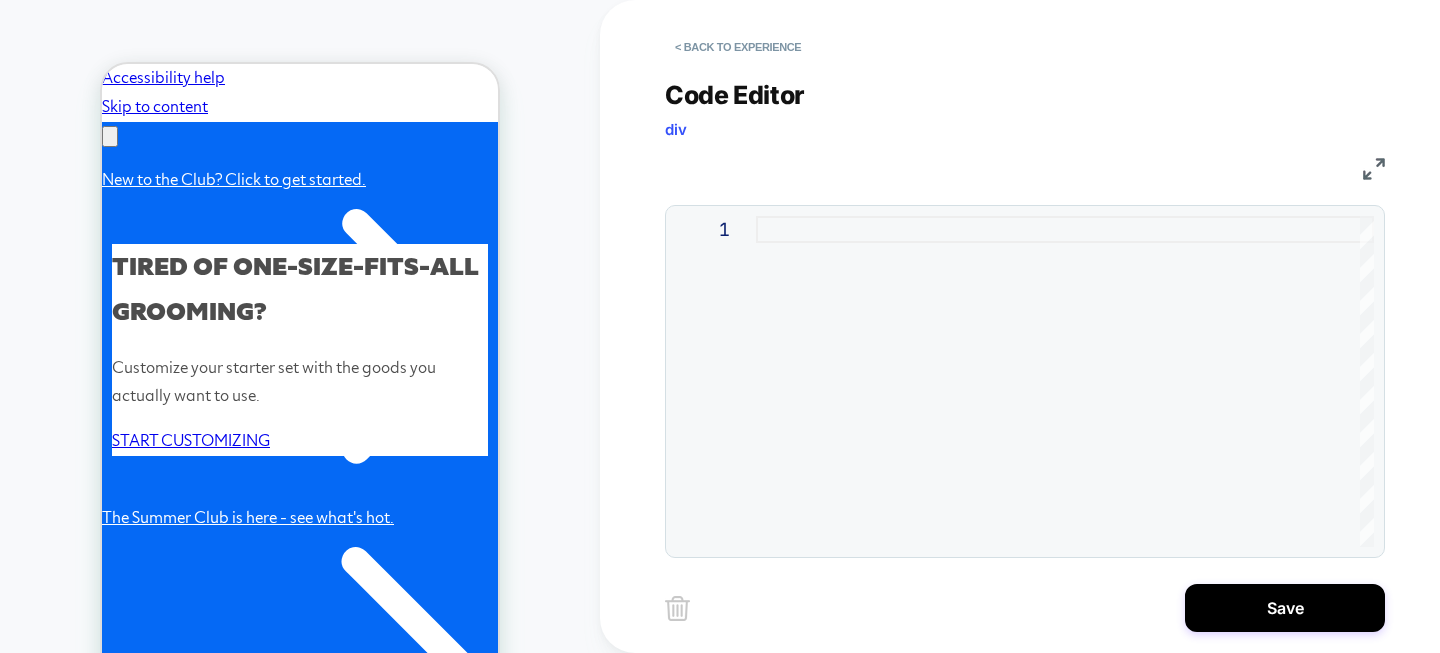 scroll, scrollTop: 54, scrollLeft: 11, axis: both 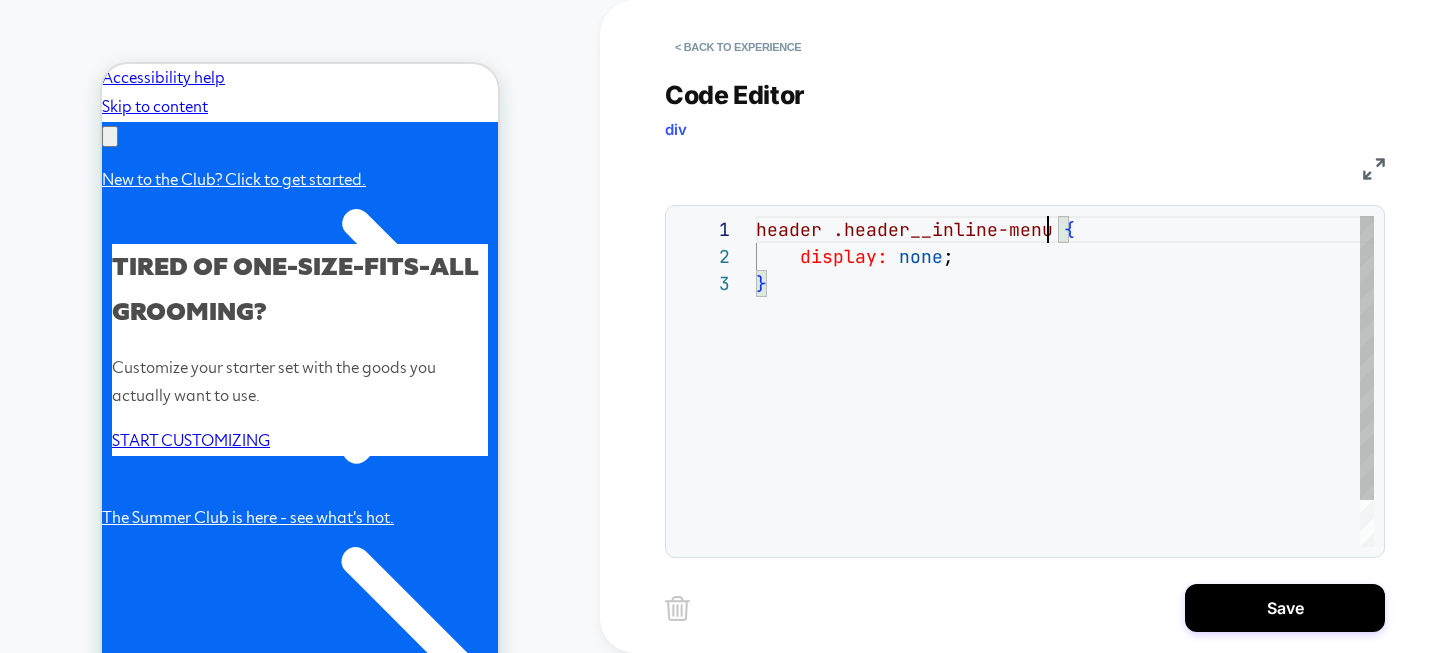 click on "header   .header__inline-menu   {      display:   none ; }" at bounding box center [1065, 408] 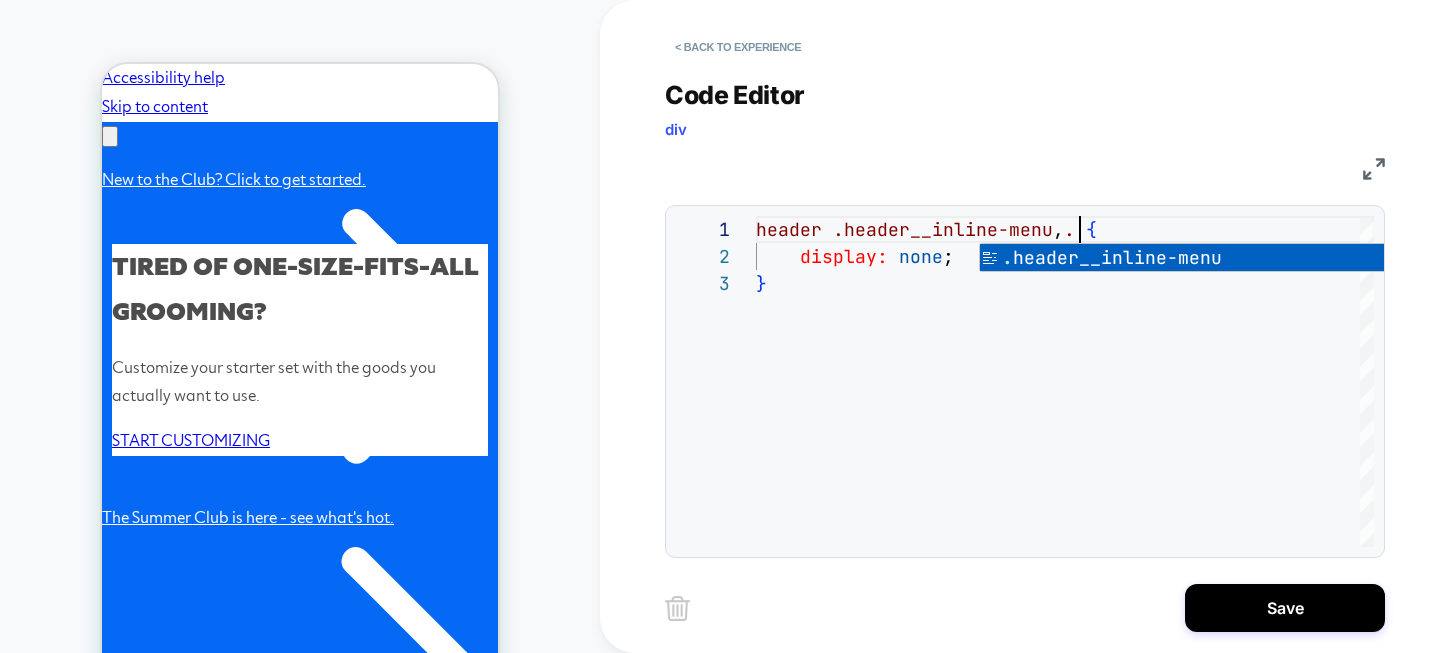 scroll, scrollTop: 0, scrollLeft: 529, axis: horizontal 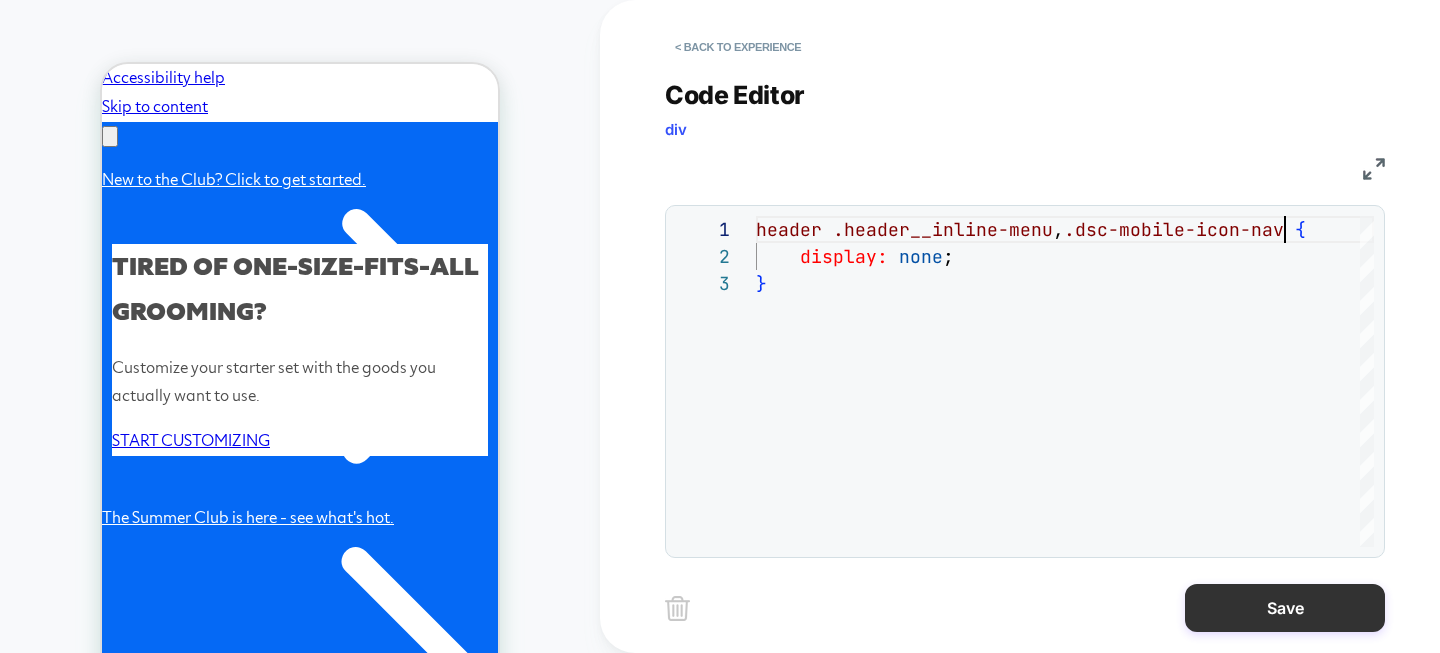 type on "**********" 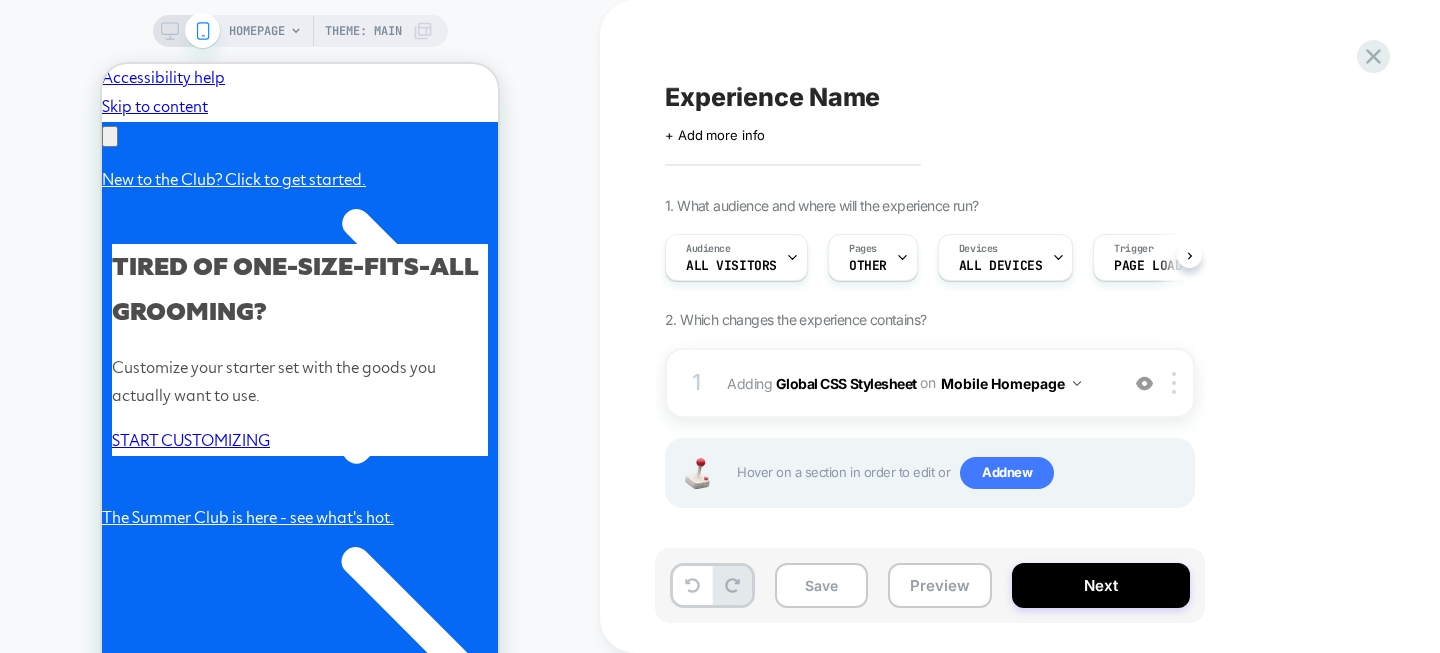 scroll, scrollTop: 0, scrollLeft: 1, axis: horizontal 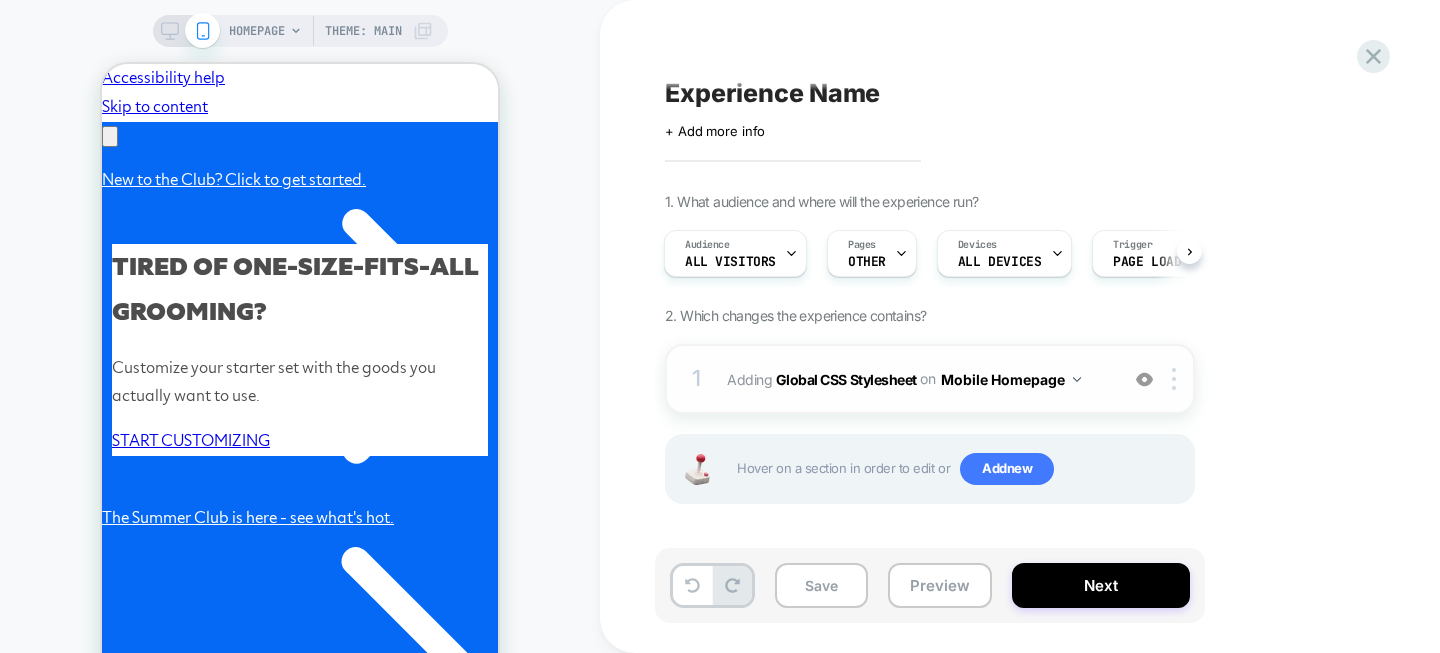 click on "Mobile Homepage" at bounding box center (1011, 379) 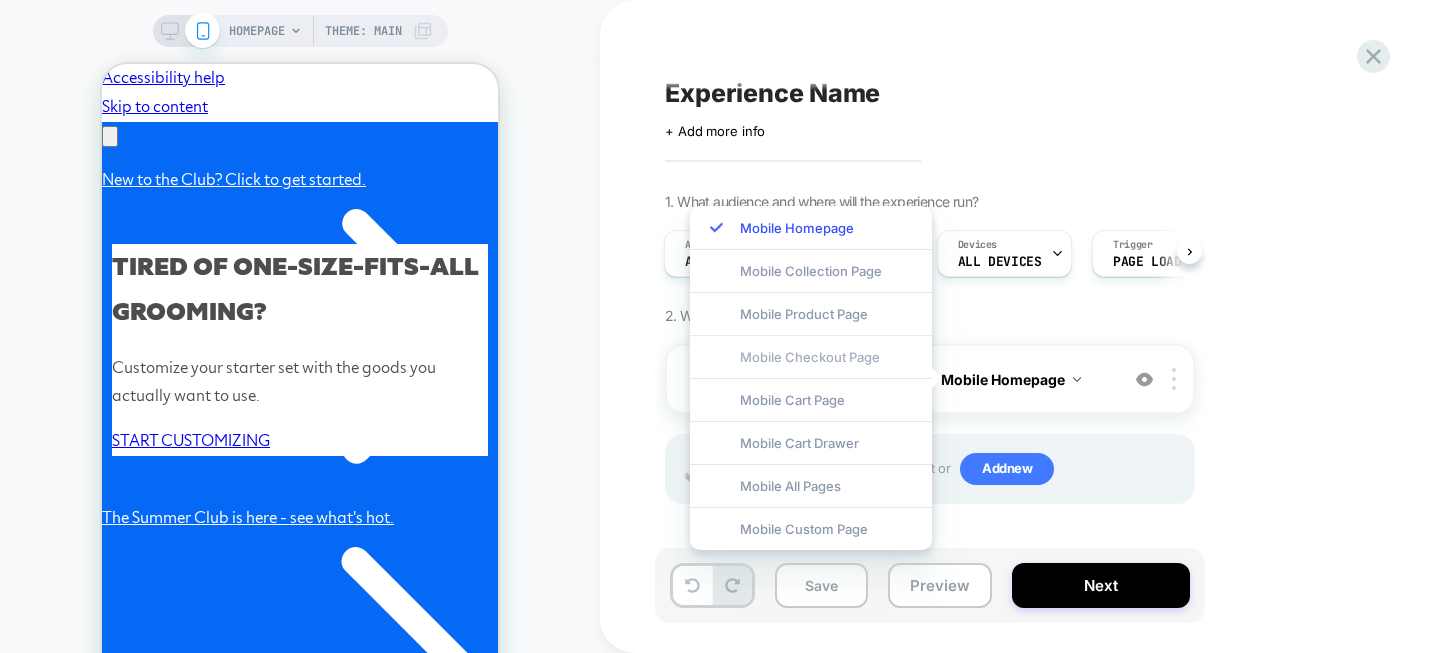 scroll, scrollTop: 0, scrollLeft: 0, axis: both 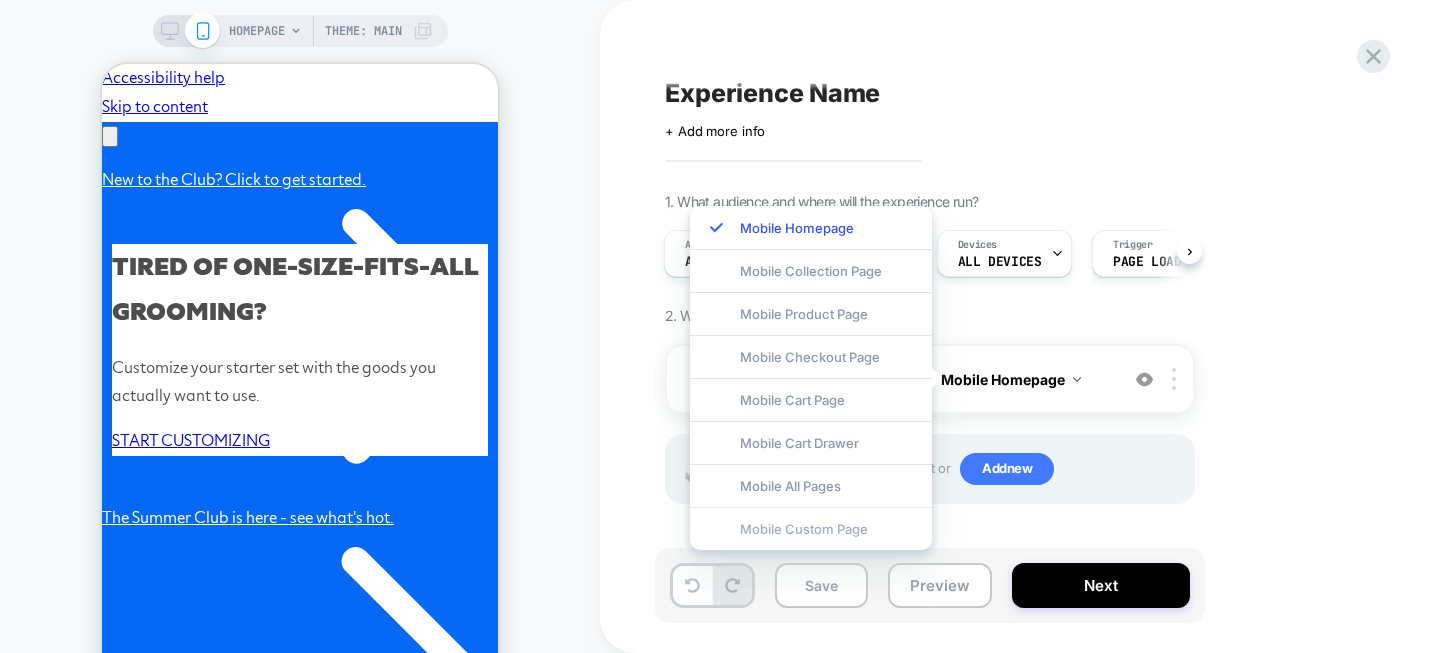click on "Mobile       Custom Page" at bounding box center (811, 528) 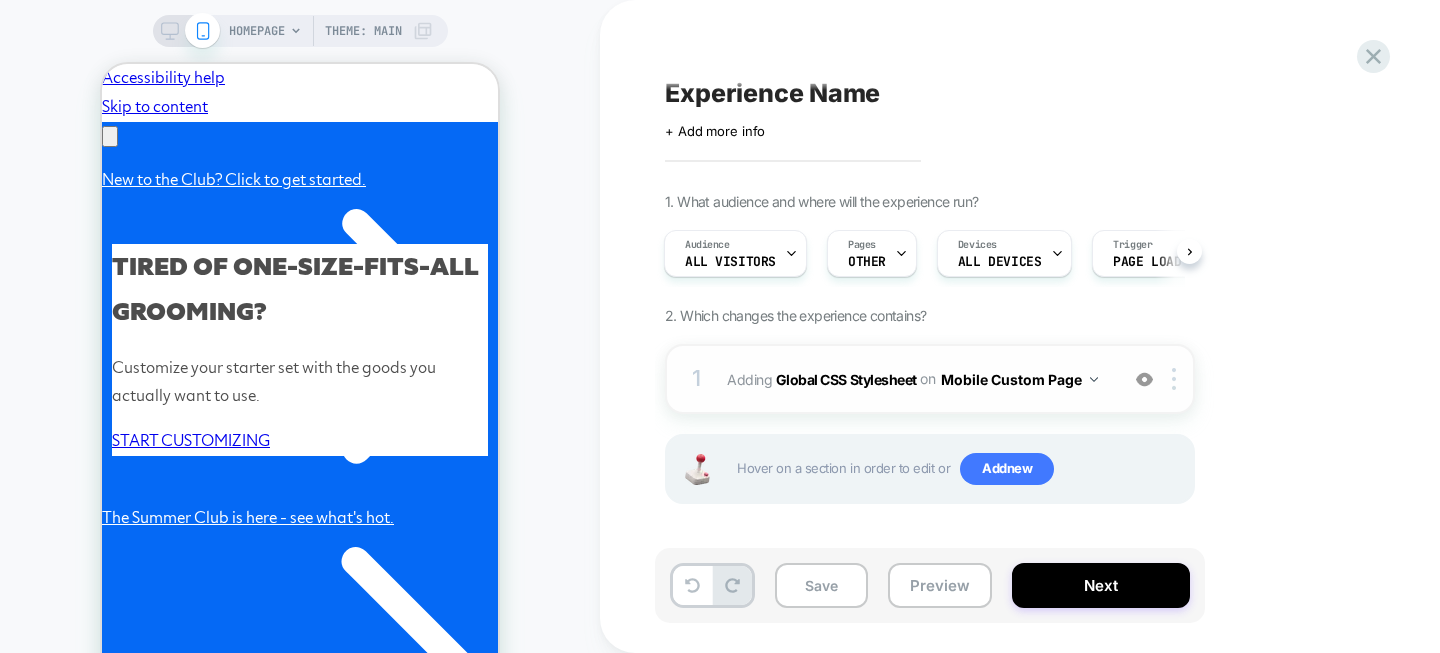 click on "Mobile Custom Page" at bounding box center (1019, 379) 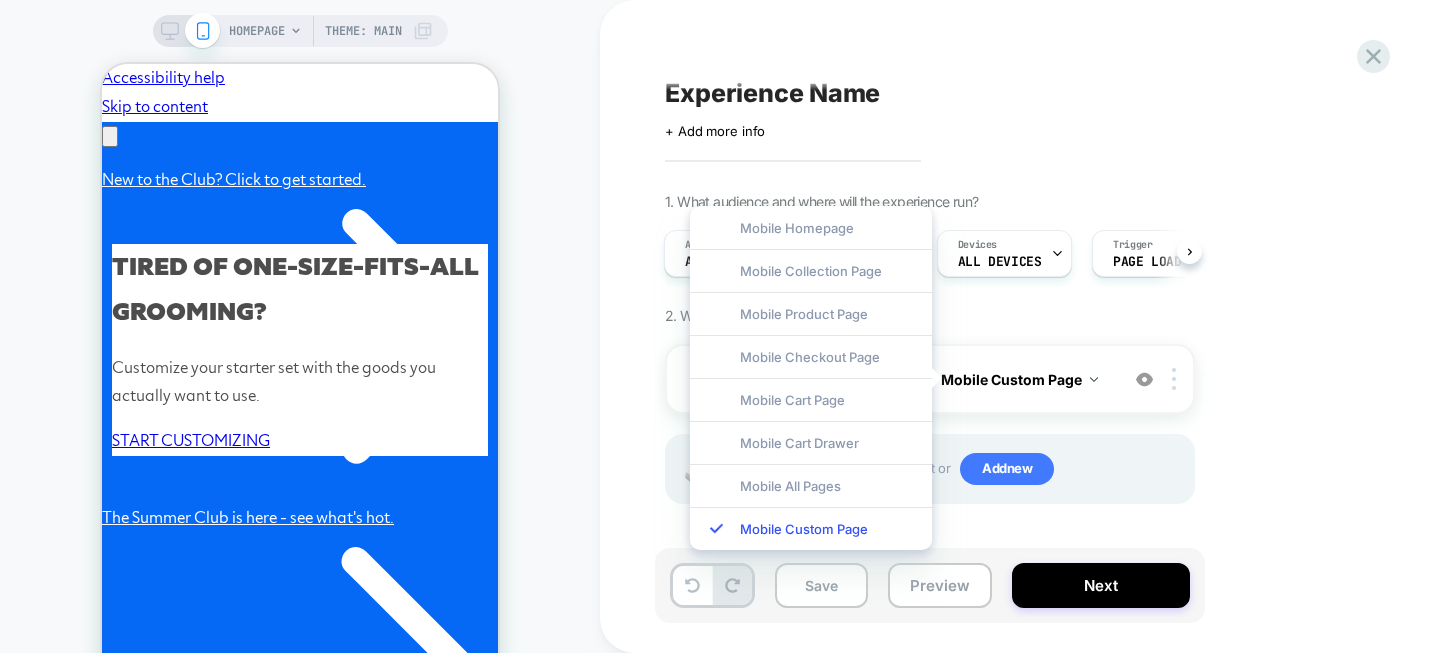 click on "1. What audience and where will the experience run? Audience All Visitors Pages OTHER Devices ALL DEVICES Trigger Page Load 2. Which changes the experience contains? 1 Adding   Global CSS Stylesheet   on Mobile Custom Page Add Before Add After Copy to   Desktop Target   All Devices Delete Hover on a section in order to edit or  Add  new" at bounding box center [1030, 373] 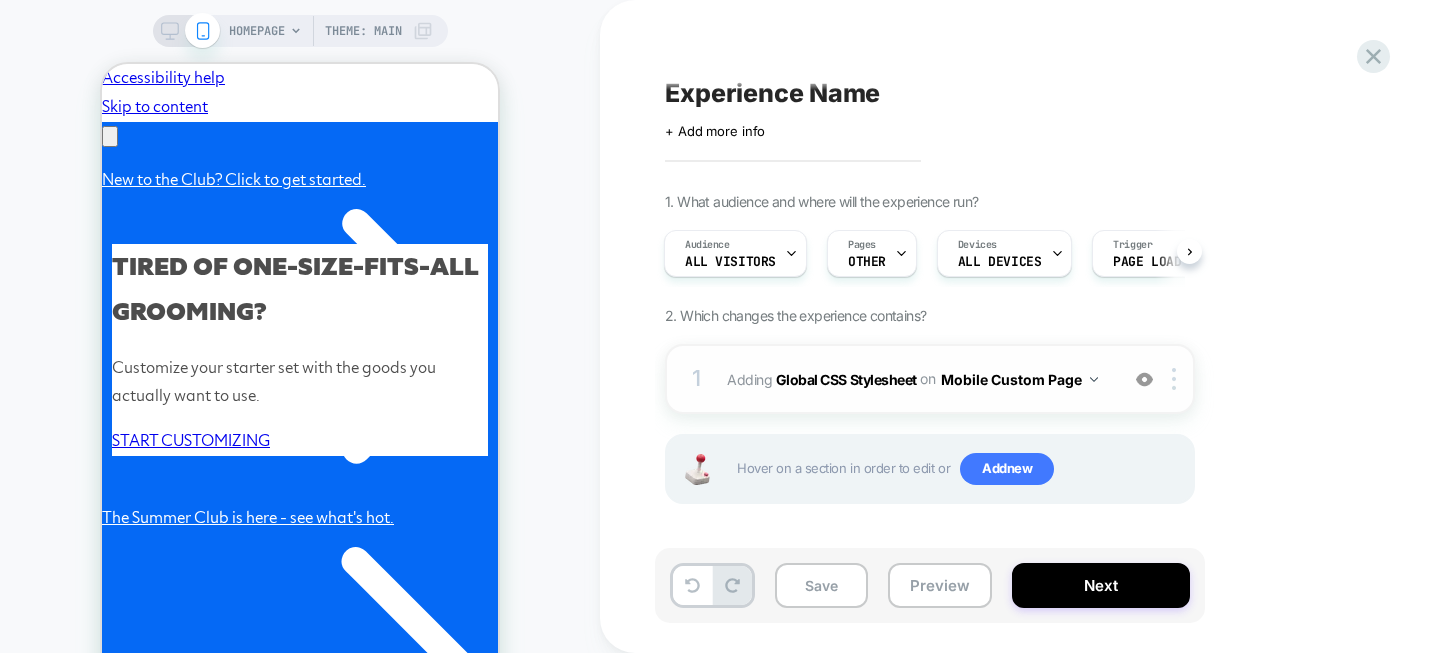 scroll, scrollTop: 0, scrollLeft: 310, axis: horizontal 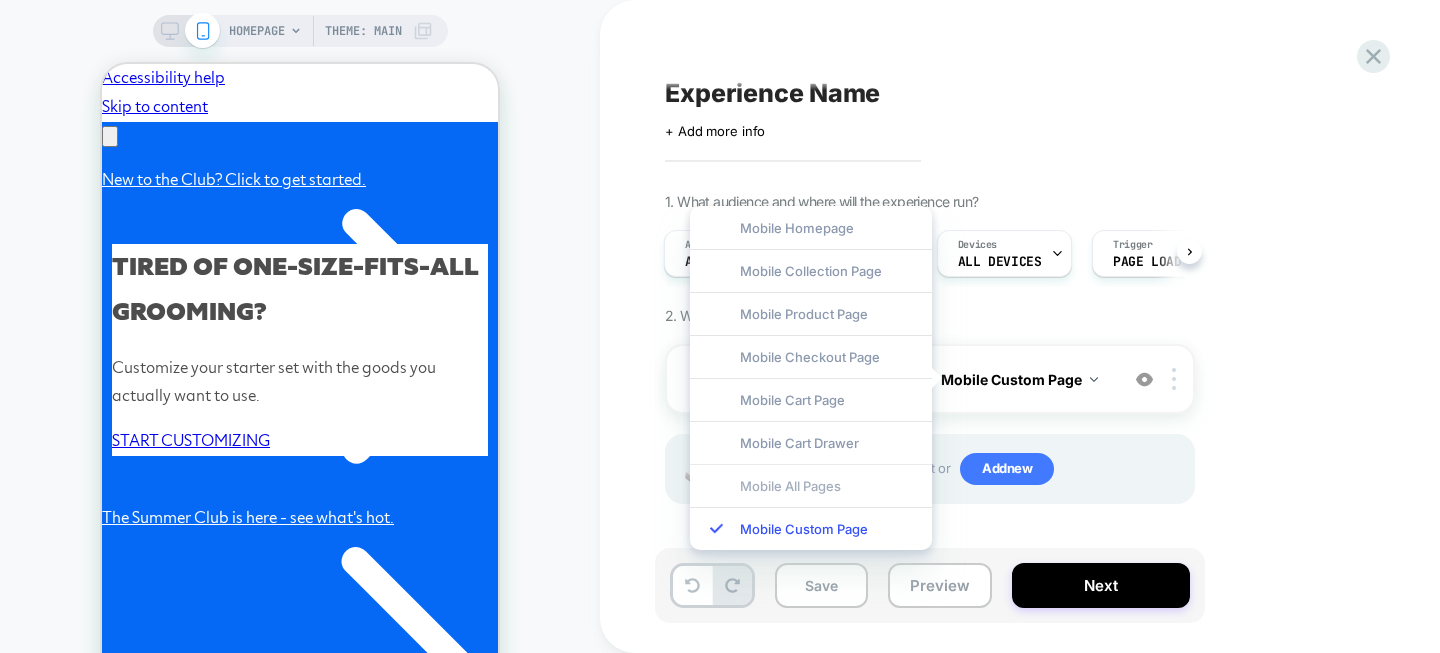 click on "Mobile       All Pages" at bounding box center [811, 485] 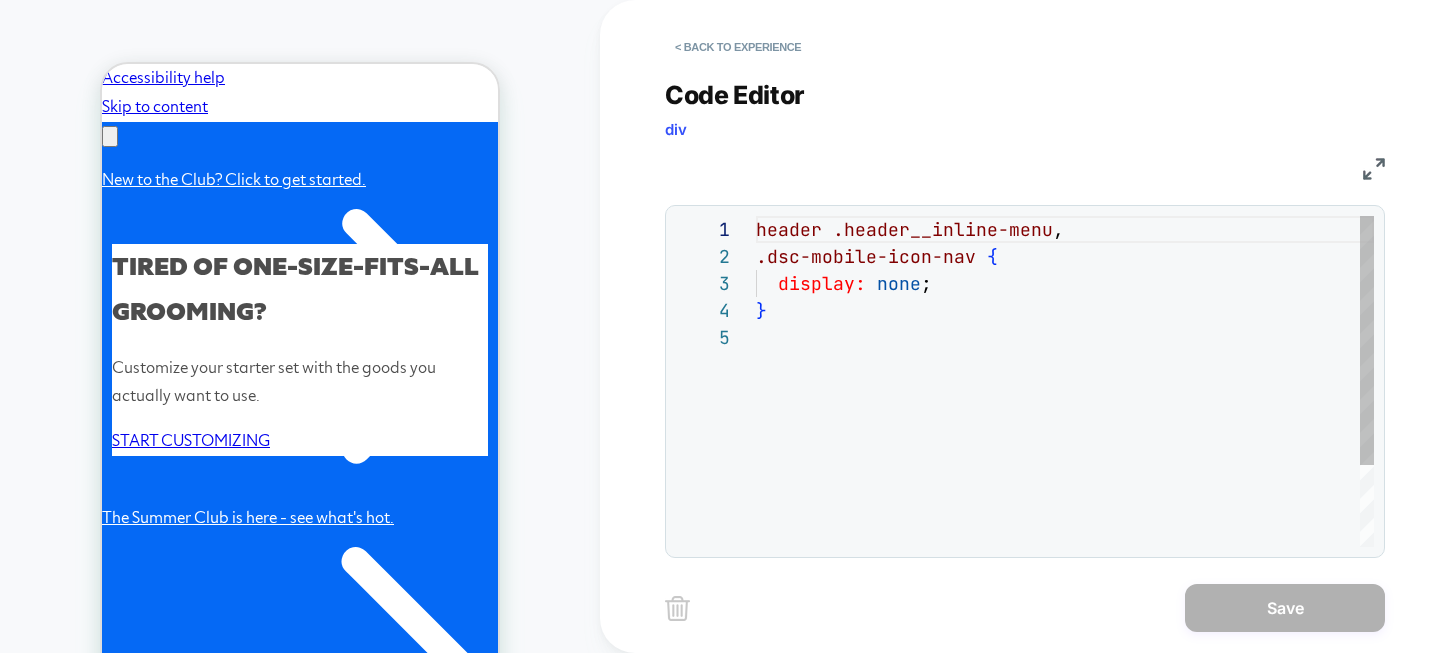 scroll, scrollTop: 108, scrollLeft: 0, axis: vertical 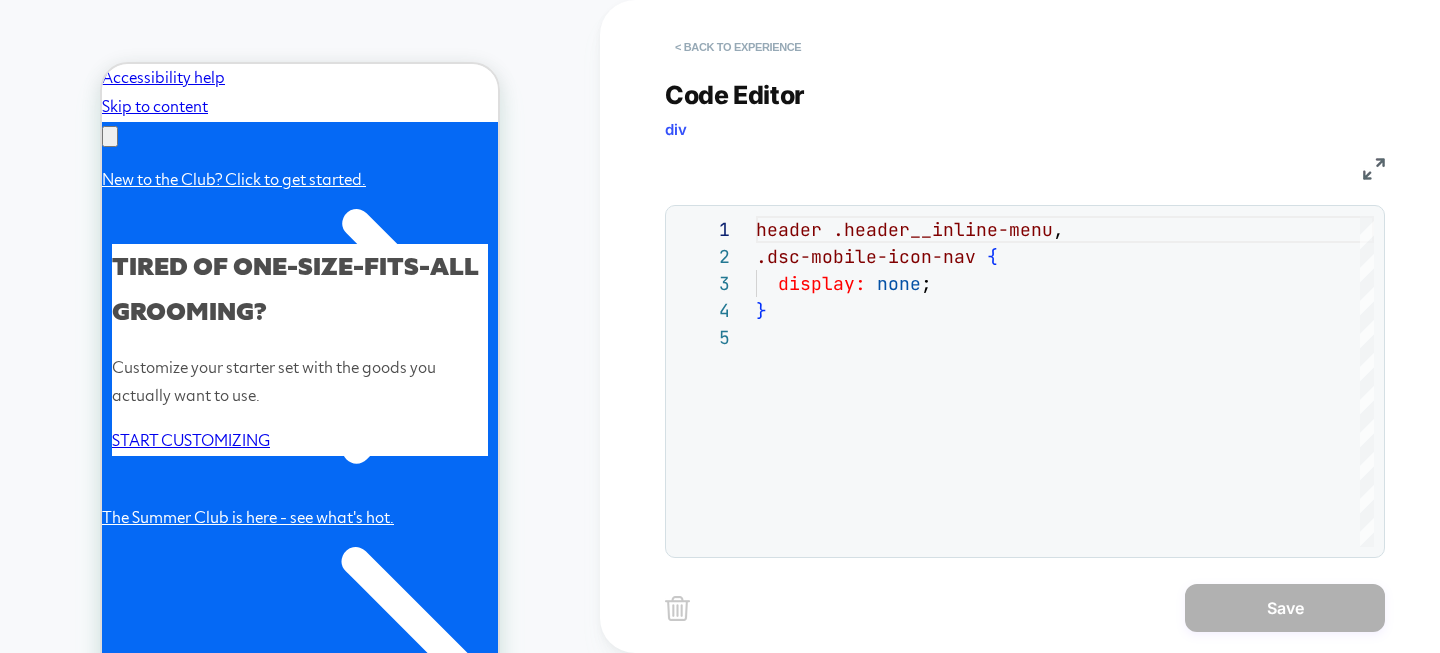 click on "< Back to experience" at bounding box center [738, 47] 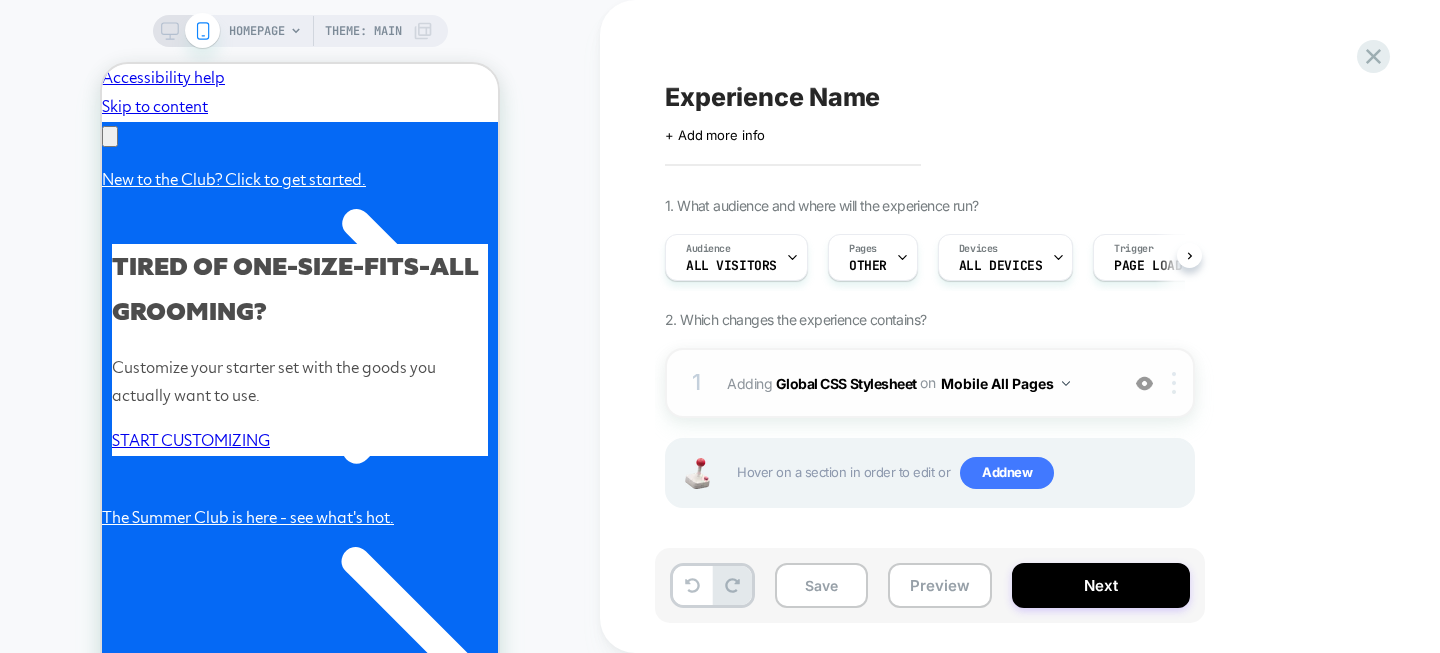 scroll, scrollTop: 0, scrollLeft: 1, axis: horizontal 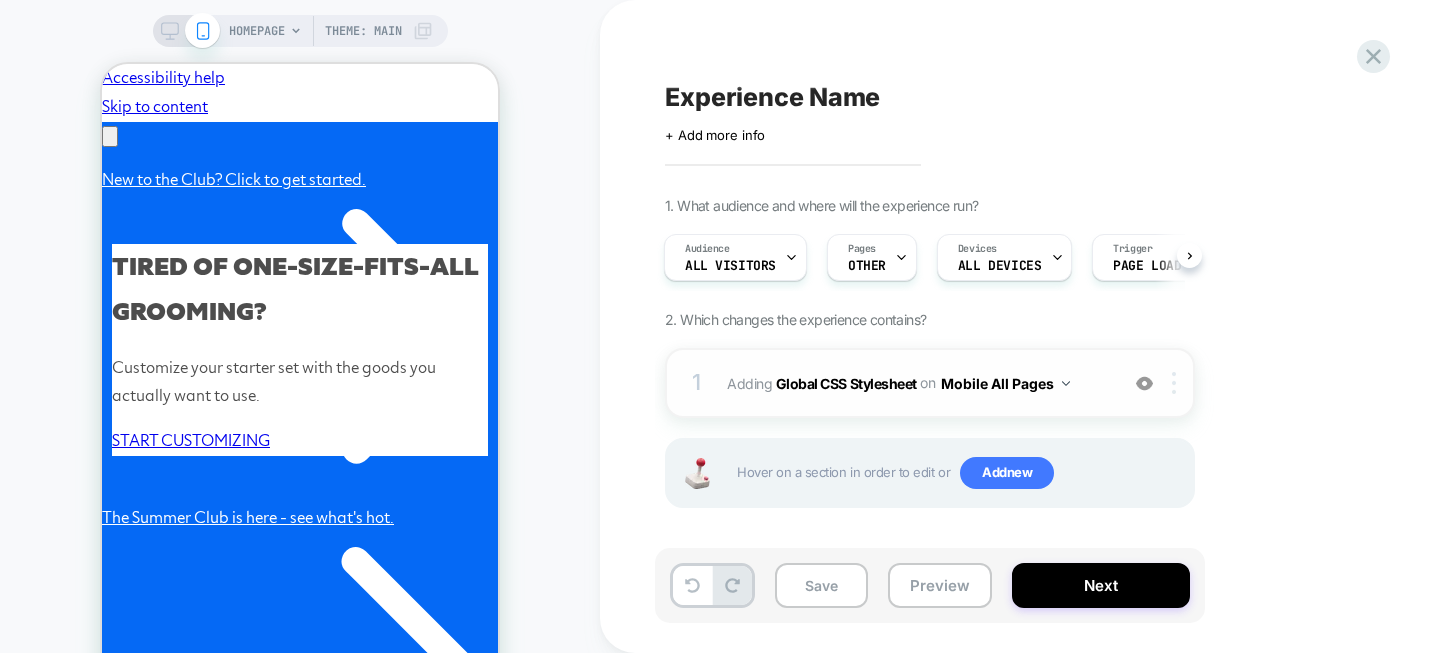 click at bounding box center [1174, 383] 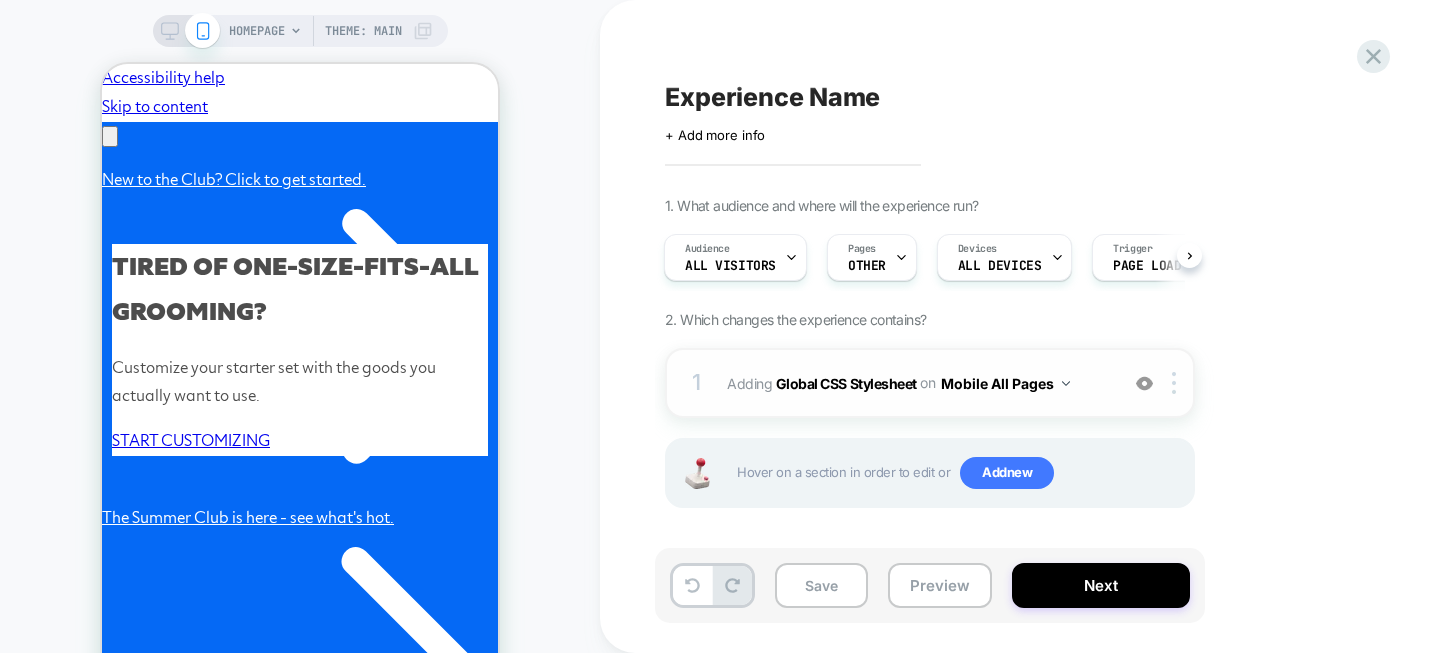 click on "Mobile All Pages" at bounding box center [1005, 383] 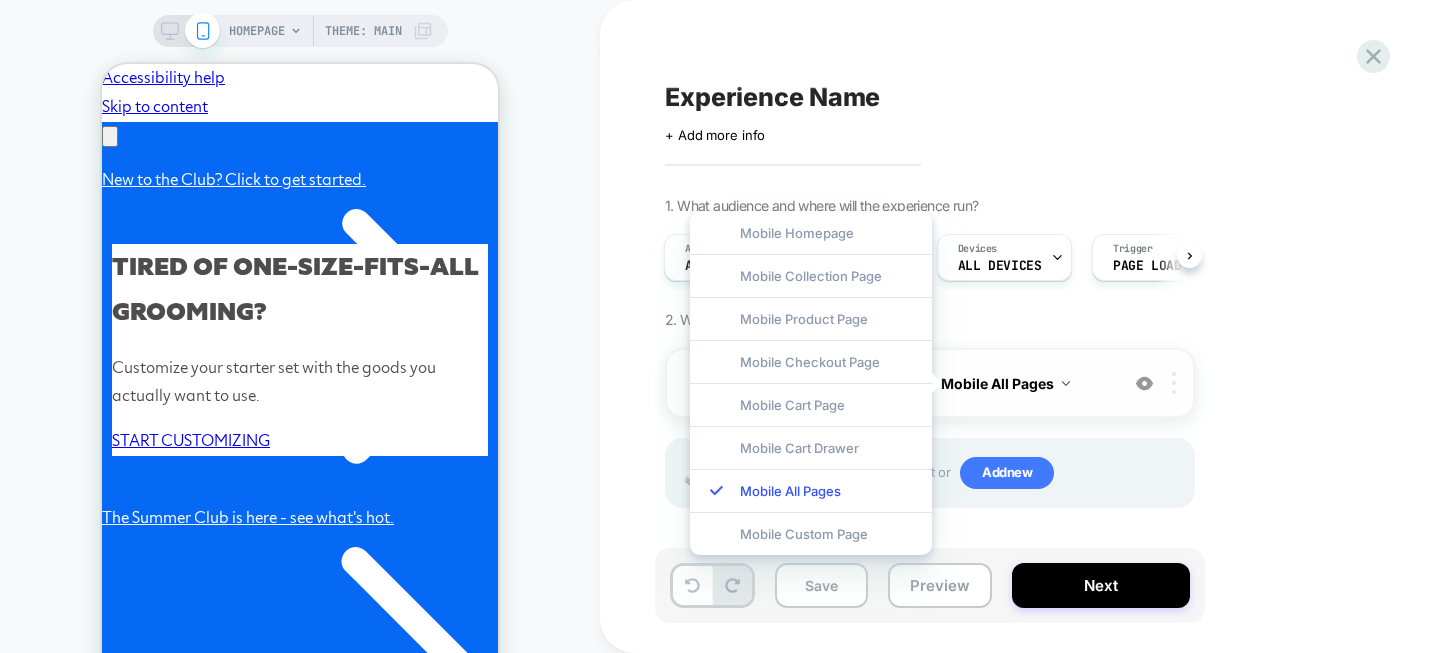 click at bounding box center [1177, 383] 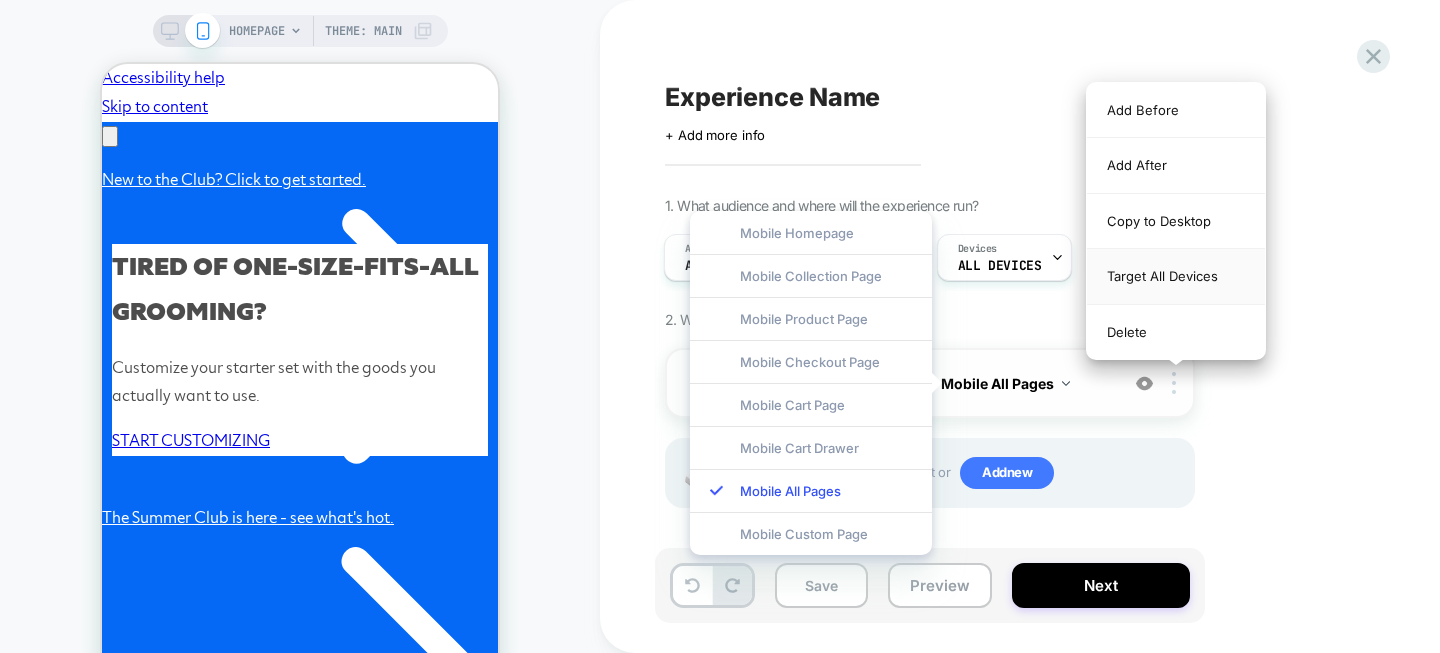 scroll, scrollTop: 0, scrollLeft: 310, axis: horizontal 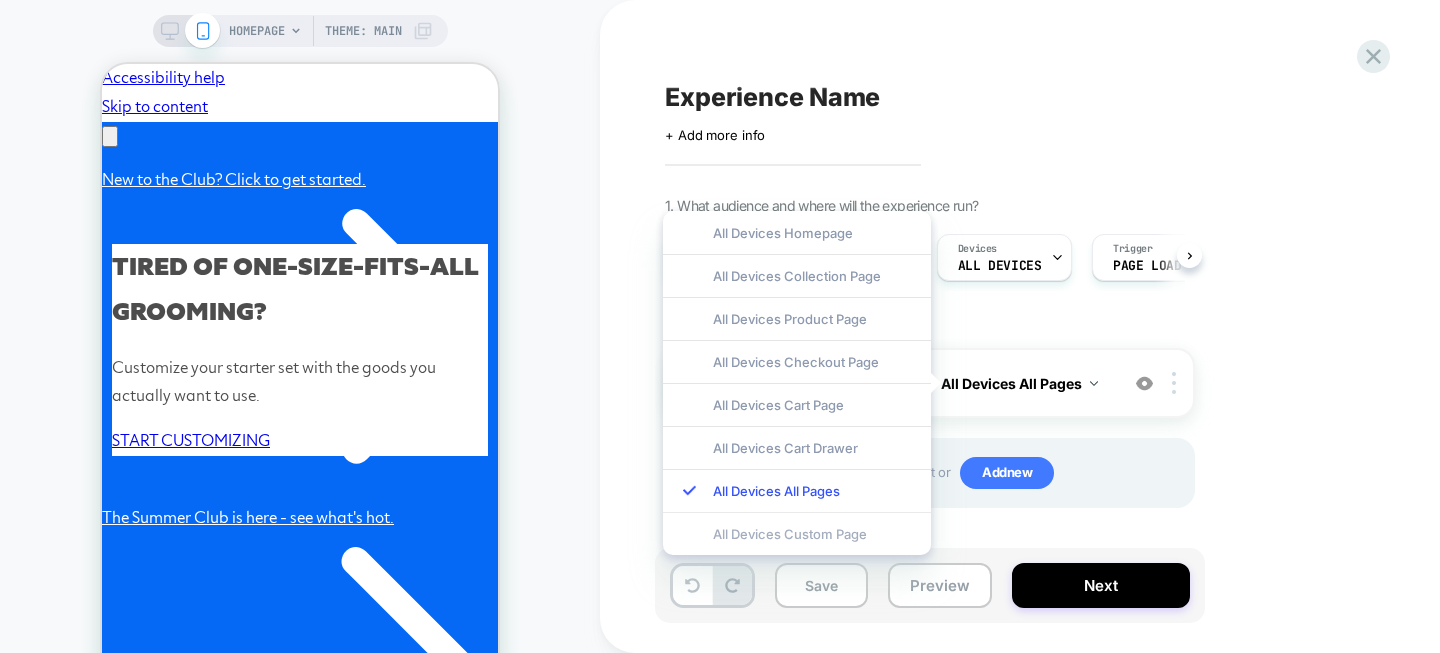 click on "All Devices       Custom Page" at bounding box center [797, 533] 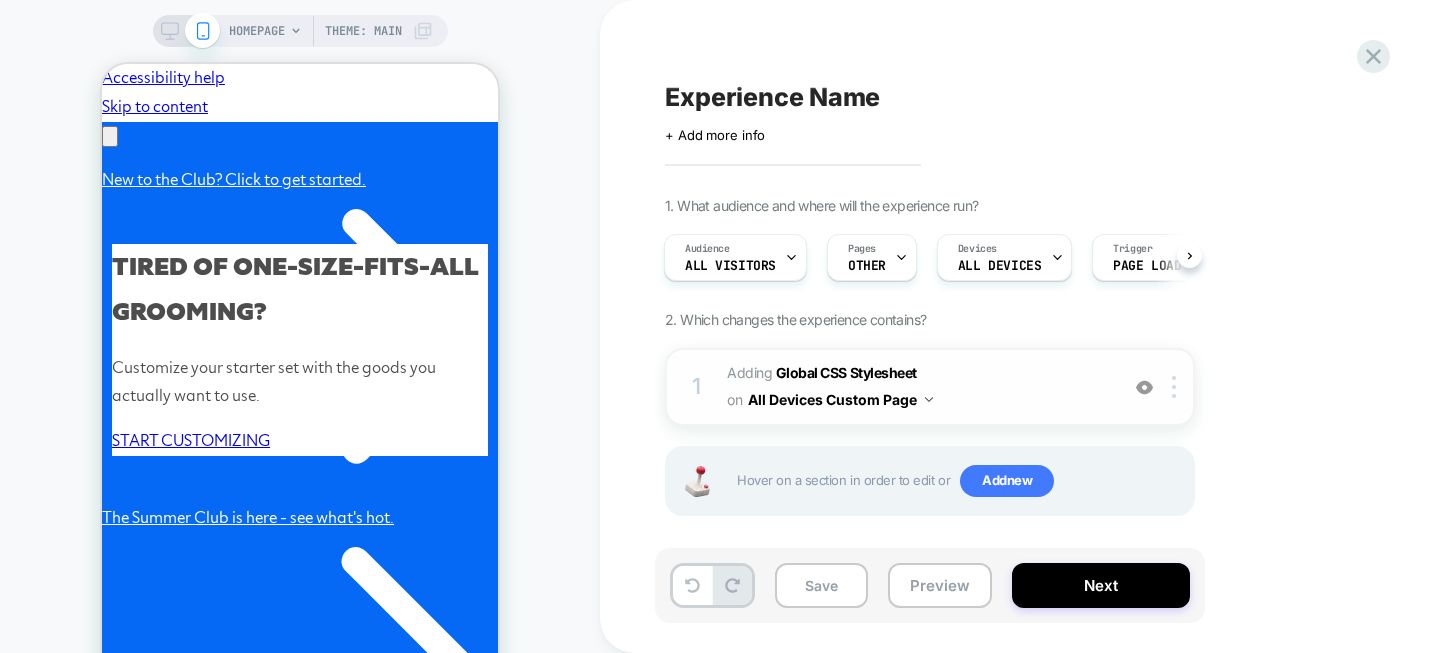 click on "All Devices Custom Page" at bounding box center (840, 399) 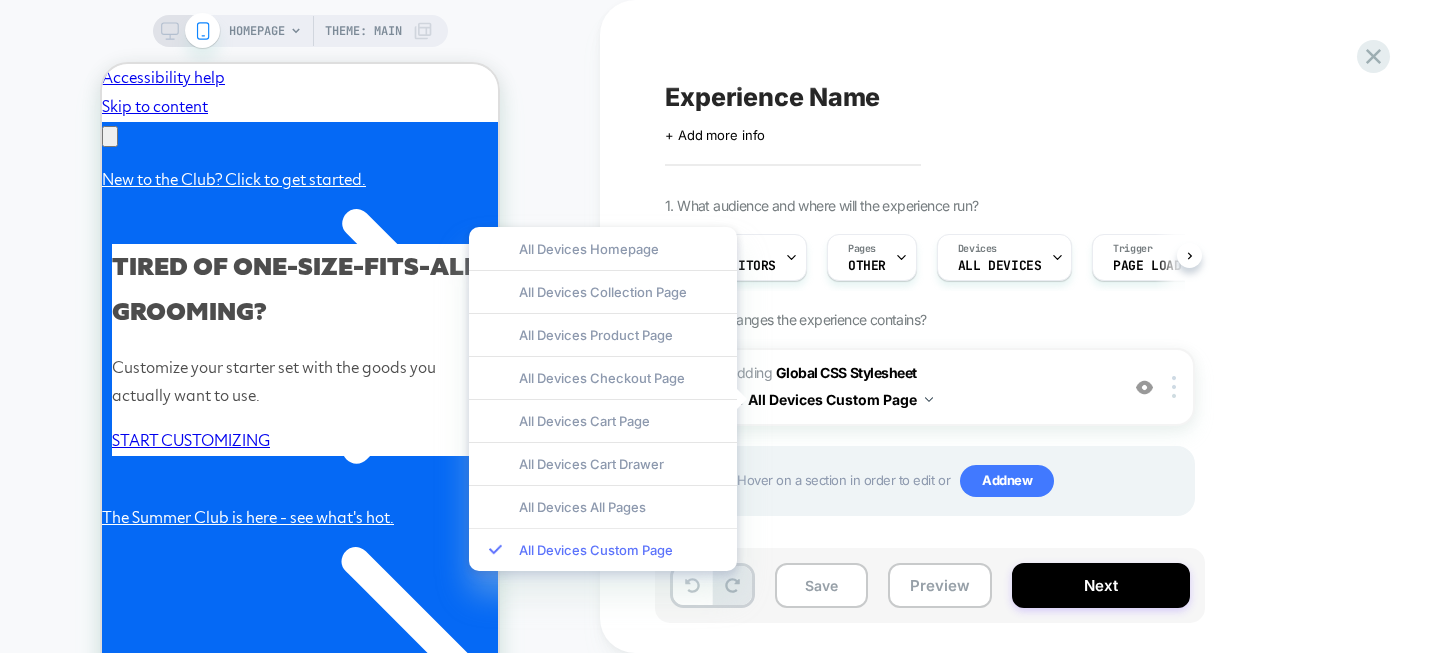 scroll, scrollTop: 0, scrollLeft: 0, axis: both 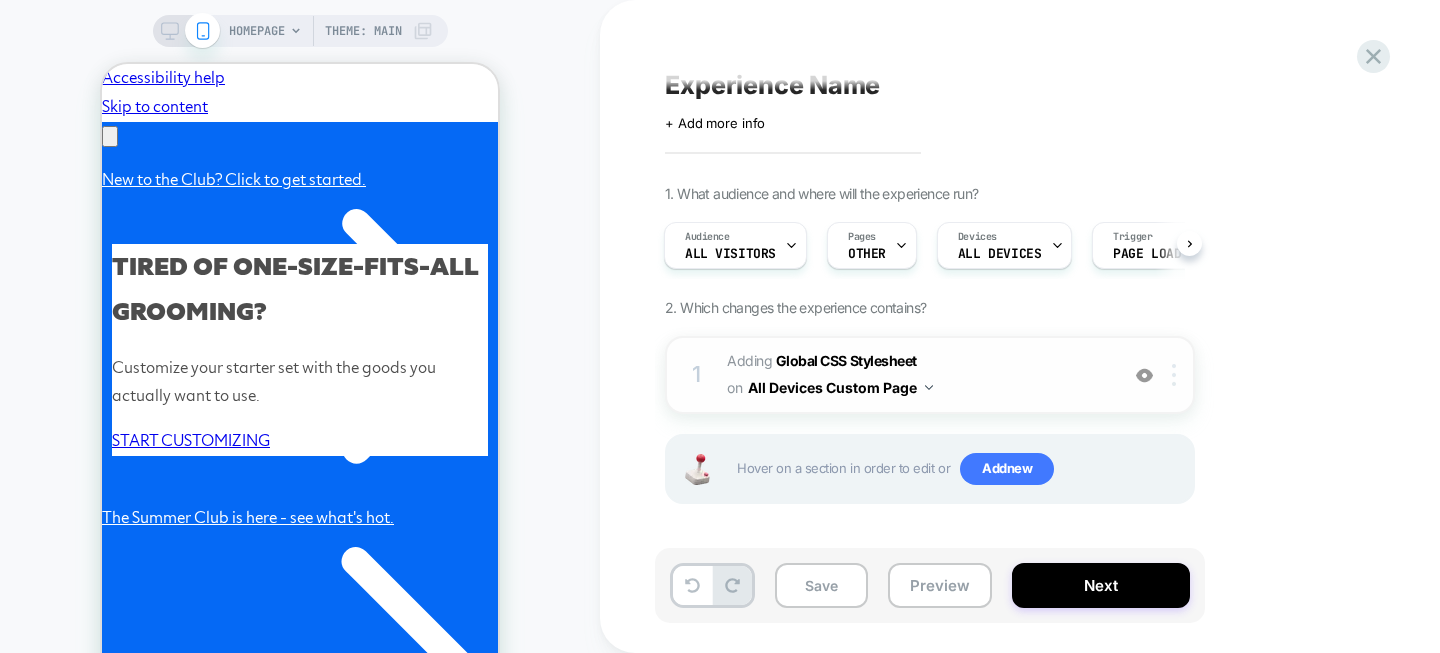 click at bounding box center (1174, 375) 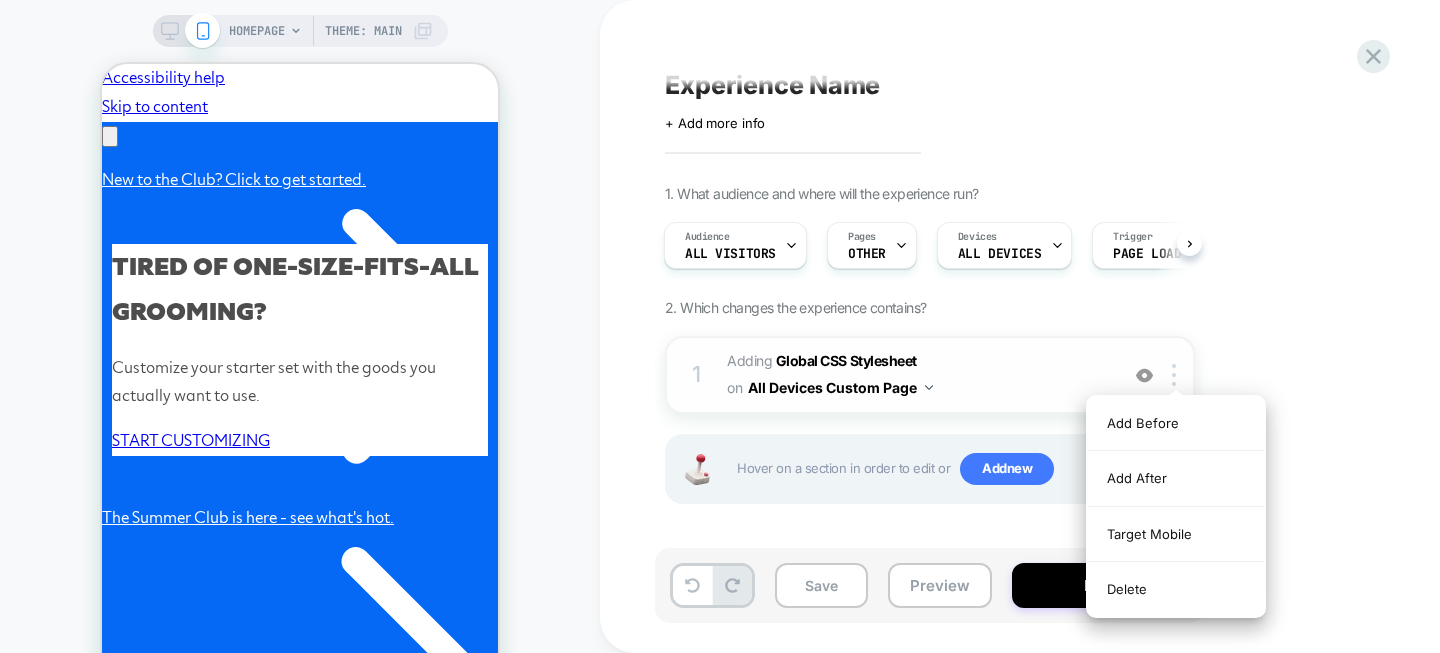 click on "1 Adding   Global CSS Stylesheet   on All Devices Custom Page Add Before Add After Target   Mobile Delete" at bounding box center [930, 375] 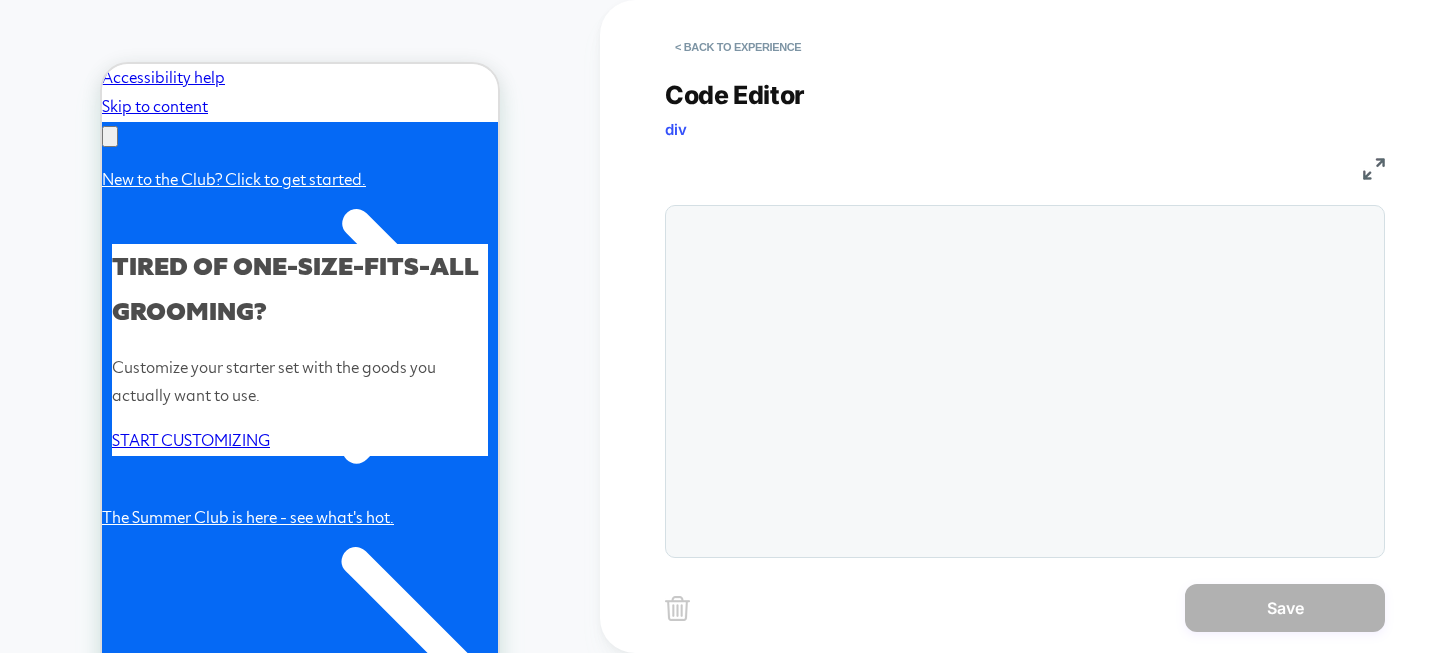 scroll, scrollTop: 108, scrollLeft: 0, axis: vertical 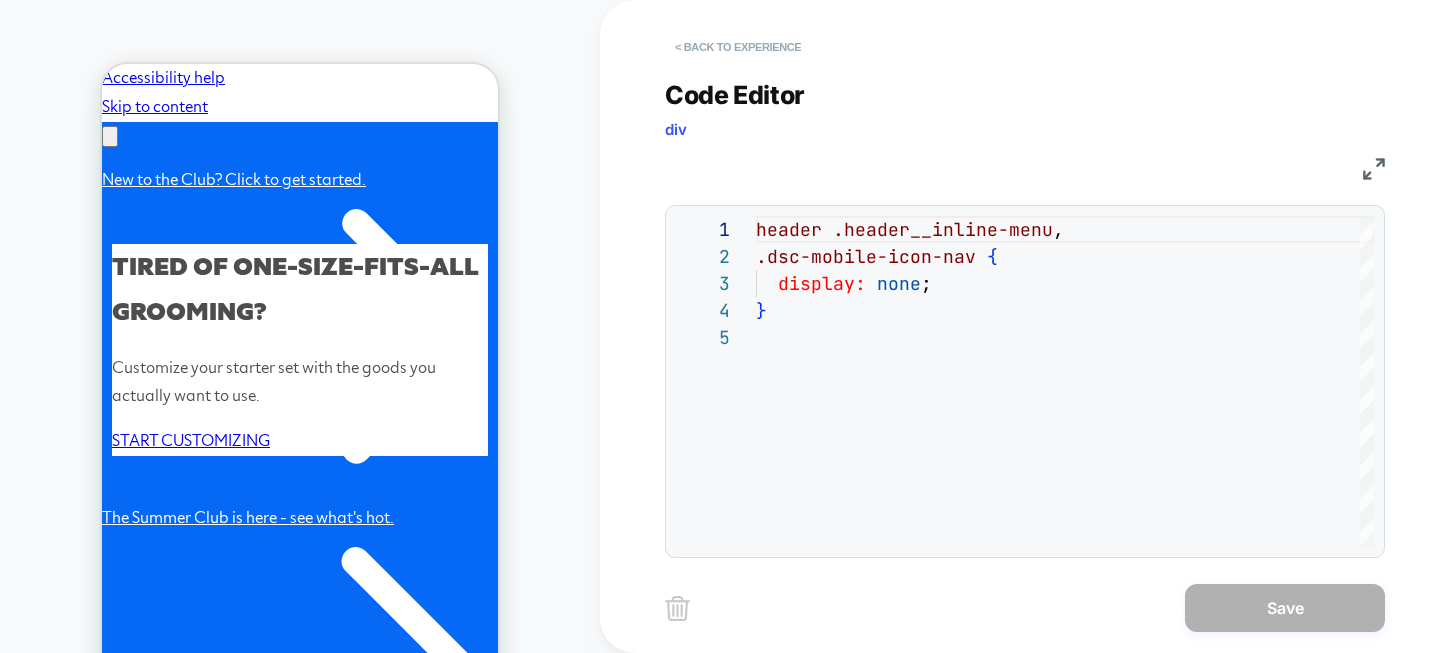 click on "< Back to experience" at bounding box center (738, 47) 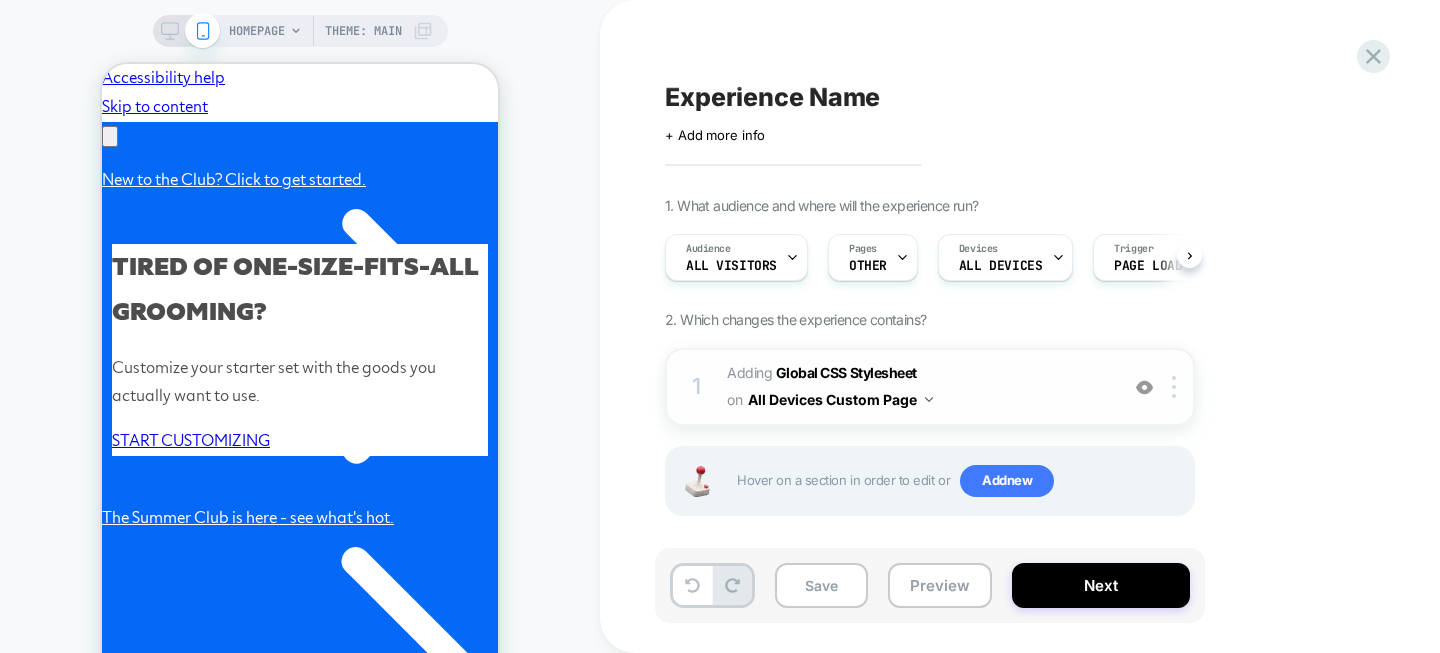 scroll, scrollTop: 0, scrollLeft: 1, axis: horizontal 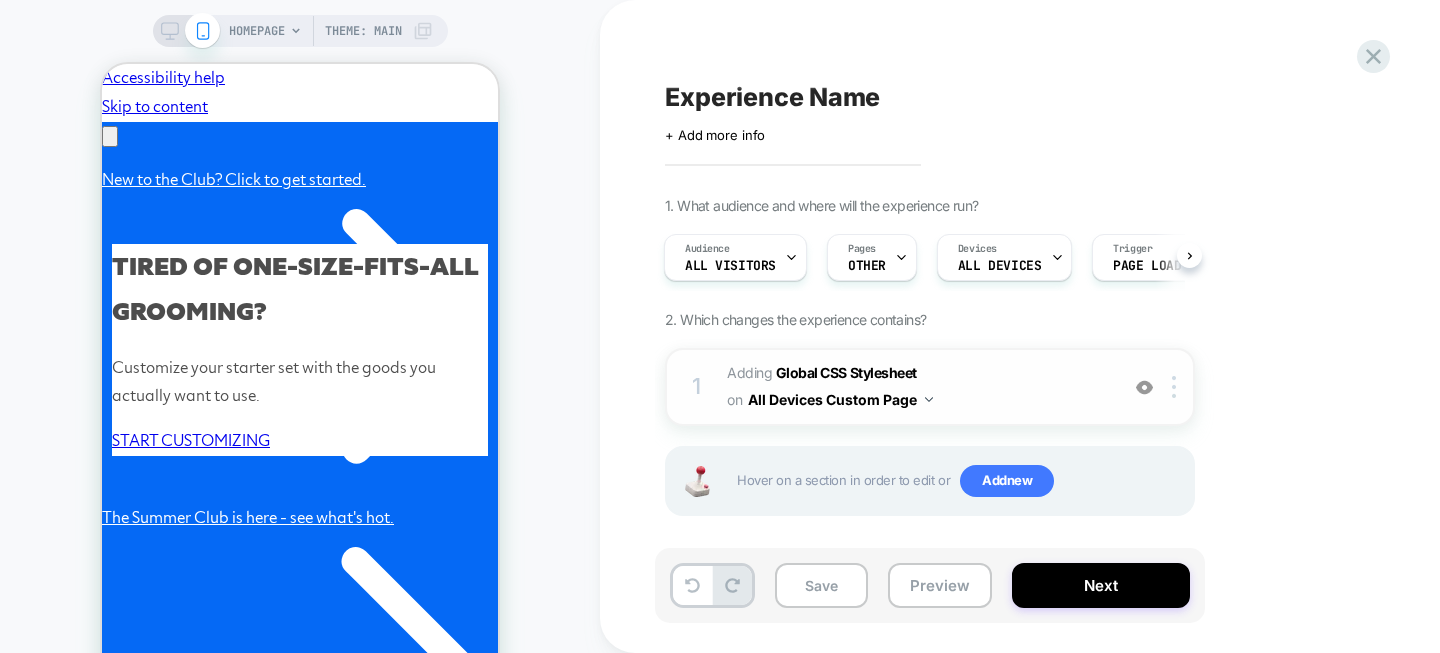 click on "All Devices Custom Page" at bounding box center [840, 399] 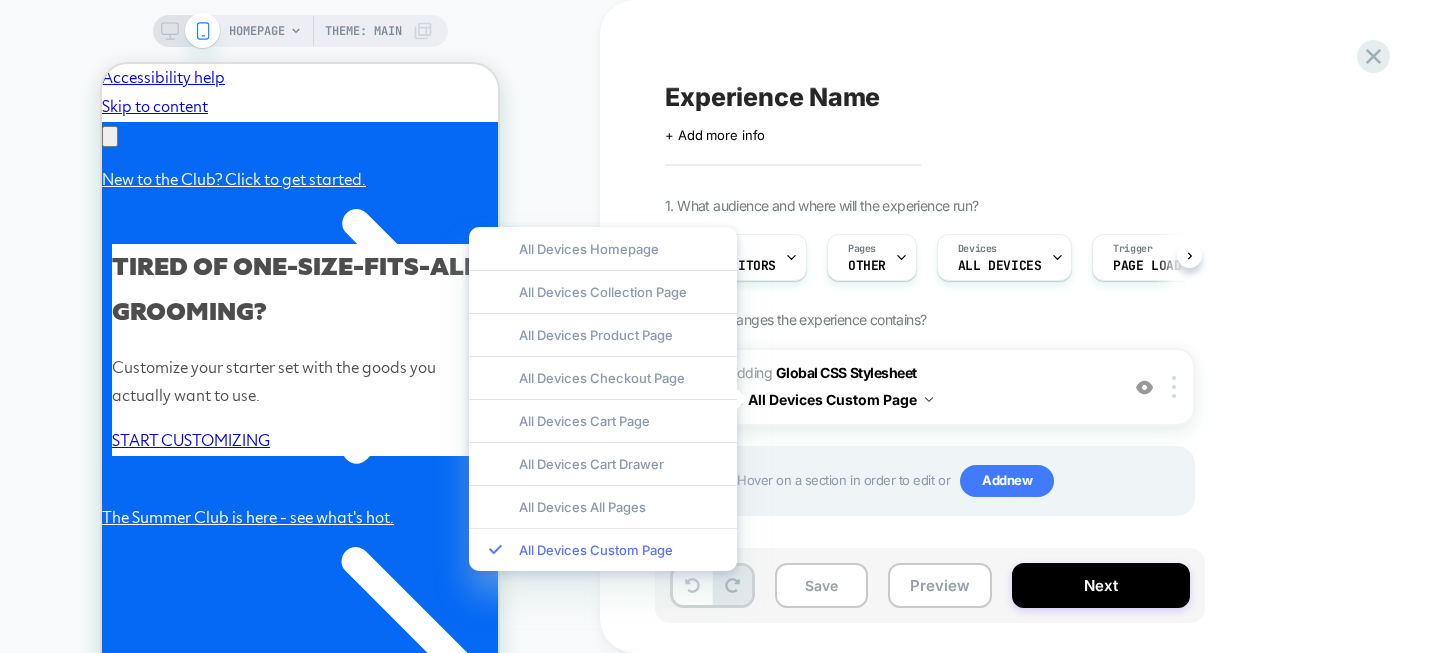 click on "All Devices       Custom Page" at bounding box center [603, 549] 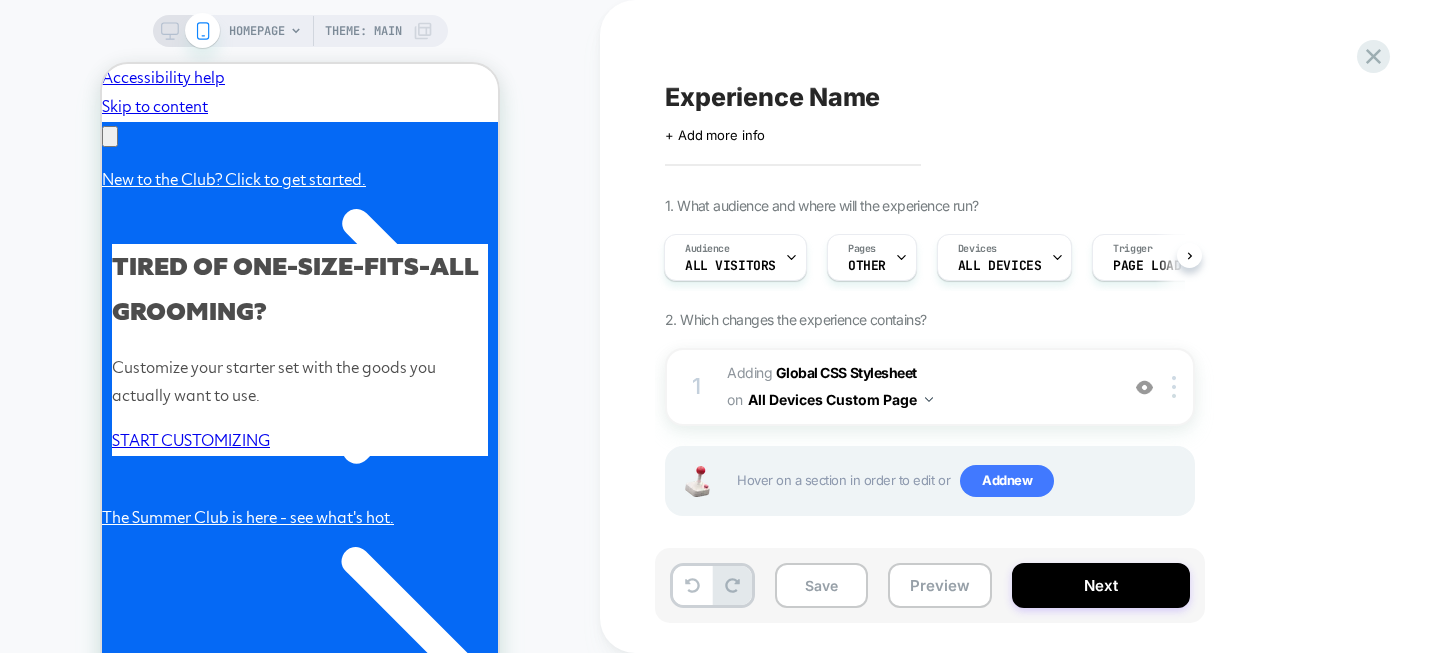scroll, scrollTop: 12, scrollLeft: 0, axis: vertical 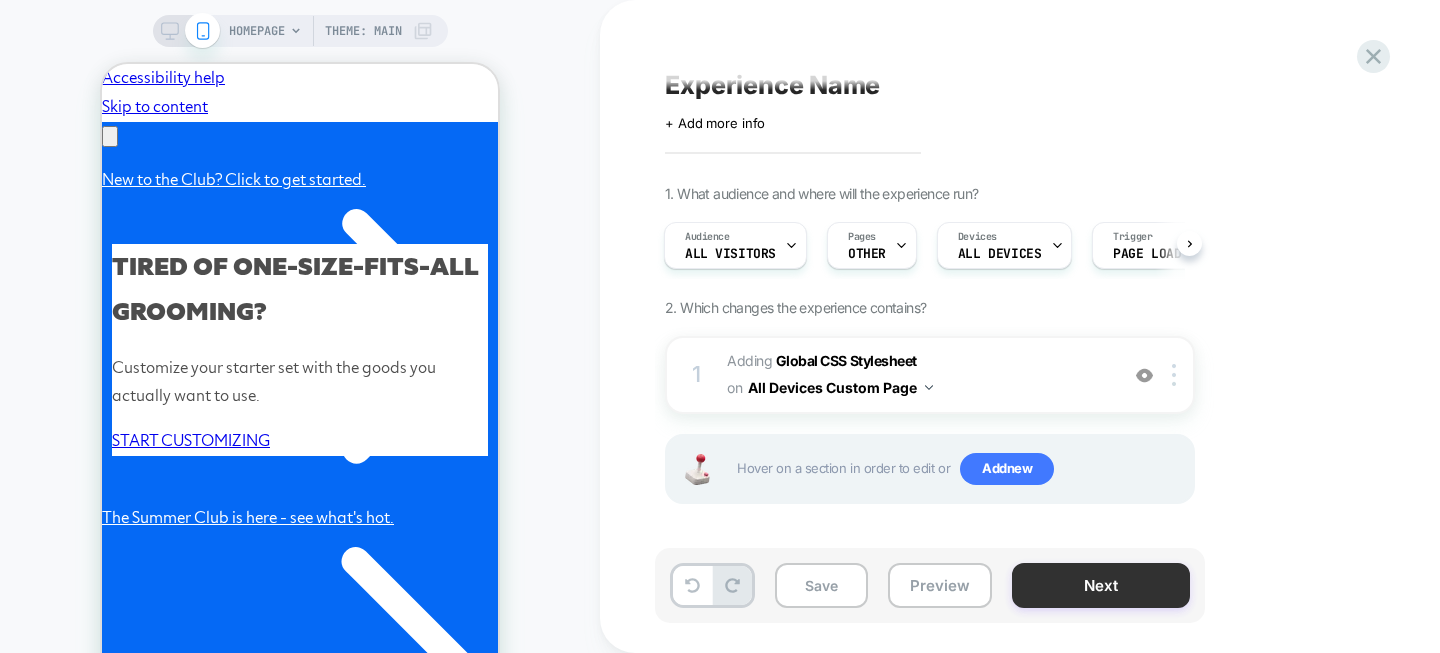 click on "Next" at bounding box center (1101, 585) 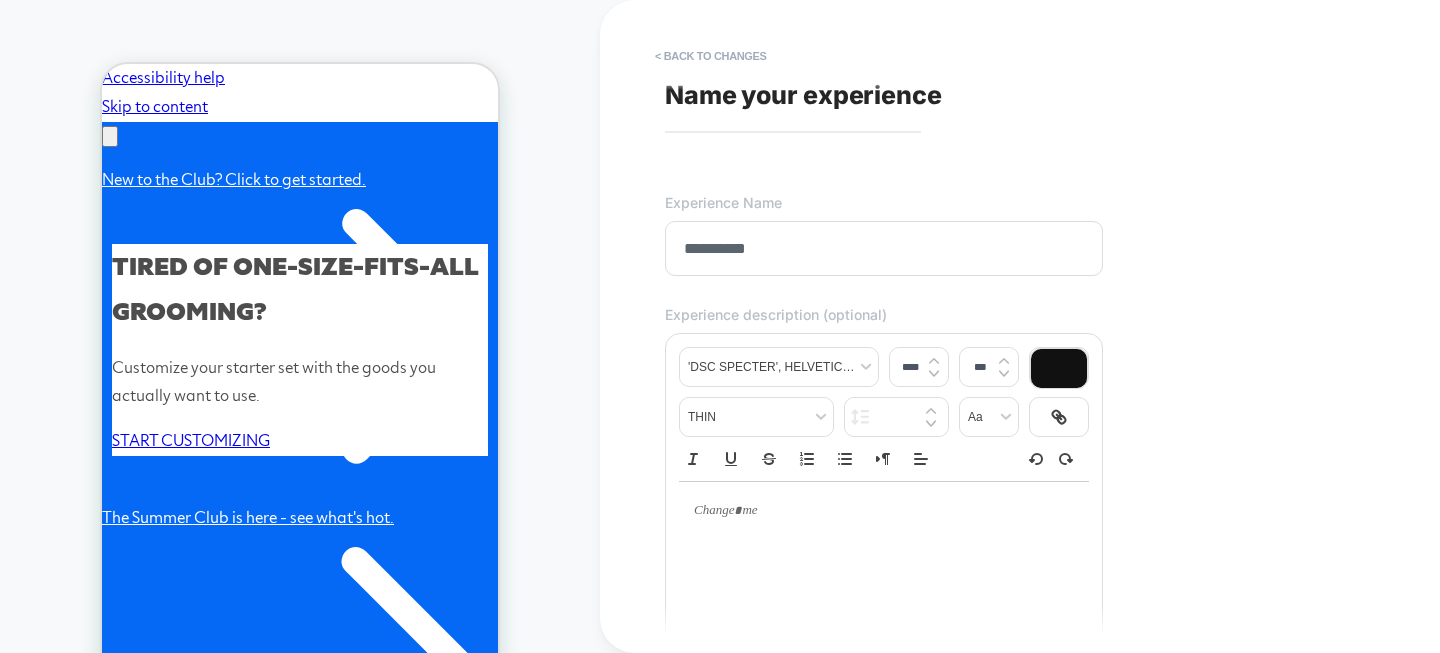 scroll, scrollTop: 0, scrollLeft: 0, axis: both 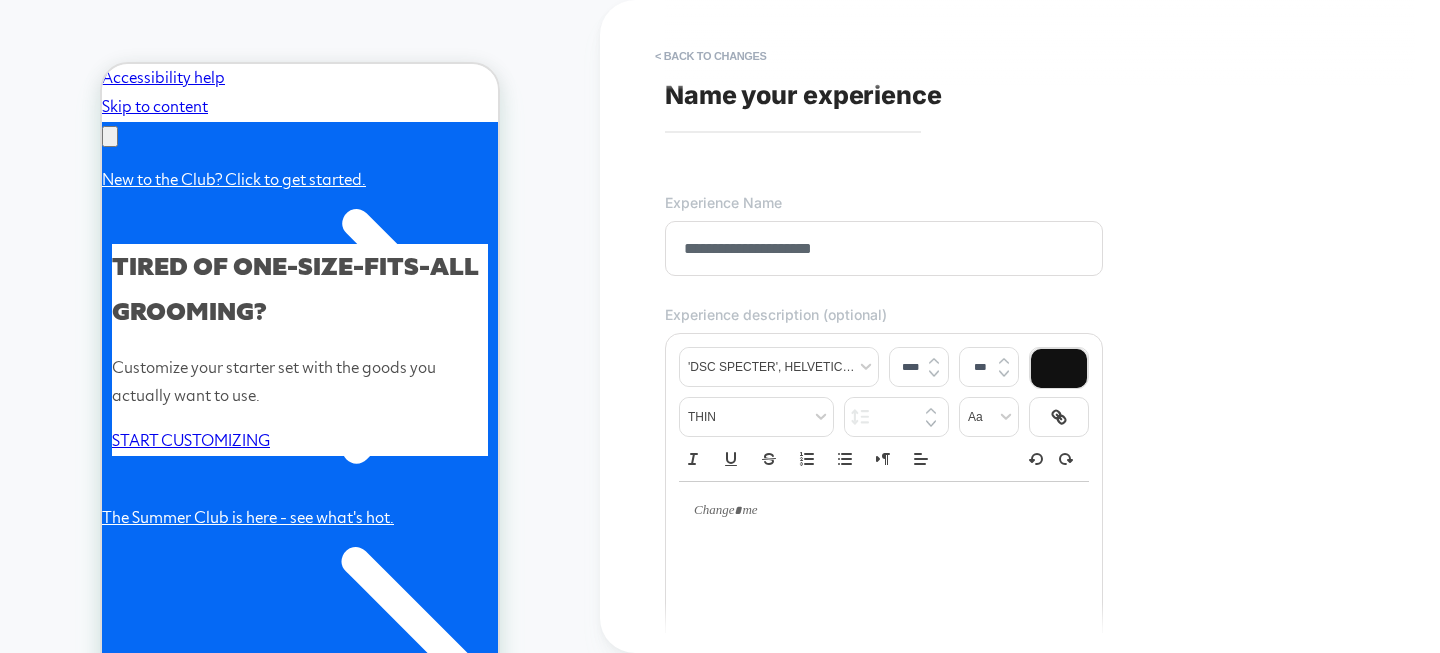 click on "**********" at bounding box center [884, 248] 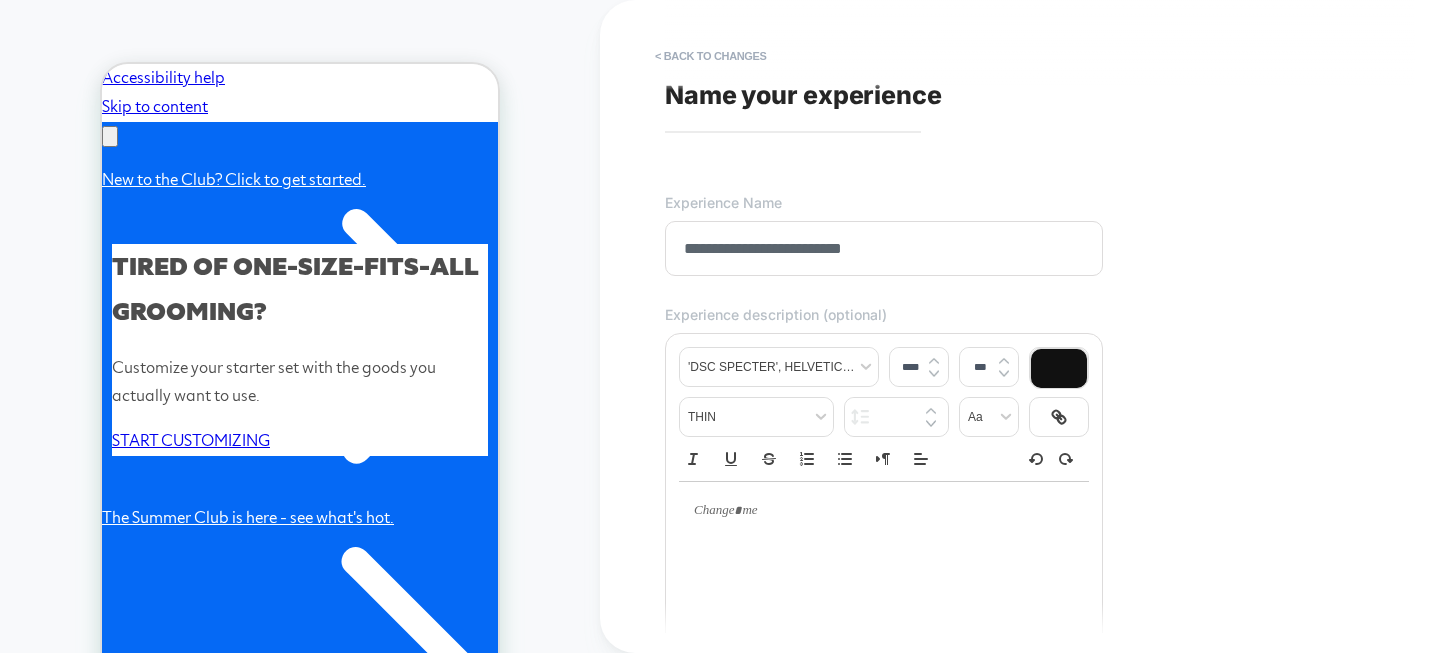 scroll, scrollTop: 0, scrollLeft: 0, axis: both 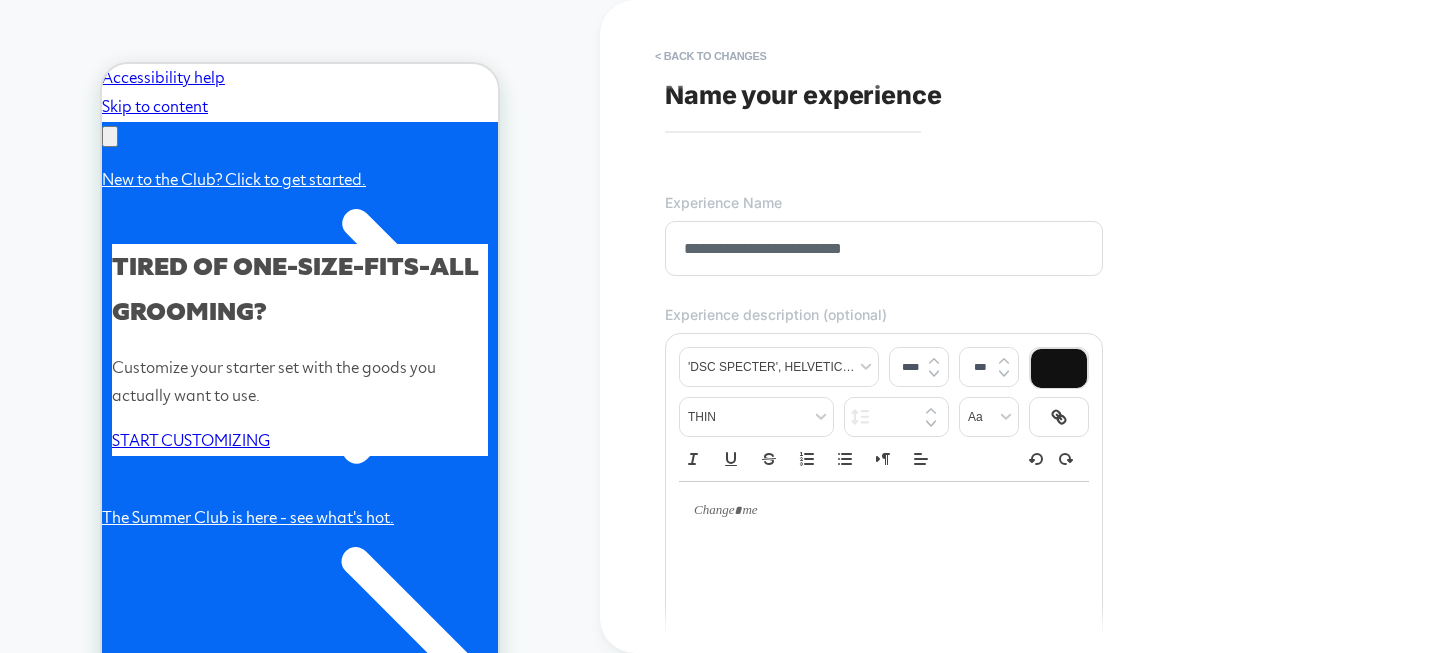 click on "**********" at bounding box center (884, 248) 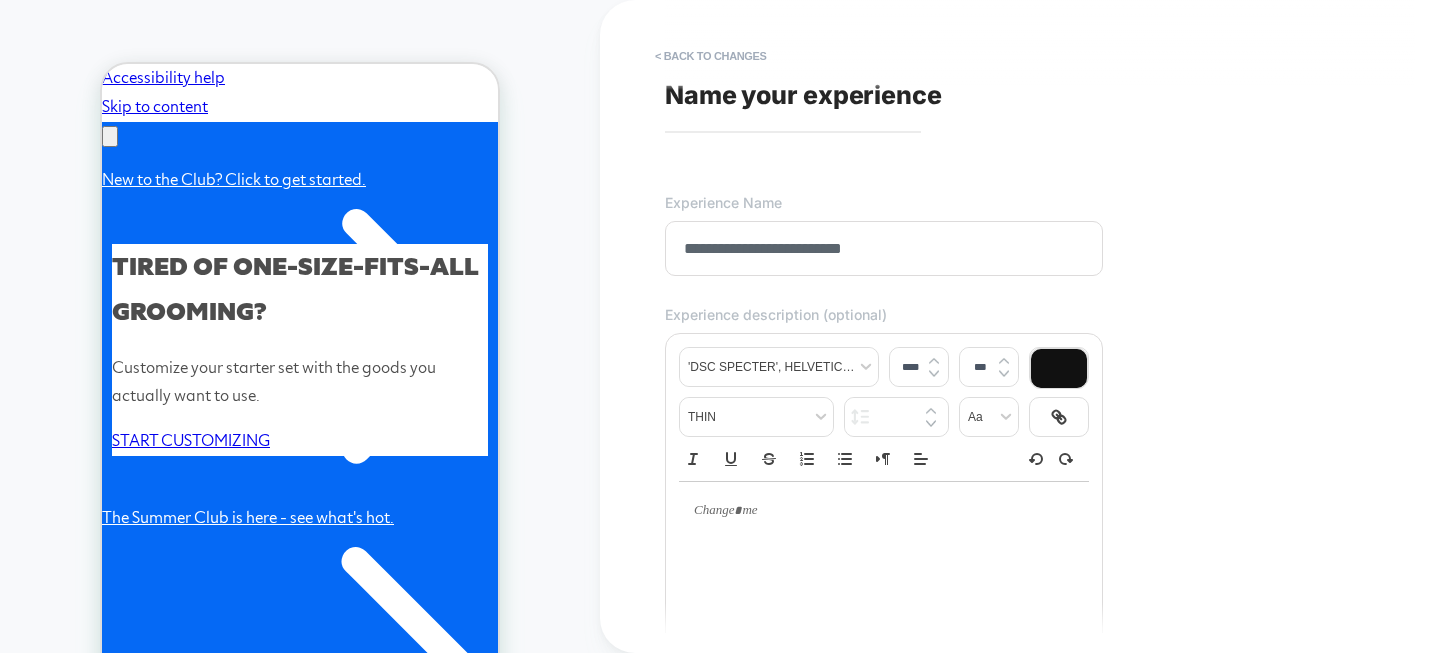scroll, scrollTop: 0, scrollLeft: 310, axis: horizontal 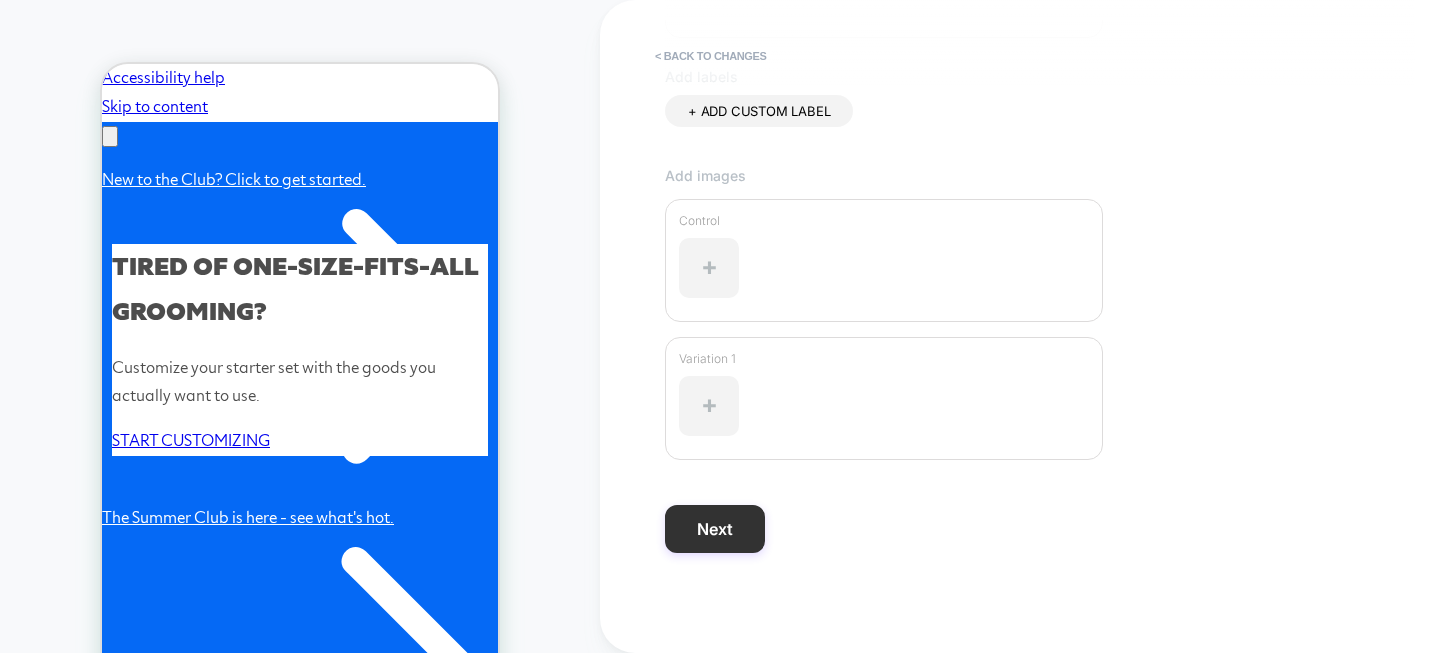 type on "**********" 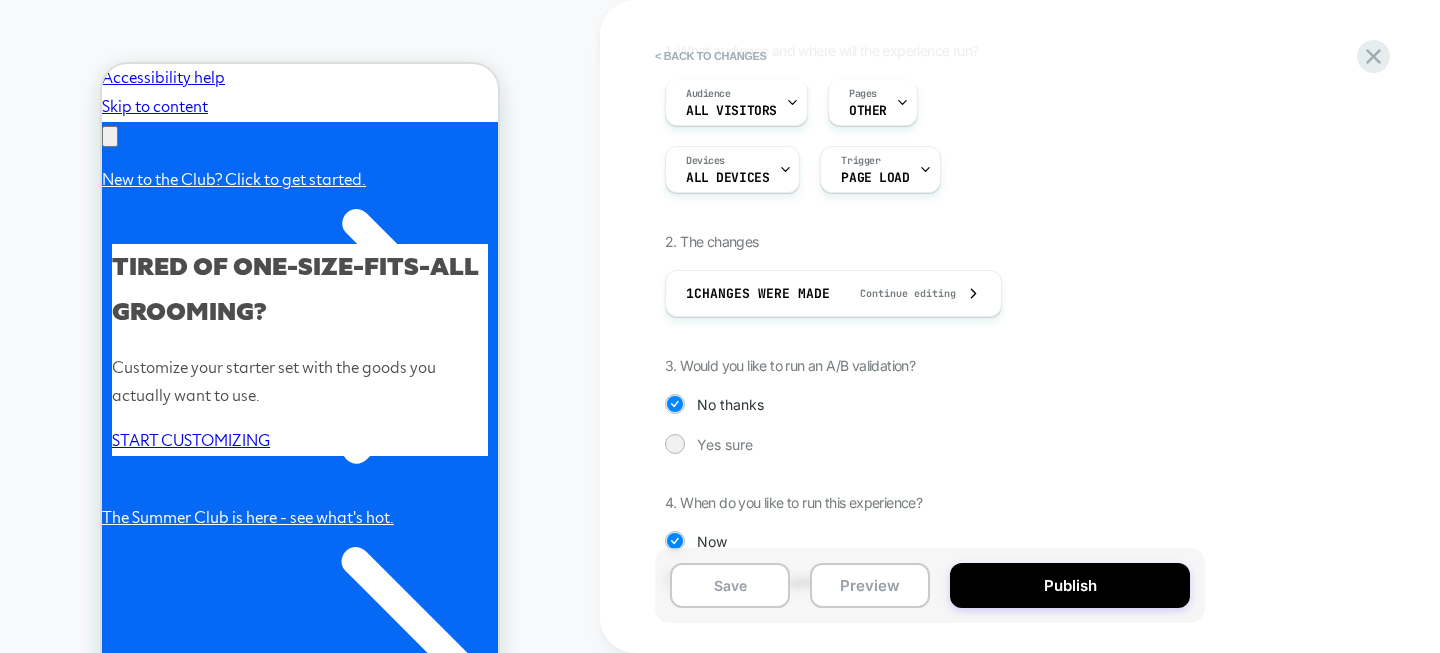 scroll, scrollTop: 168, scrollLeft: 0, axis: vertical 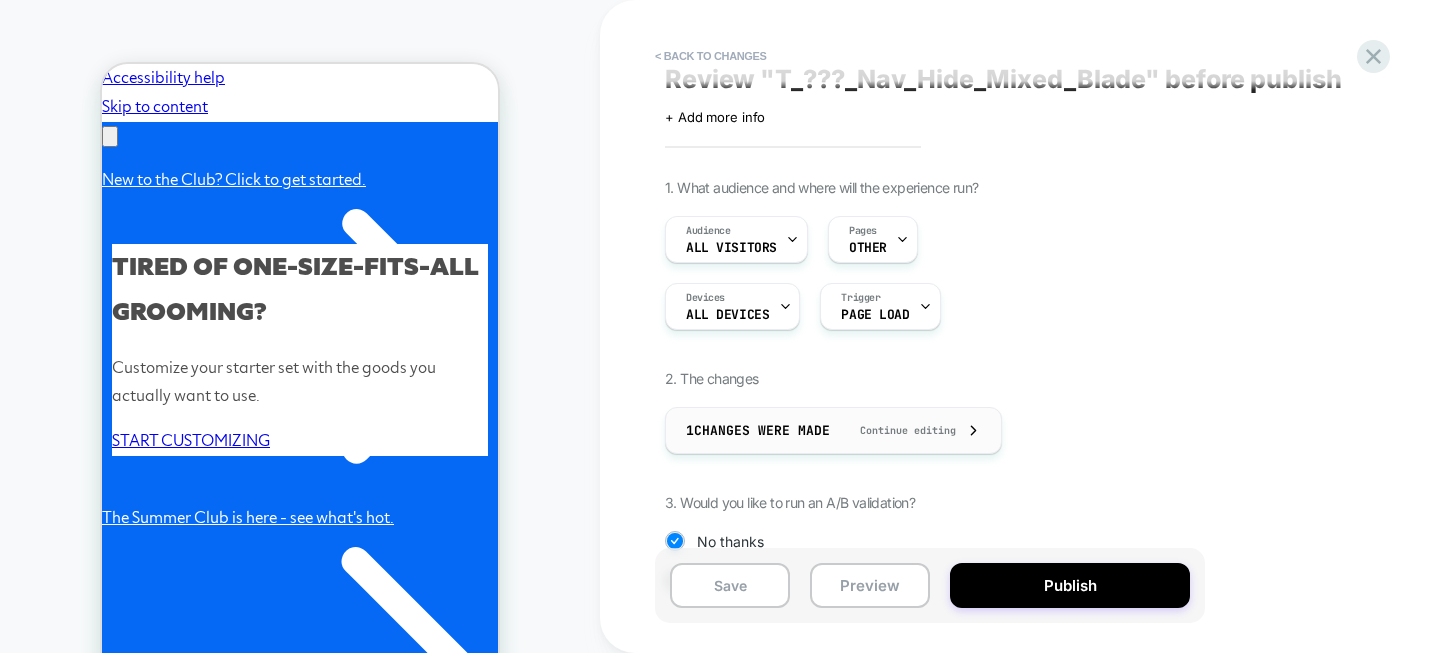 click on "Continue editing" at bounding box center [898, 430] 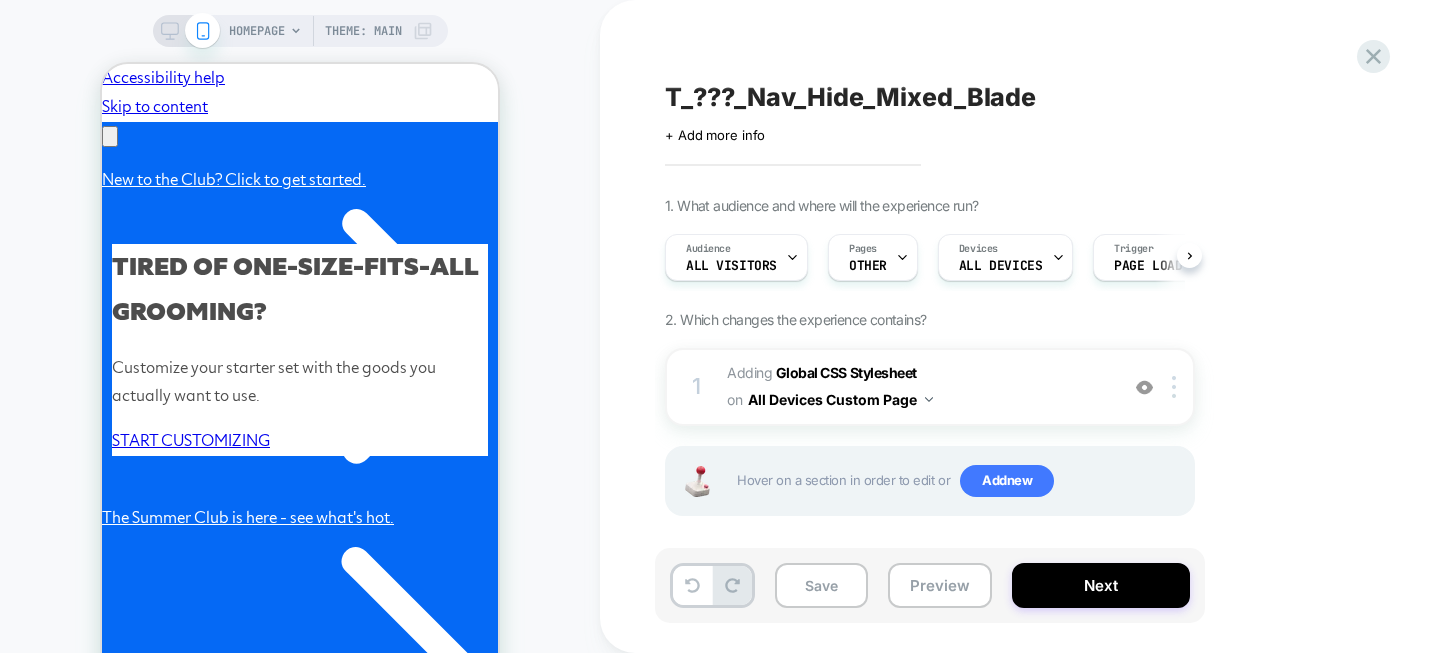 scroll, scrollTop: 0, scrollLeft: 1, axis: horizontal 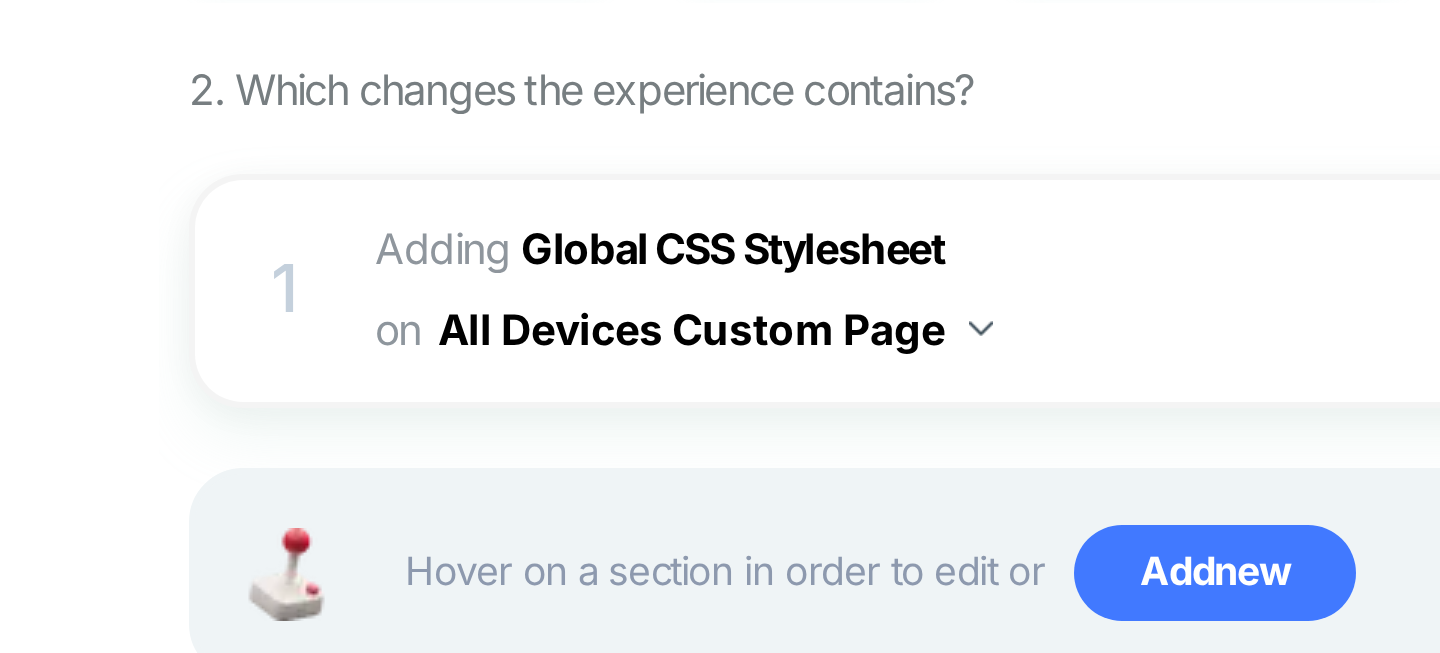 click on "HOMEPAGE Theme: MAIN" at bounding box center (300, 360) 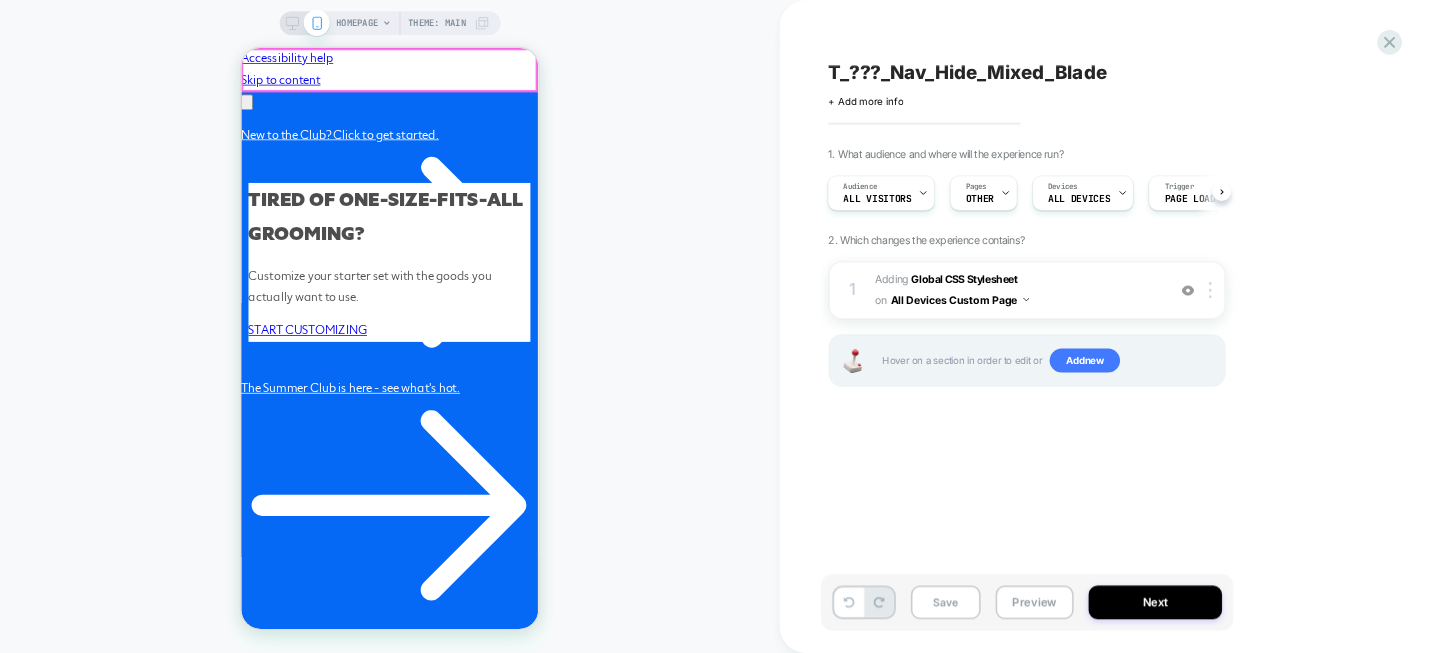 scroll, scrollTop: 305, scrollLeft: 0, axis: vertical 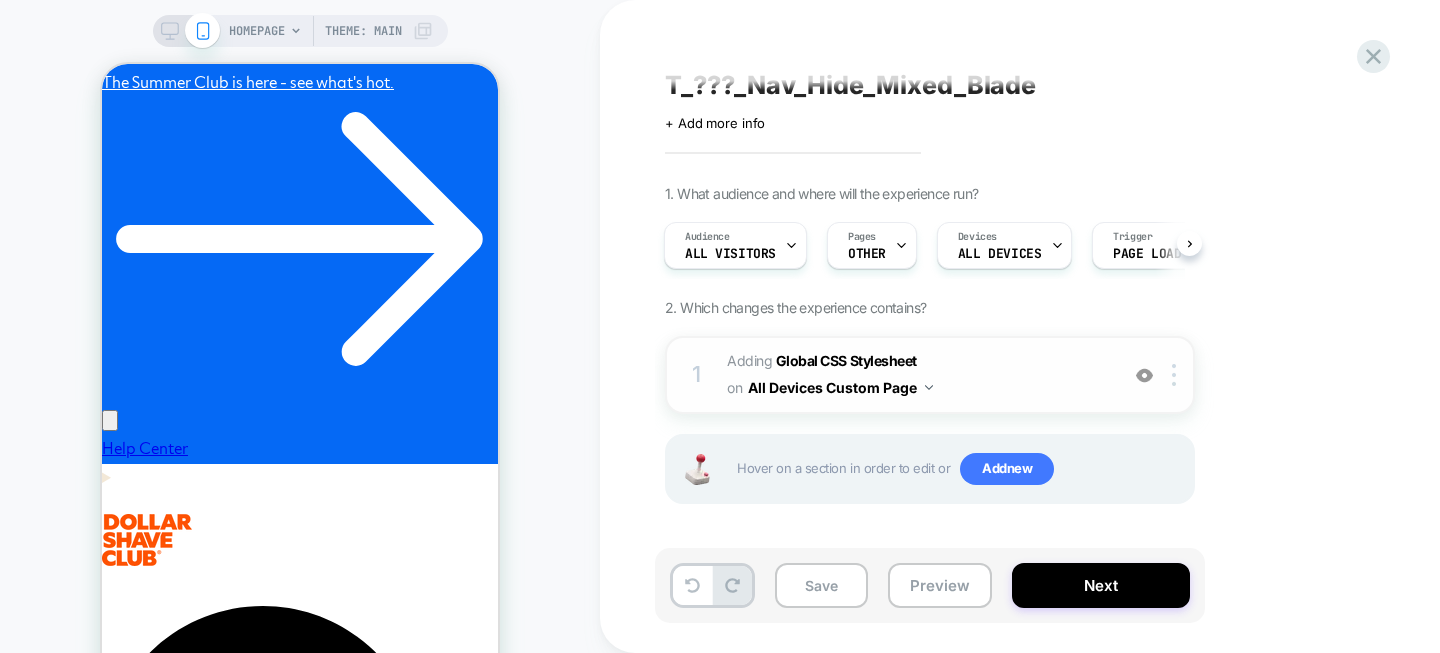click at bounding box center [929, 387] 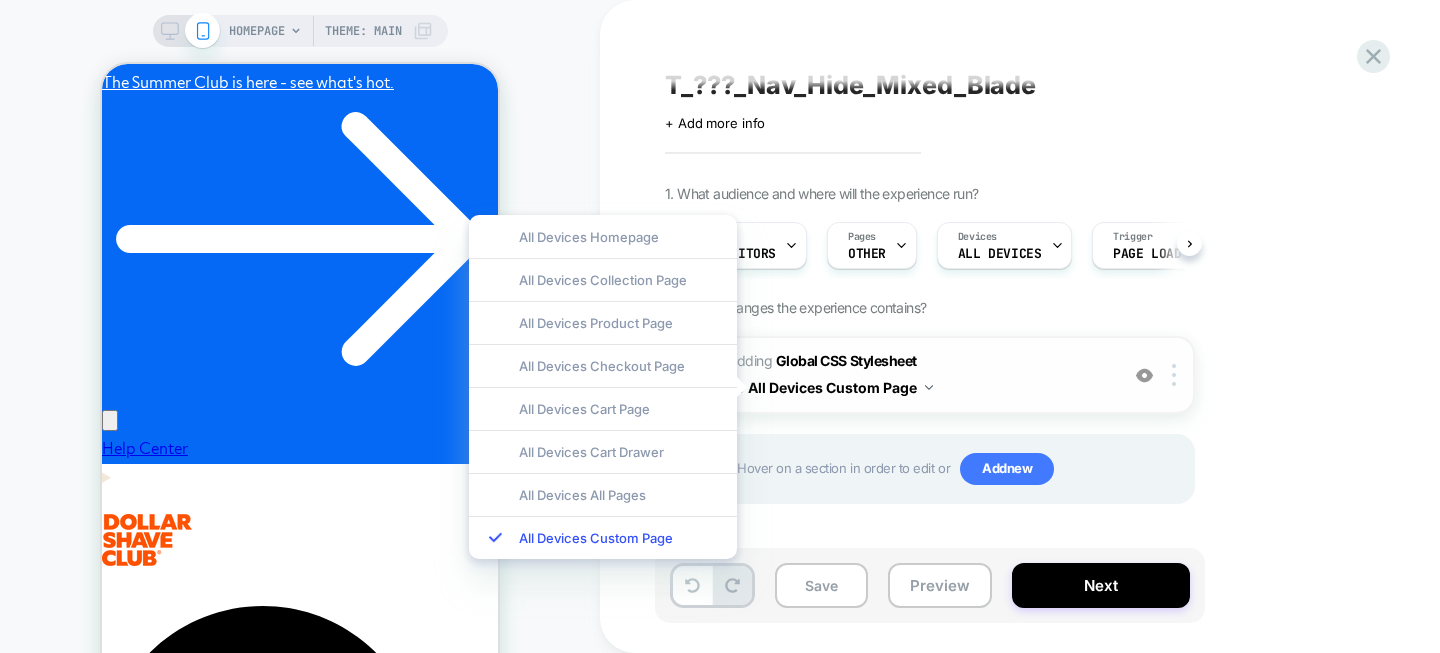 click at bounding box center [929, 387] 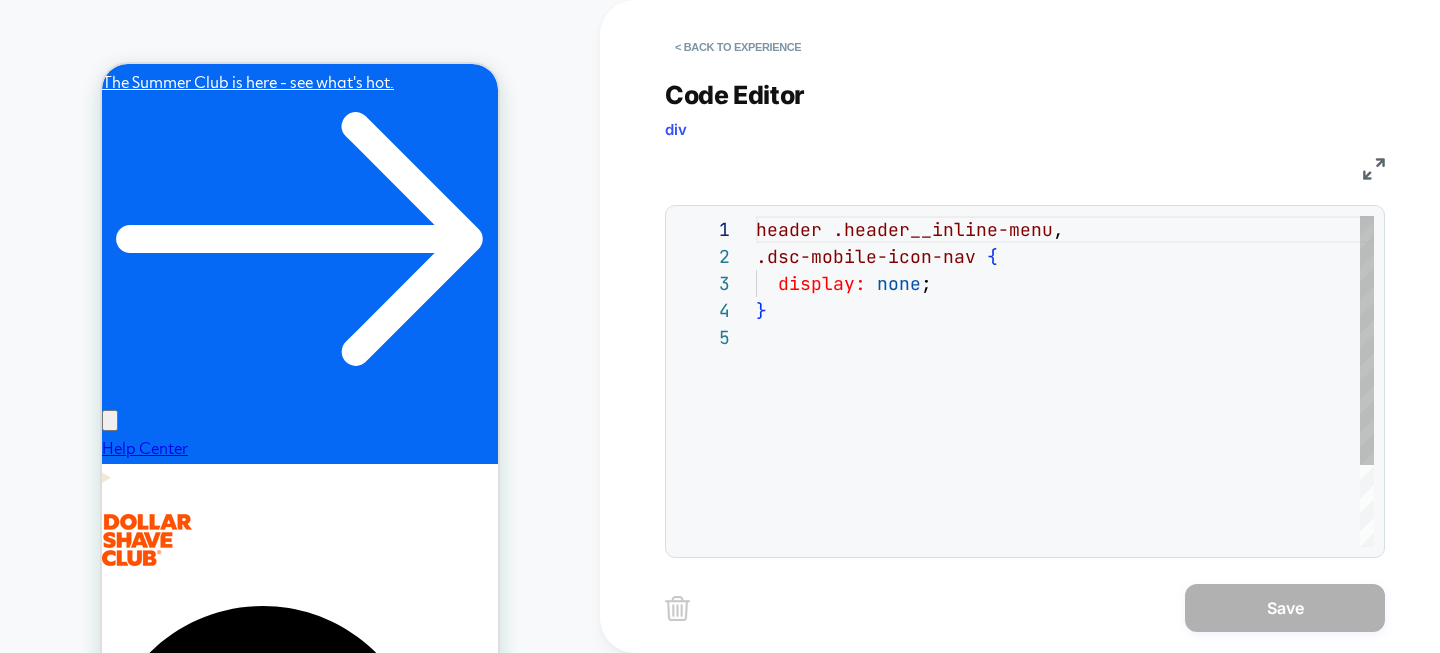 scroll, scrollTop: 108, scrollLeft: 0, axis: vertical 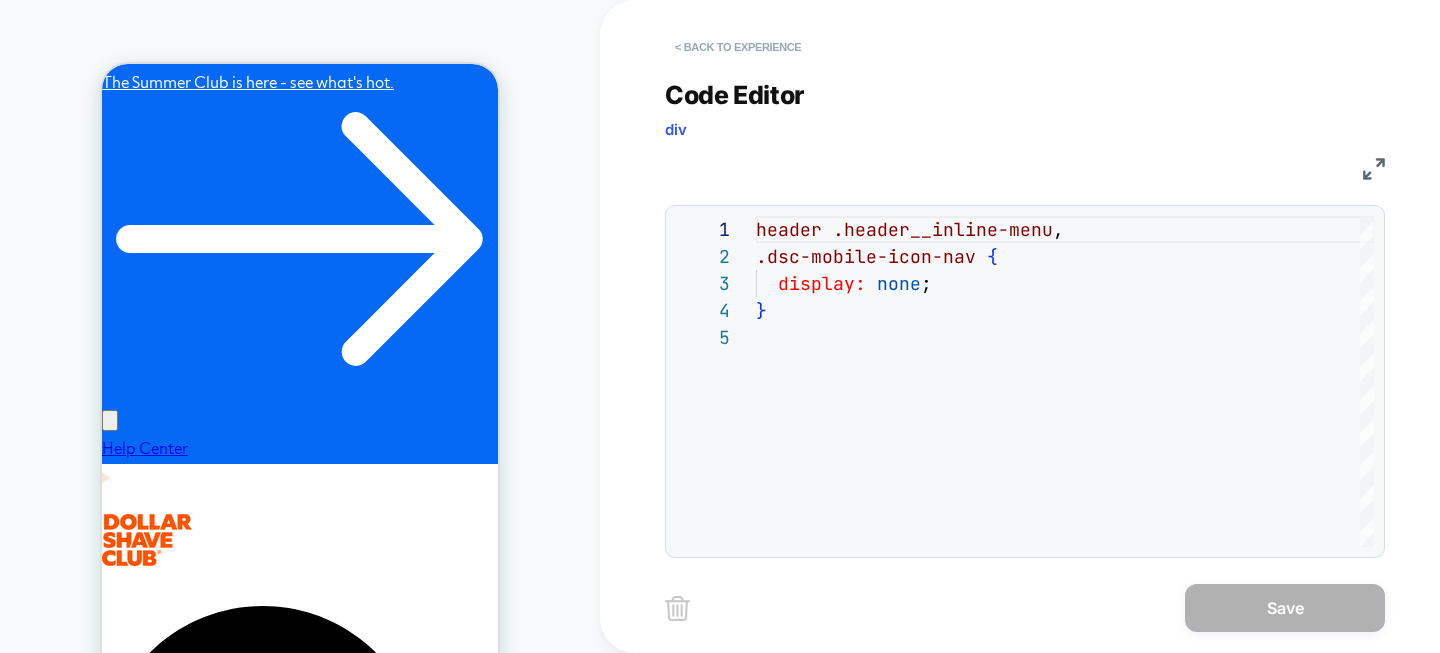 click on "< Back to experience" at bounding box center (738, 47) 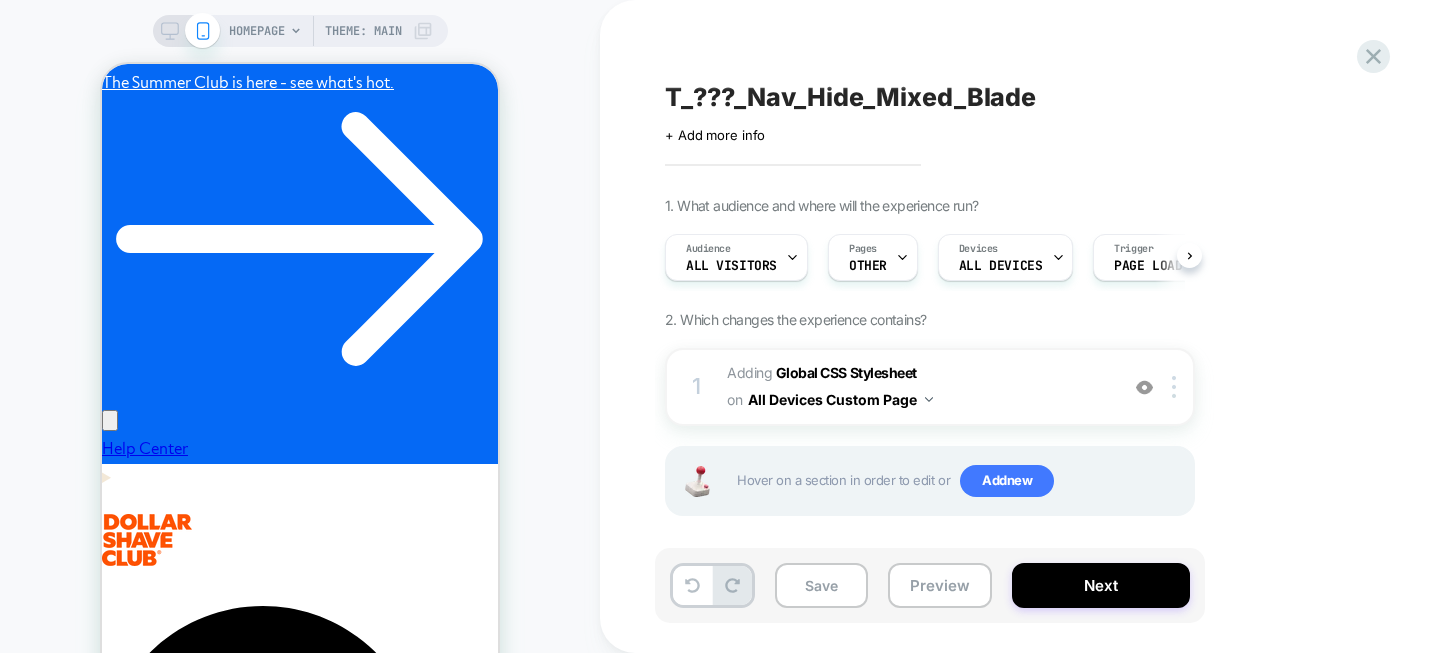scroll, scrollTop: 0, scrollLeft: 1, axis: horizontal 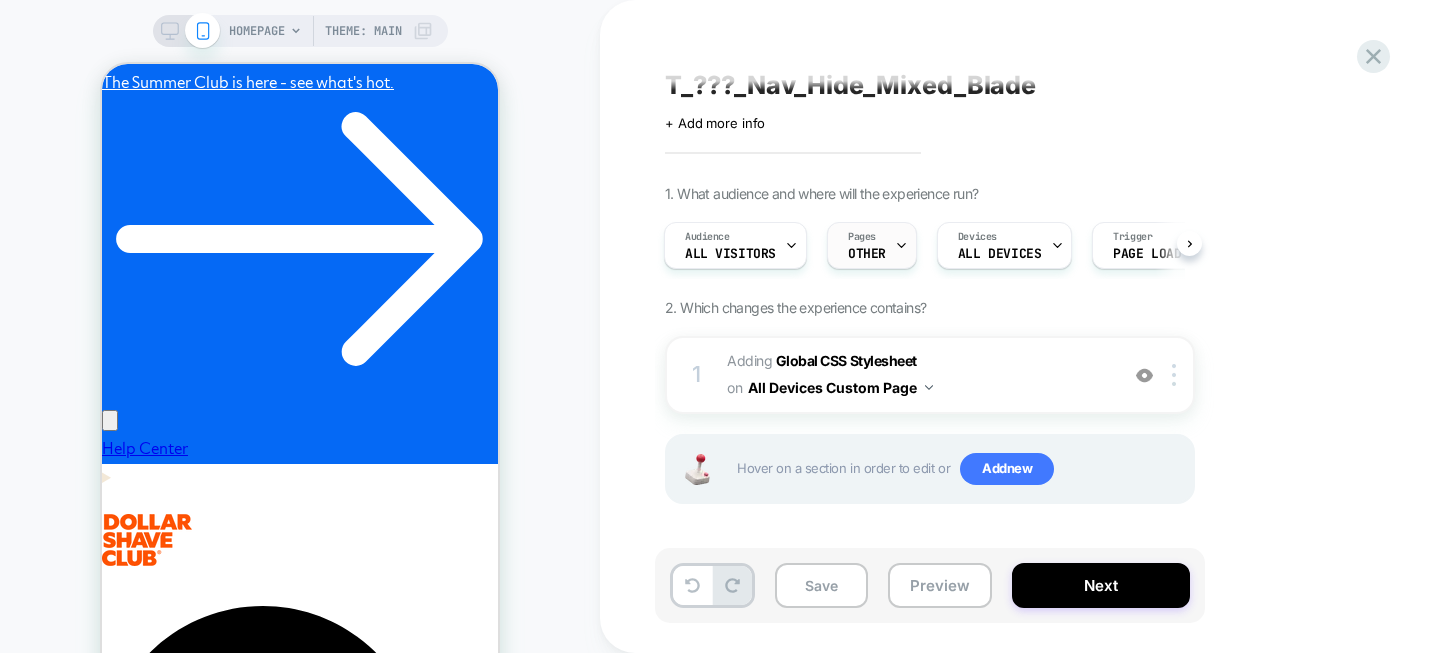 click on "Pages" at bounding box center (862, 237) 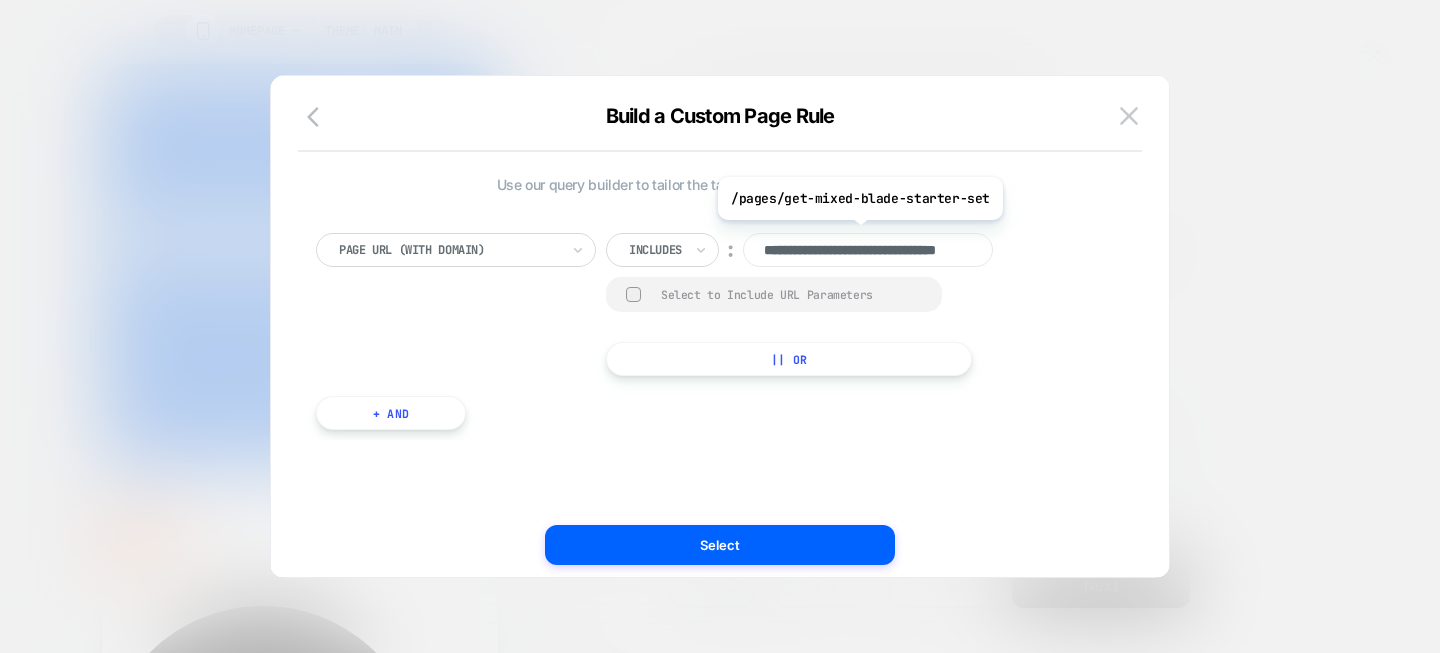 scroll, scrollTop: 0, scrollLeft: 78, axis: horizontal 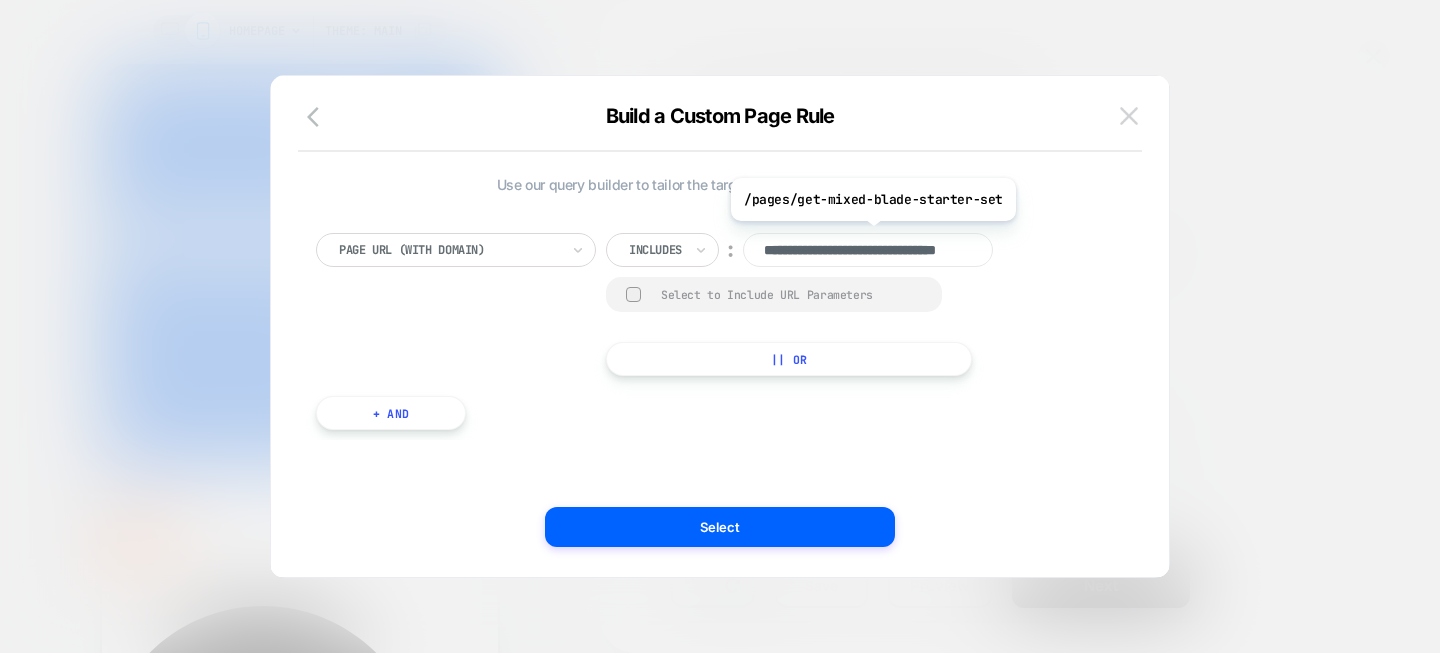 click at bounding box center [1129, 115] 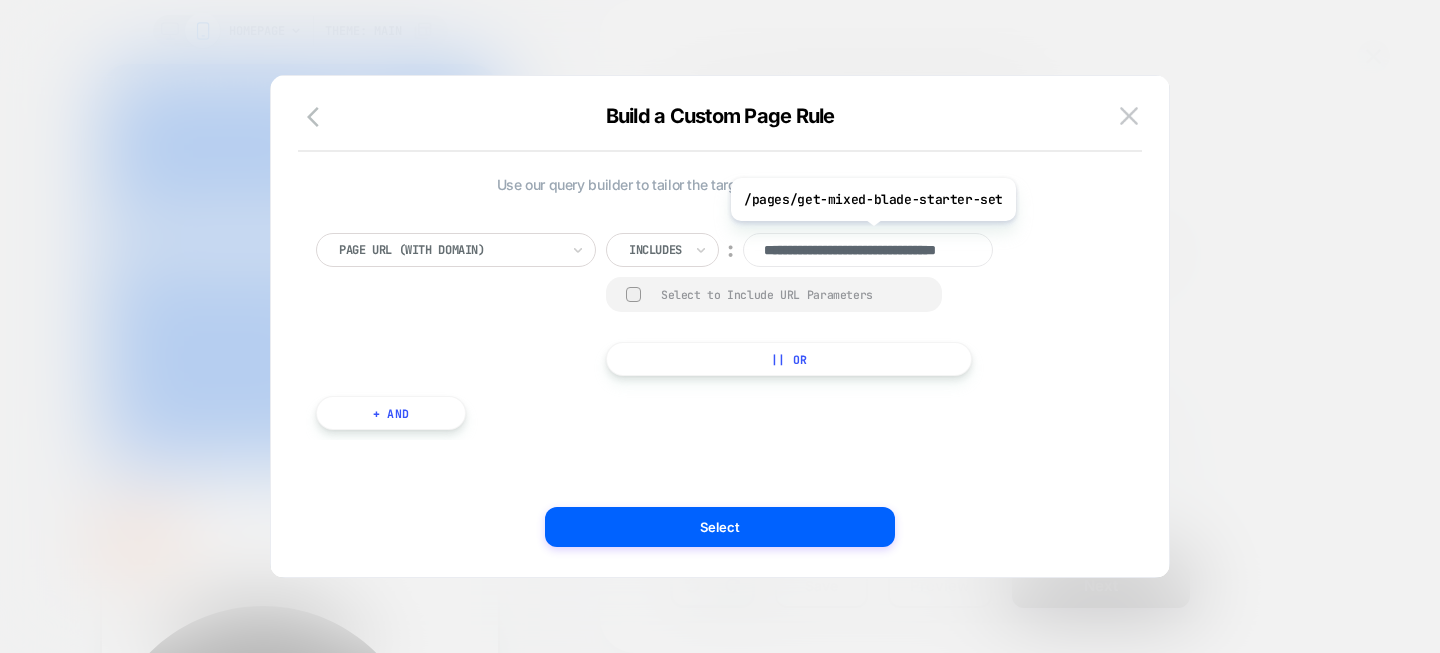 scroll, scrollTop: 0, scrollLeft: 0, axis: both 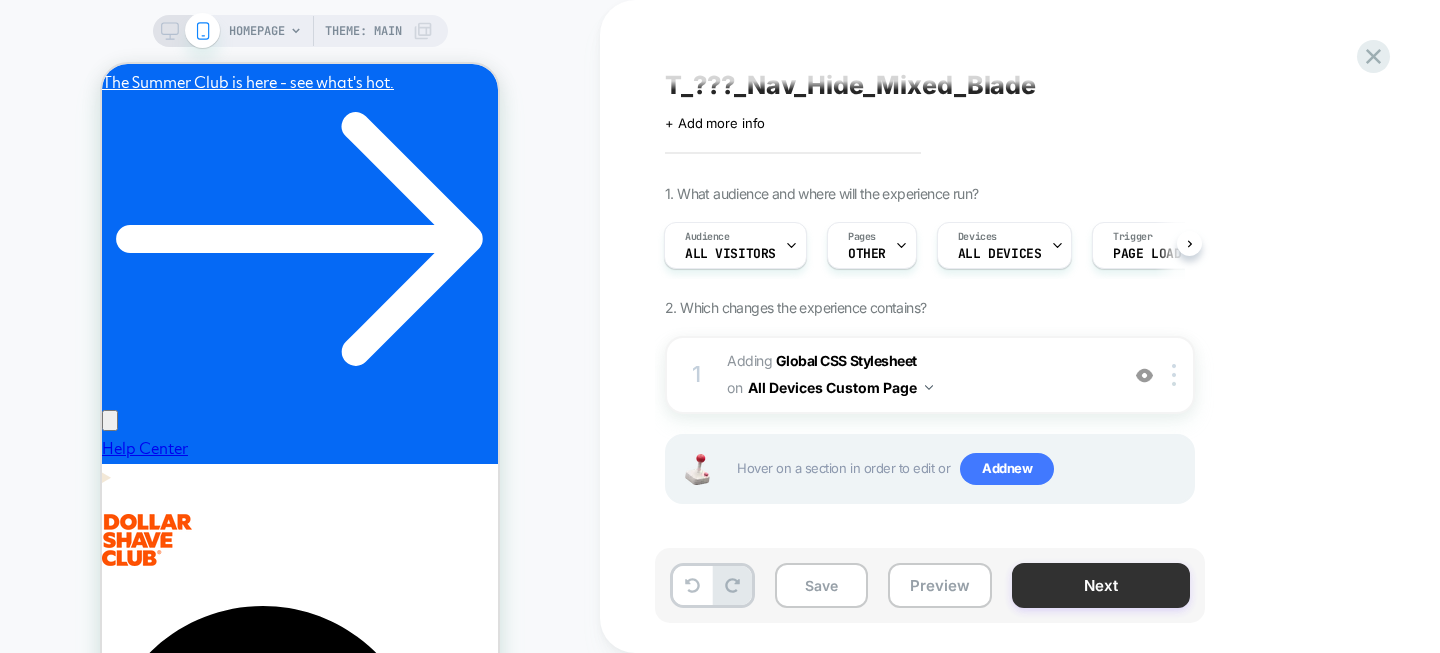 click on "Next" at bounding box center (1101, 585) 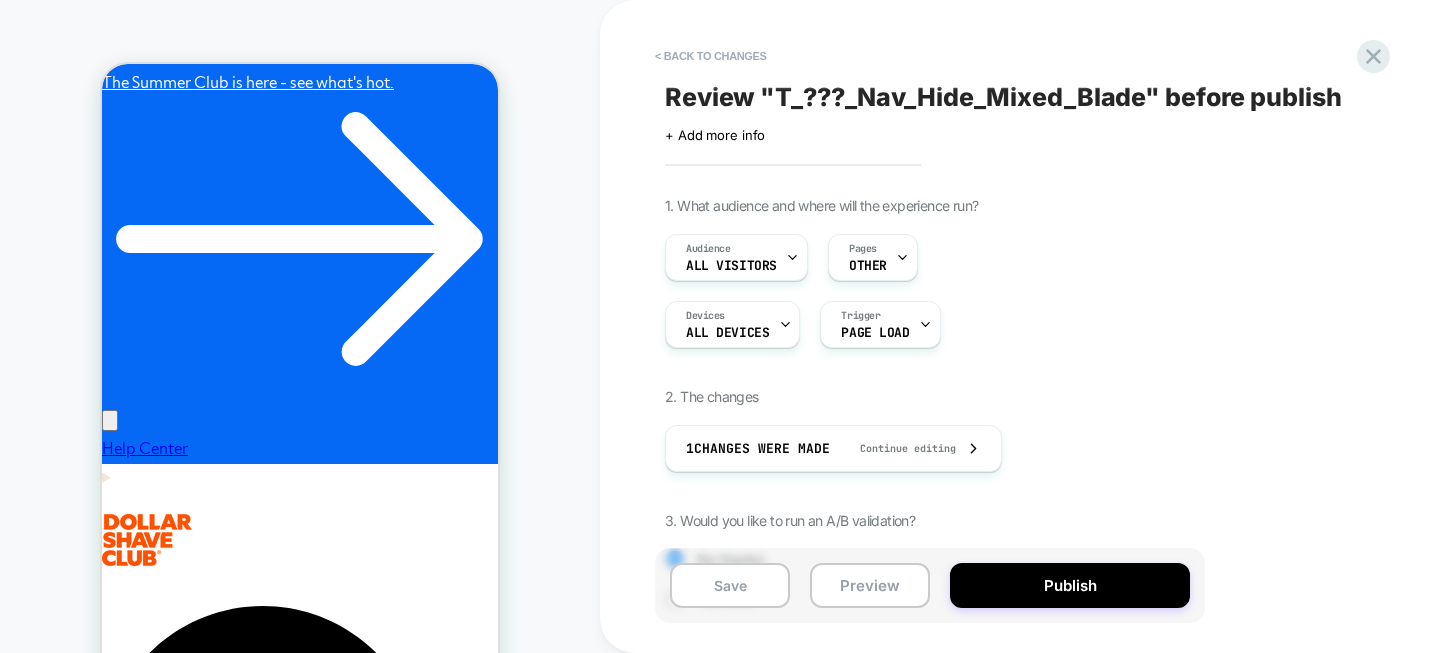 scroll, scrollTop: 222, scrollLeft: 0, axis: vertical 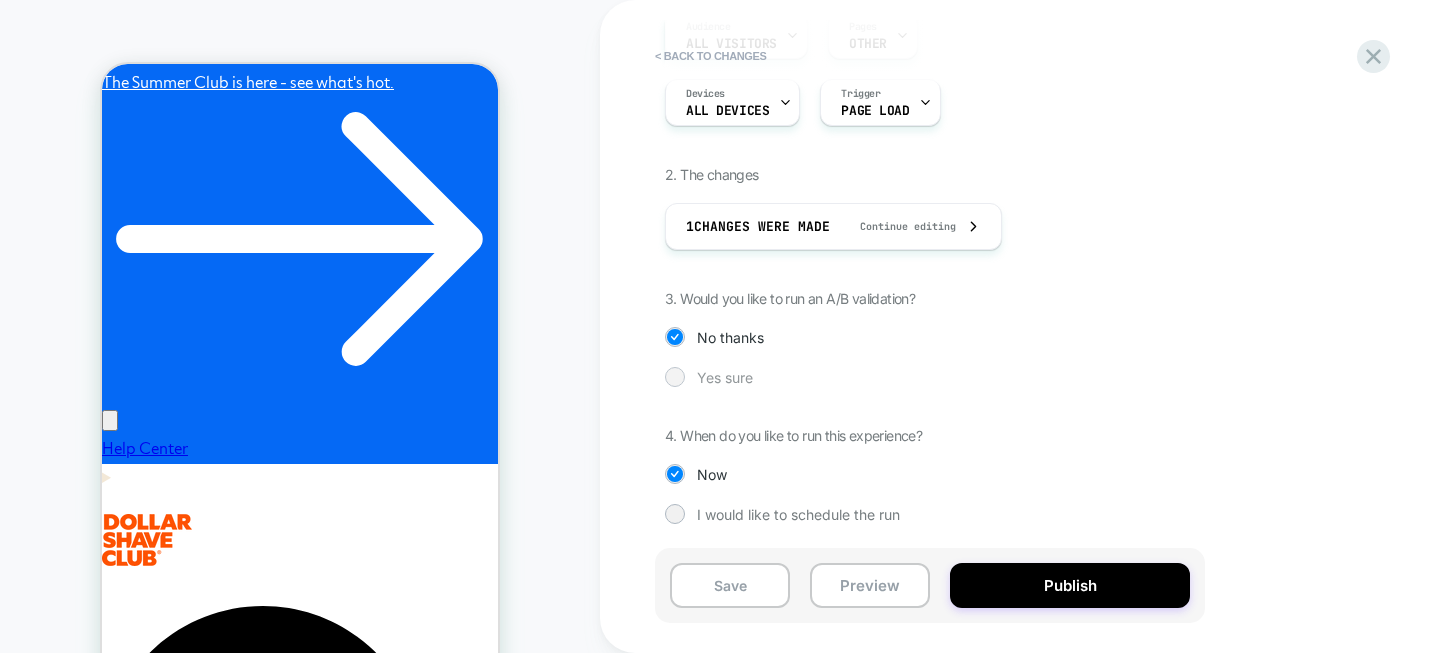 click at bounding box center (674, 376) 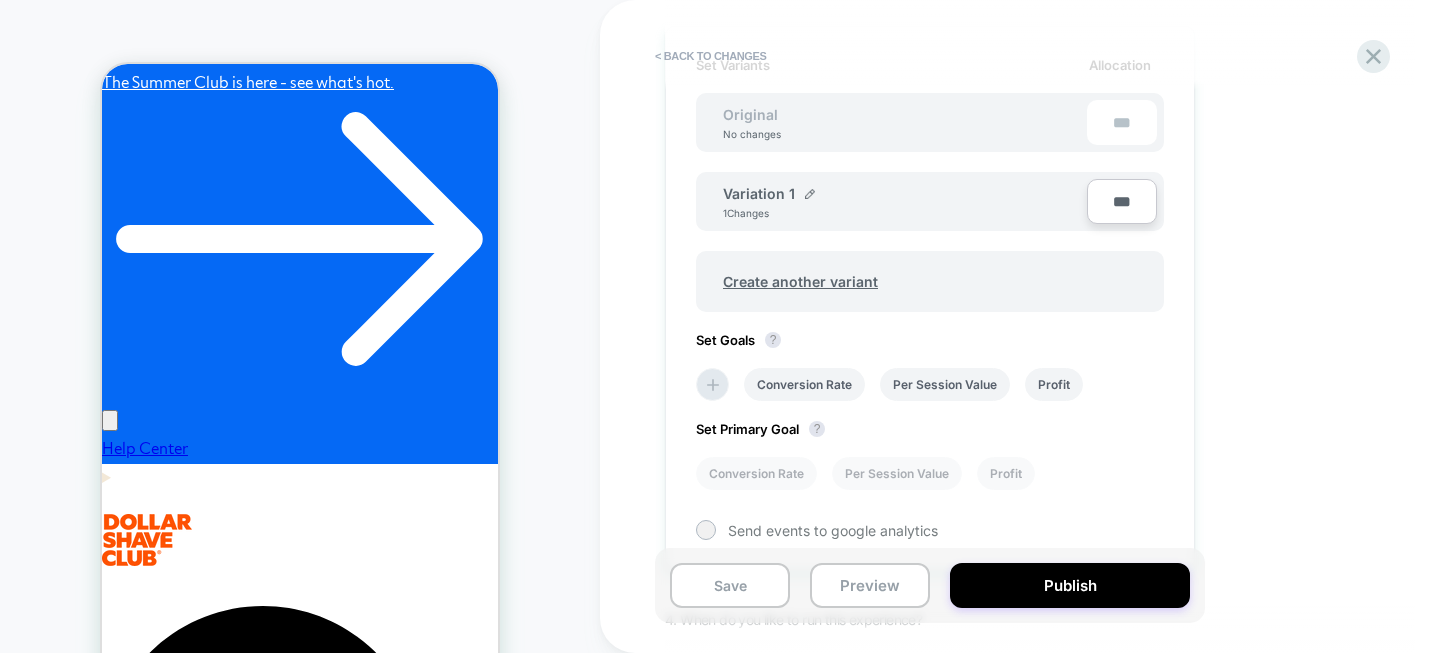 scroll, scrollTop: 583, scrollLeft: 0, axis: vertical 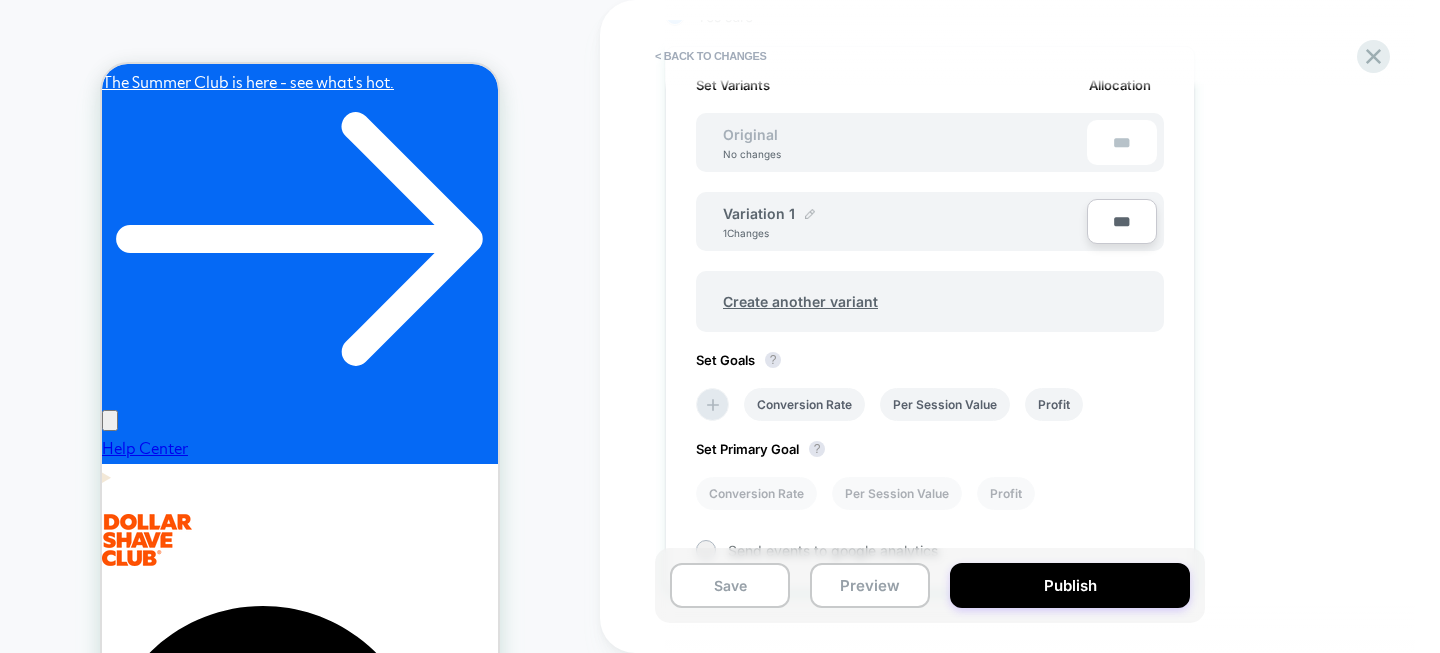 click at bounding box center [810, 214] 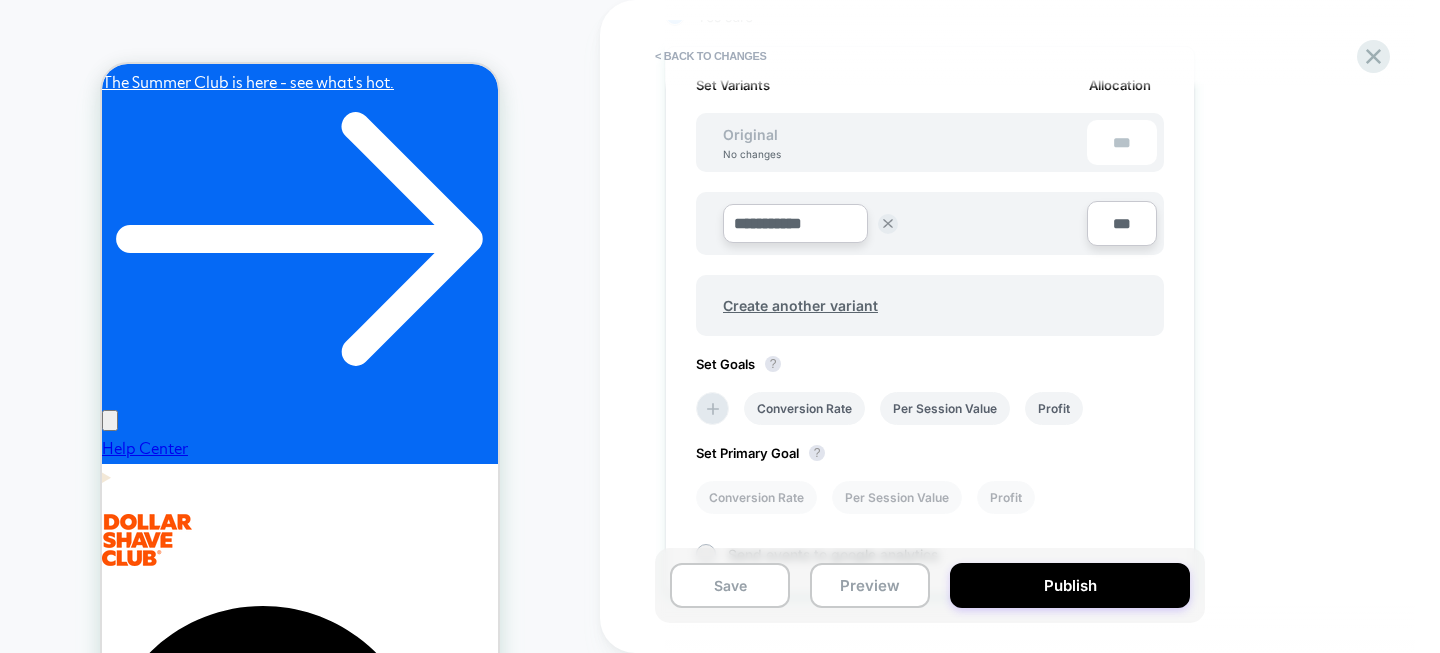 click on "**********" at bounding box center [795, 223] 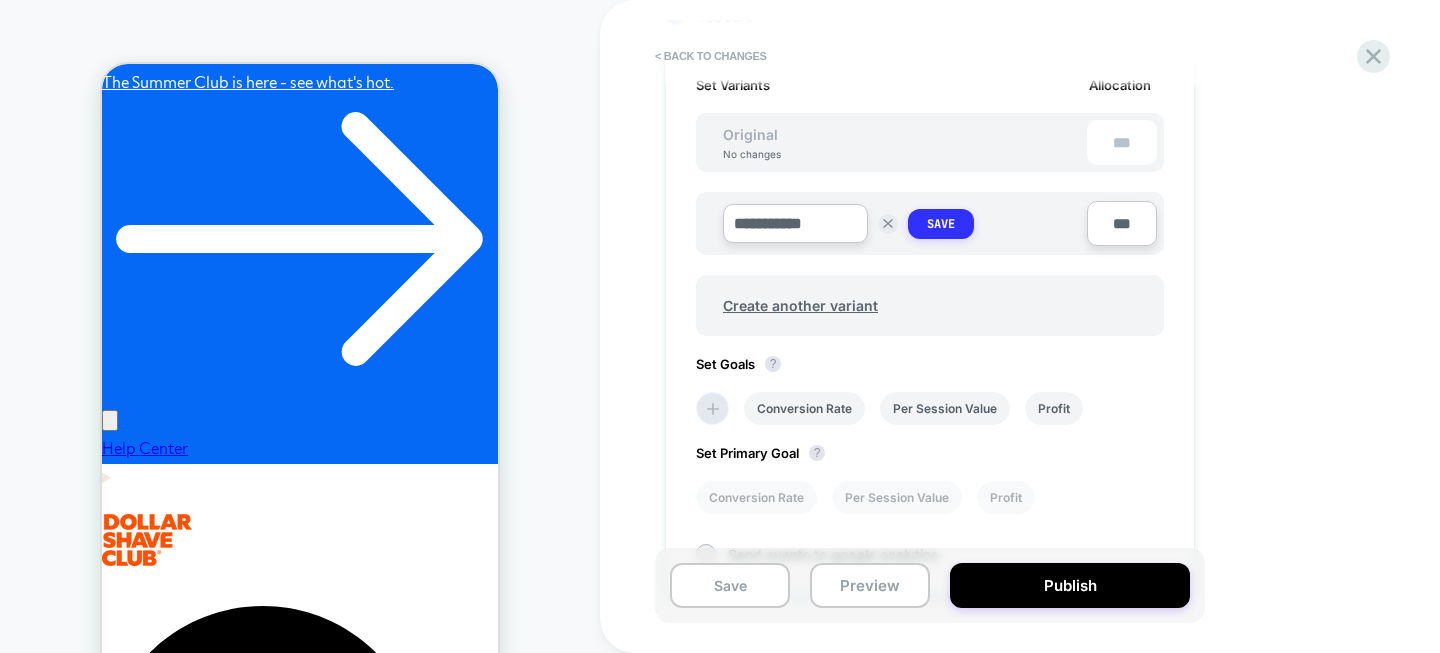 scroll, scrollTop: 0, scrollLeft: 0, axis: both 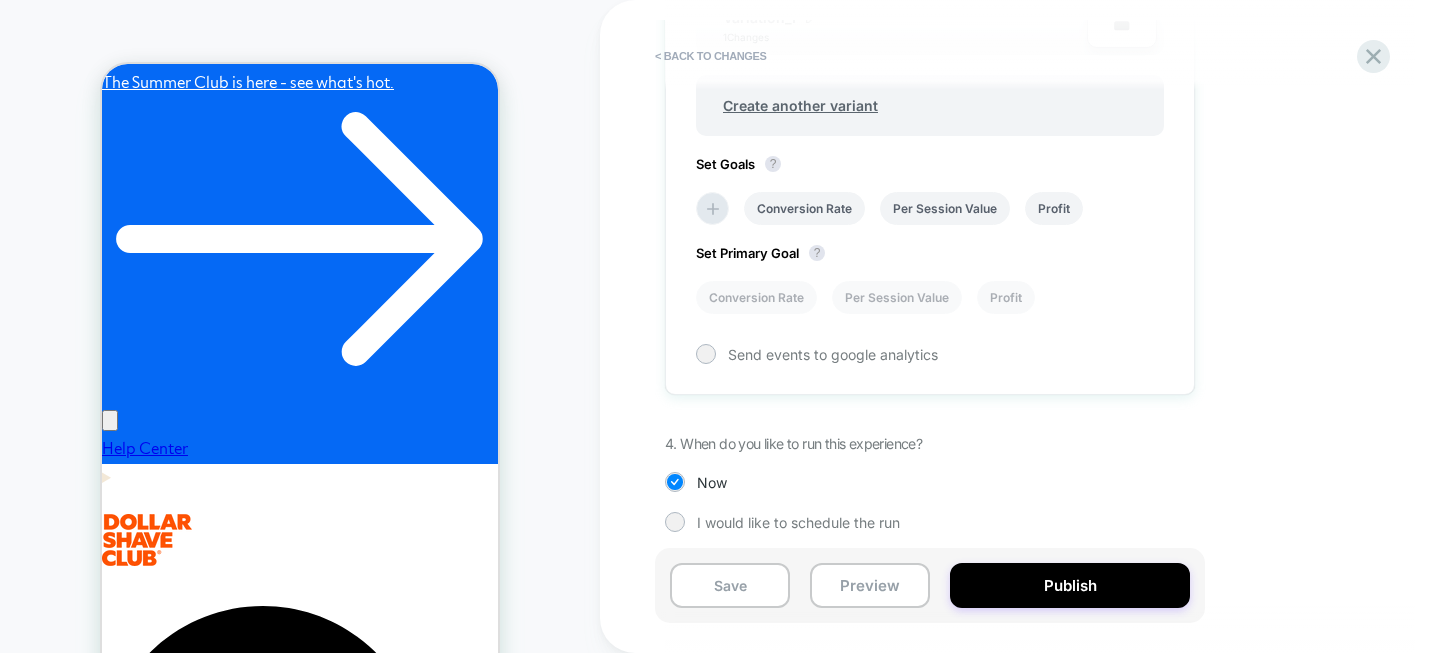 click on "Set Variants Allocation Original No changes *** Variation_1 1  Changes *** Create another variant Set Goals ? Conversion Rate Per Session Value Profit Set Primary Goal ? Conversion Rate Per Session Value Profit Send events to google analytics" at bounding box center [930, 122] 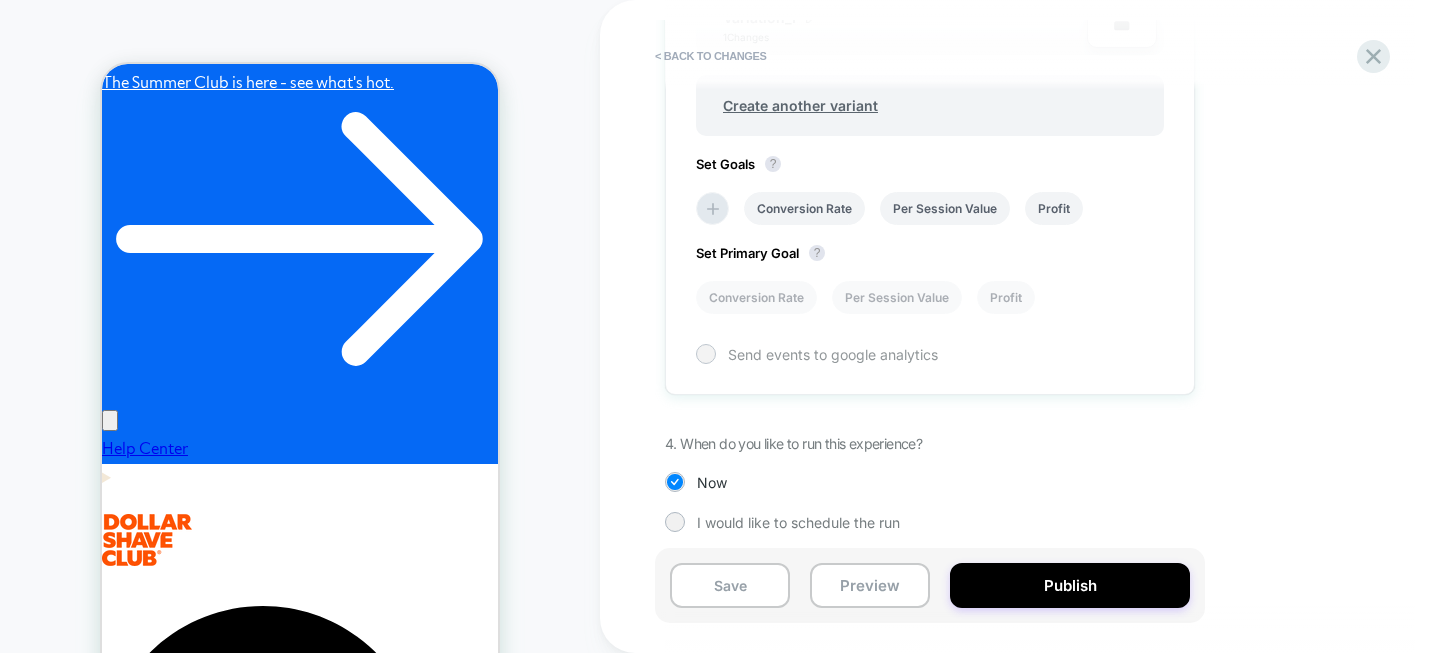 click at bounding box center (705, 353) 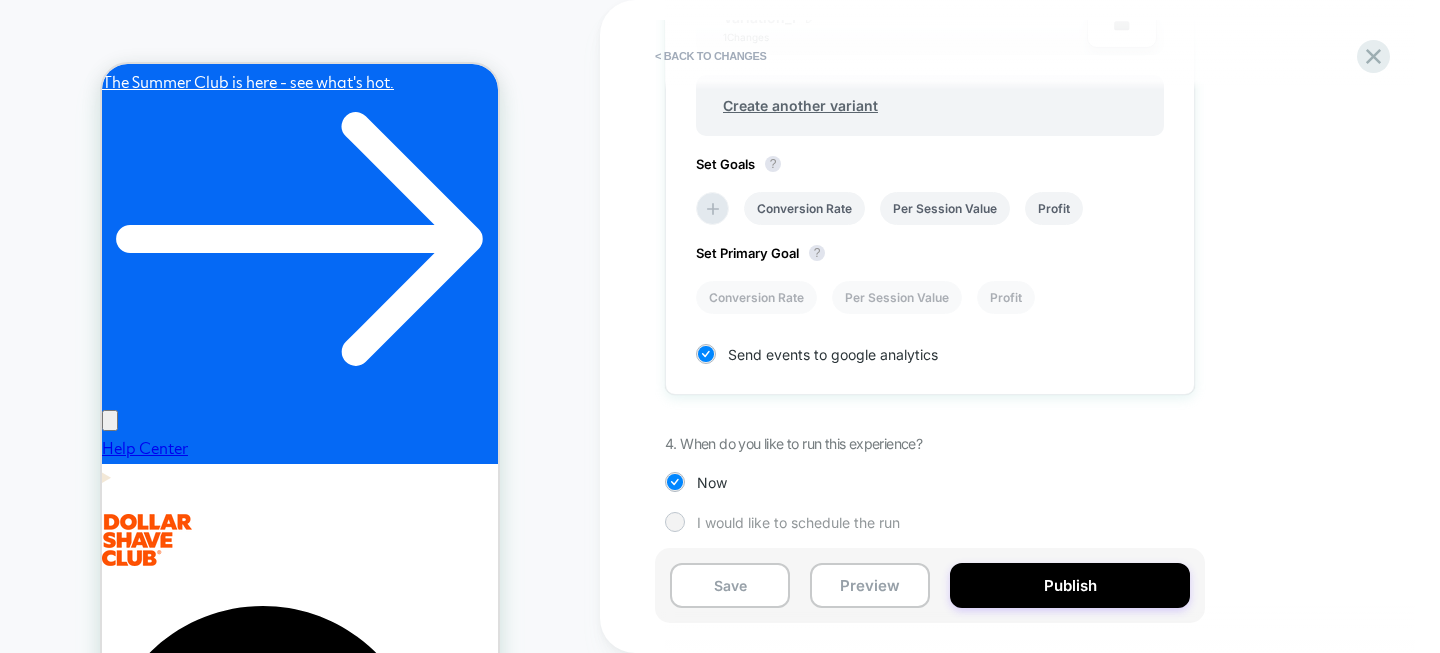 scroll 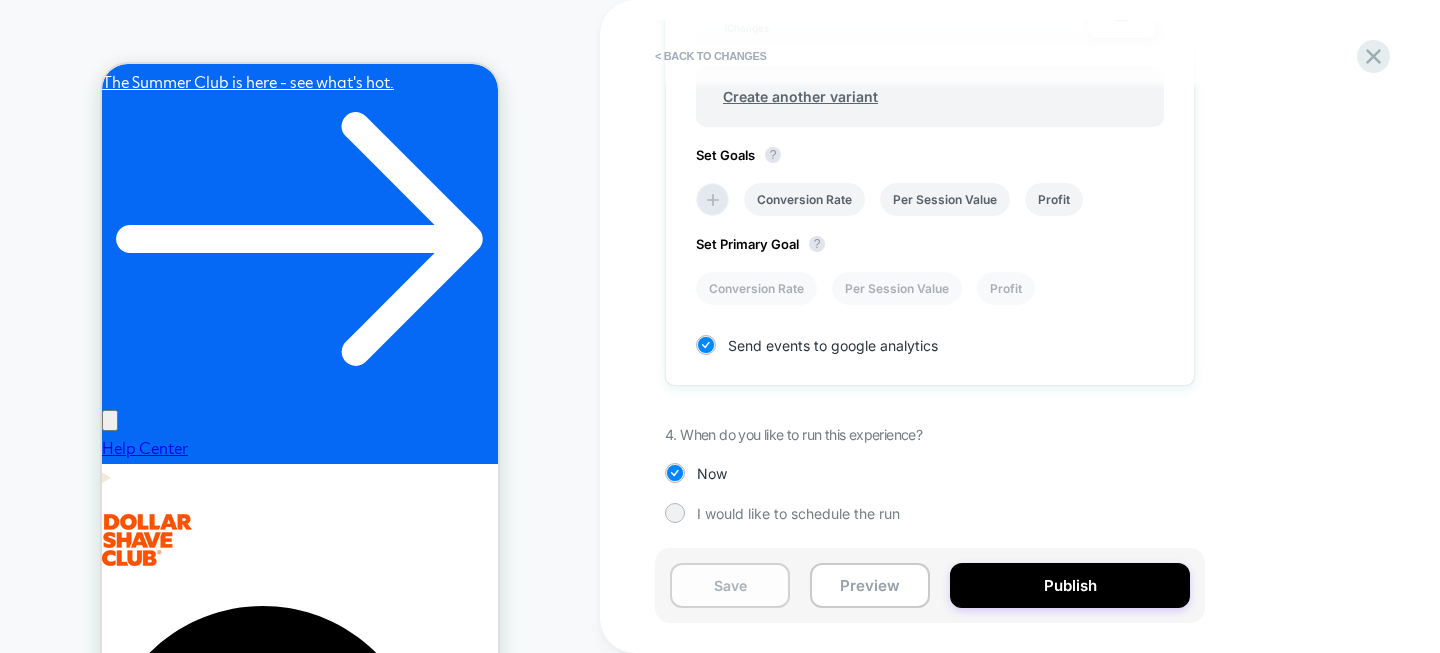 click on "Save" at bounding box center (730, 585) 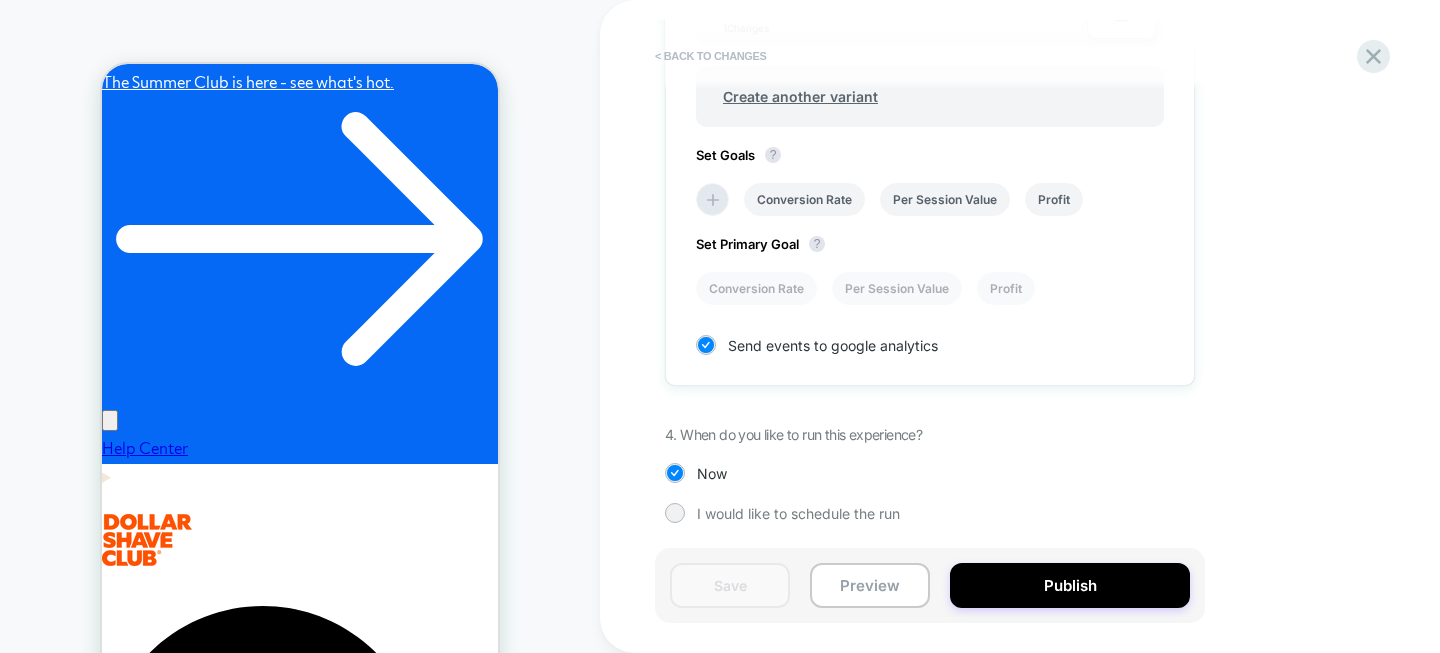 click on "< Back to changes" at bounding box center [711, 56] 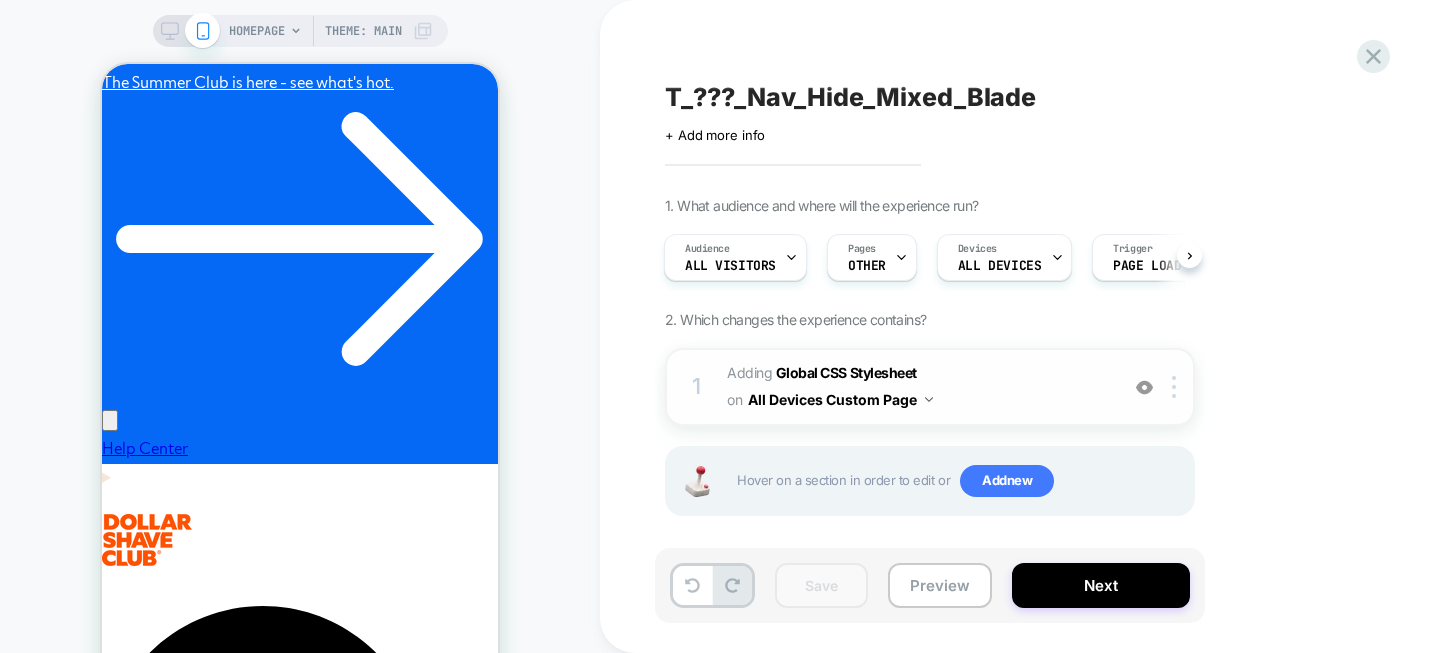 click at bounding box center [929, 399] 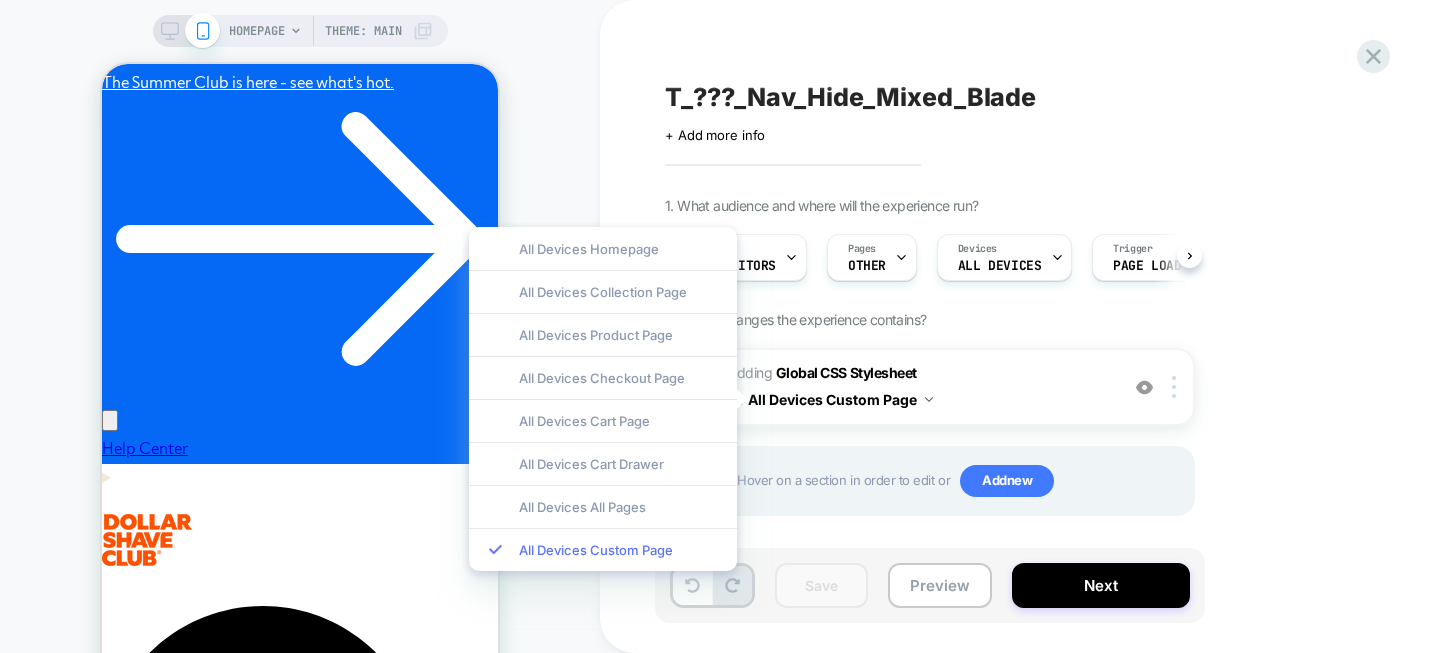 click on "All Devices       Custom Page" at bounding box center (603, 549) 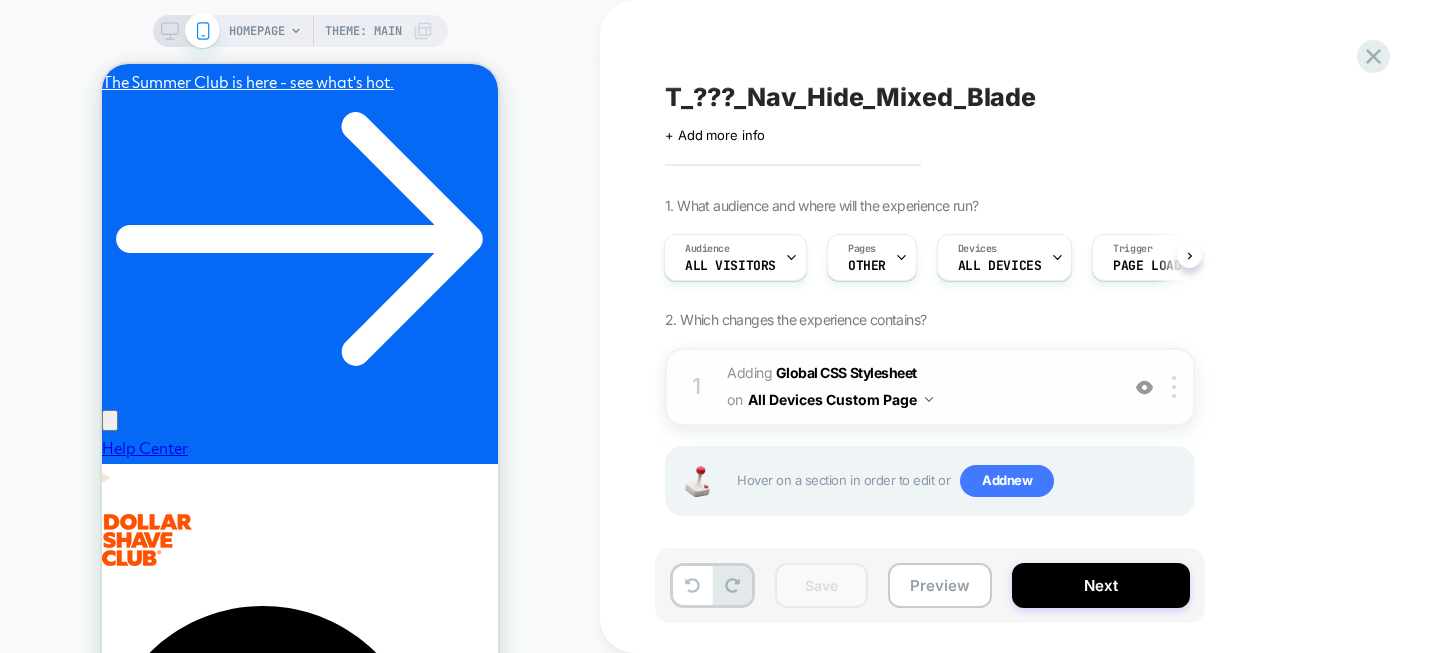 click on "All Devices Custom Page" at bounding box center [840, 399] 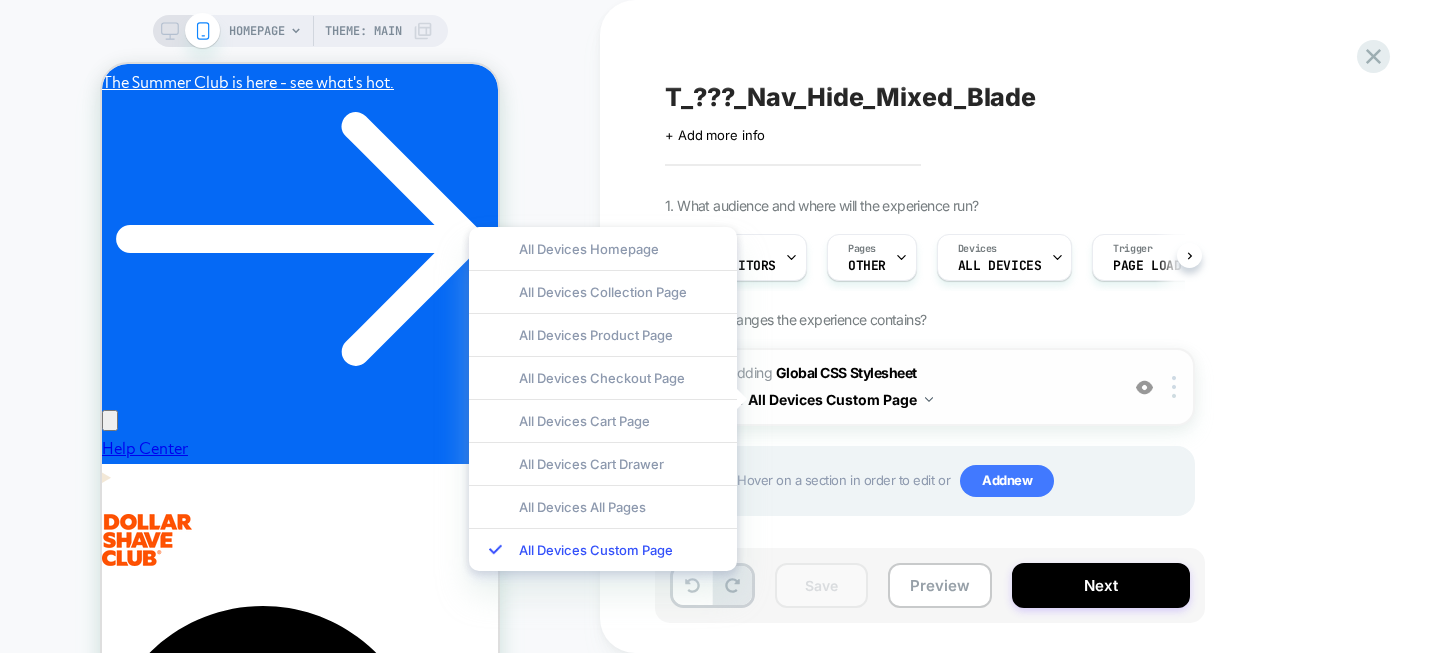 scroll, scrollTop: 0, scrollLeft: 310, axis: horizontal 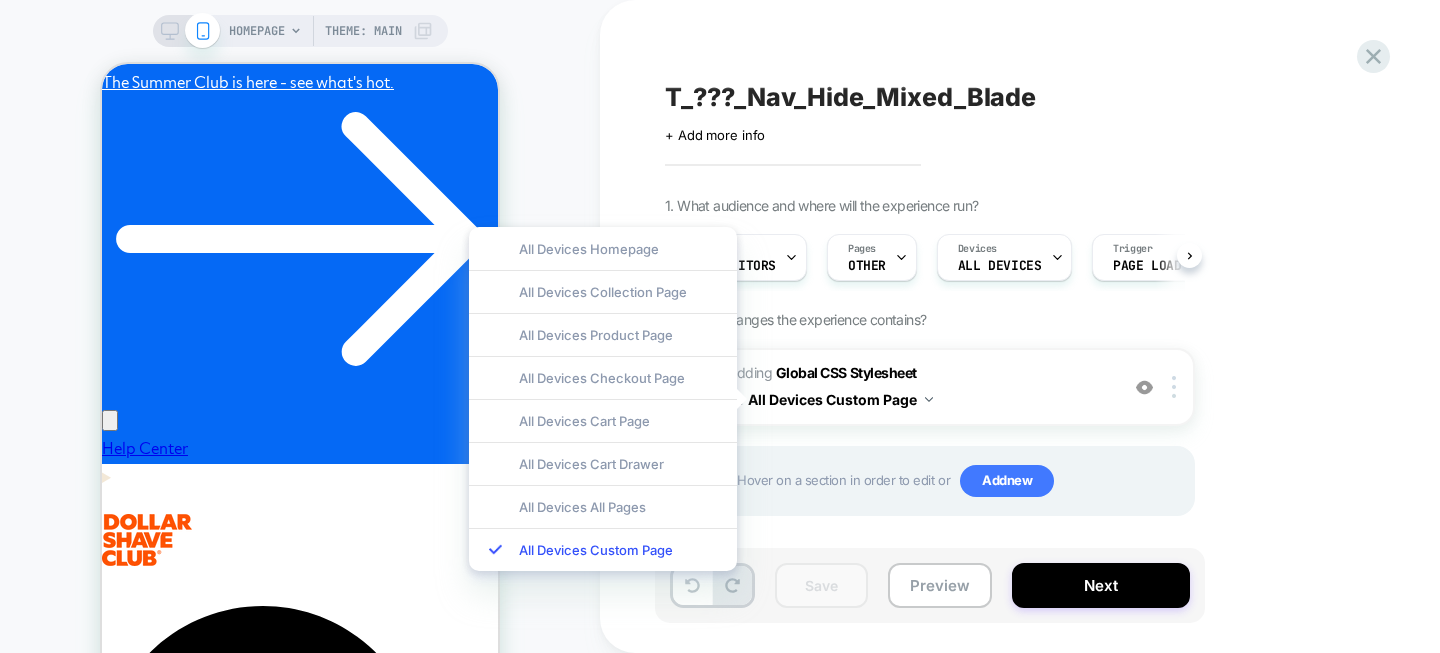 click on "2. Which changes the experience contains?" at bounding box center (795, 319) 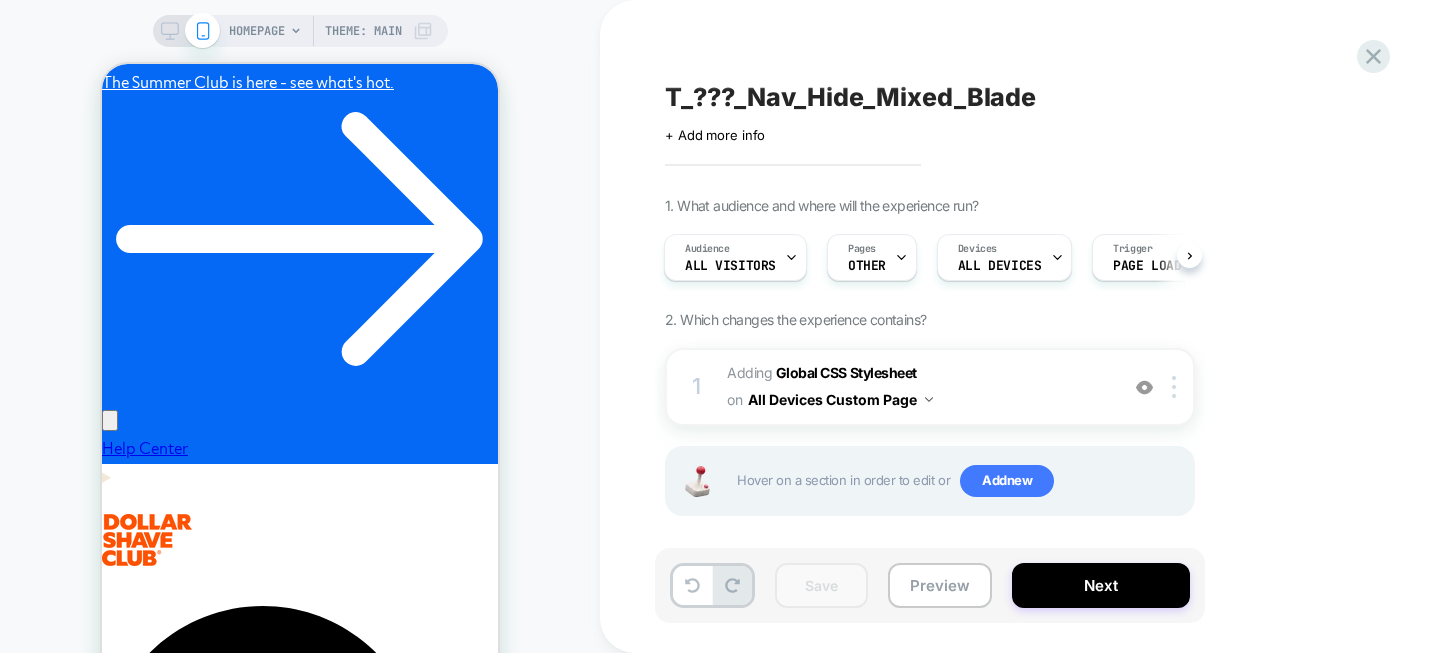 scroll, scrollTop: 0, scrollLeft: 0, axis: both 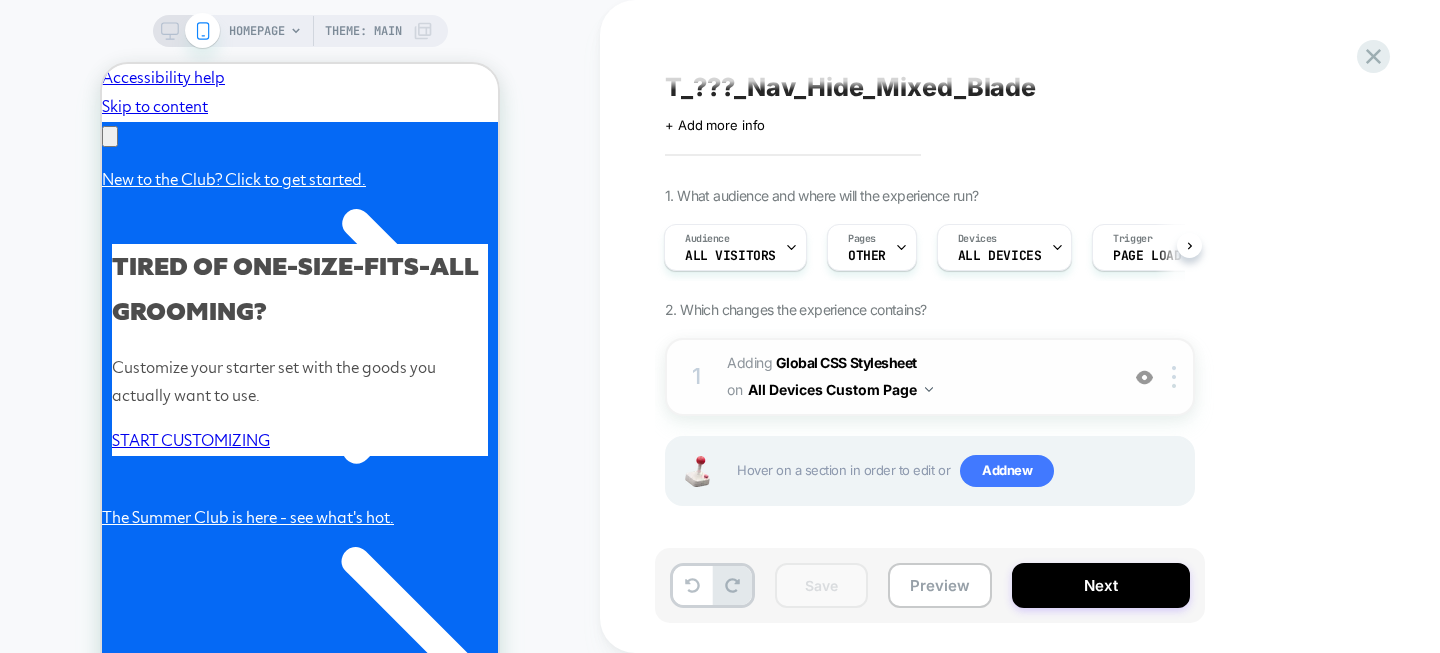 click on "All Devices Custom Page" at bounding box center [840, 389] 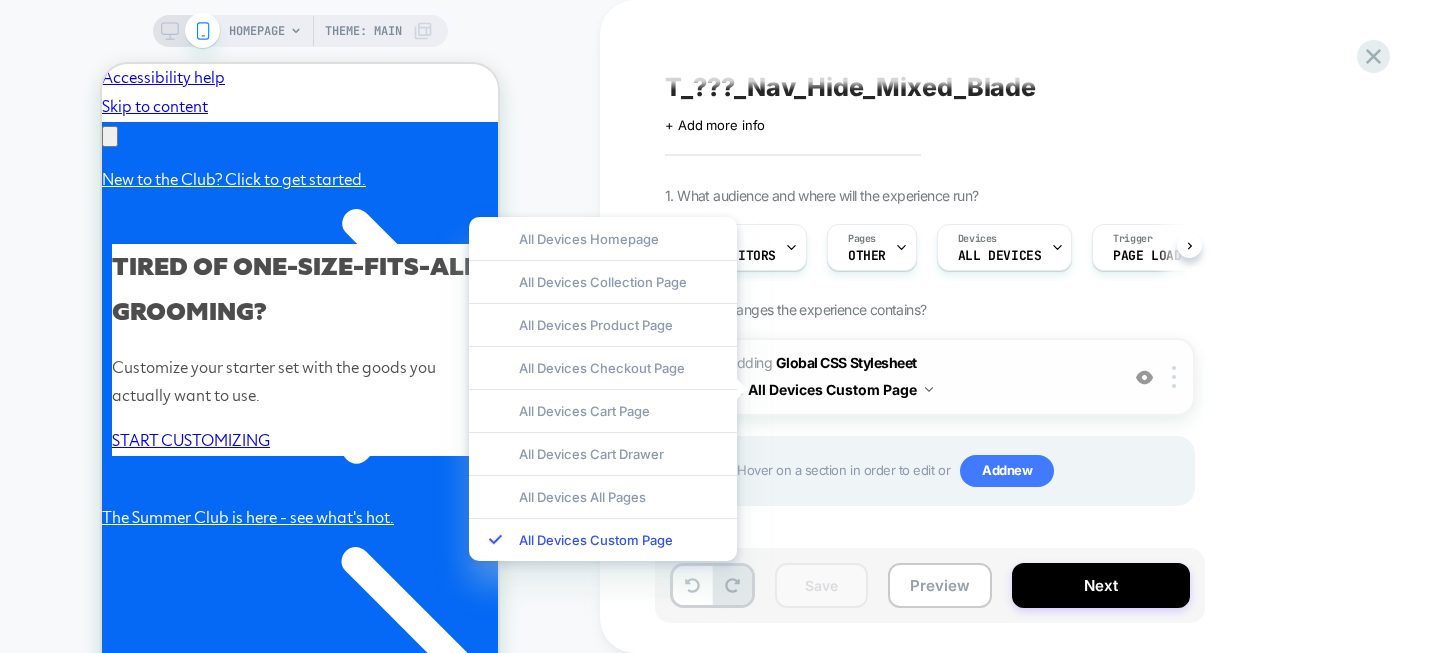 click on "All Devices Custom Page" at bounding box center [840, 389] 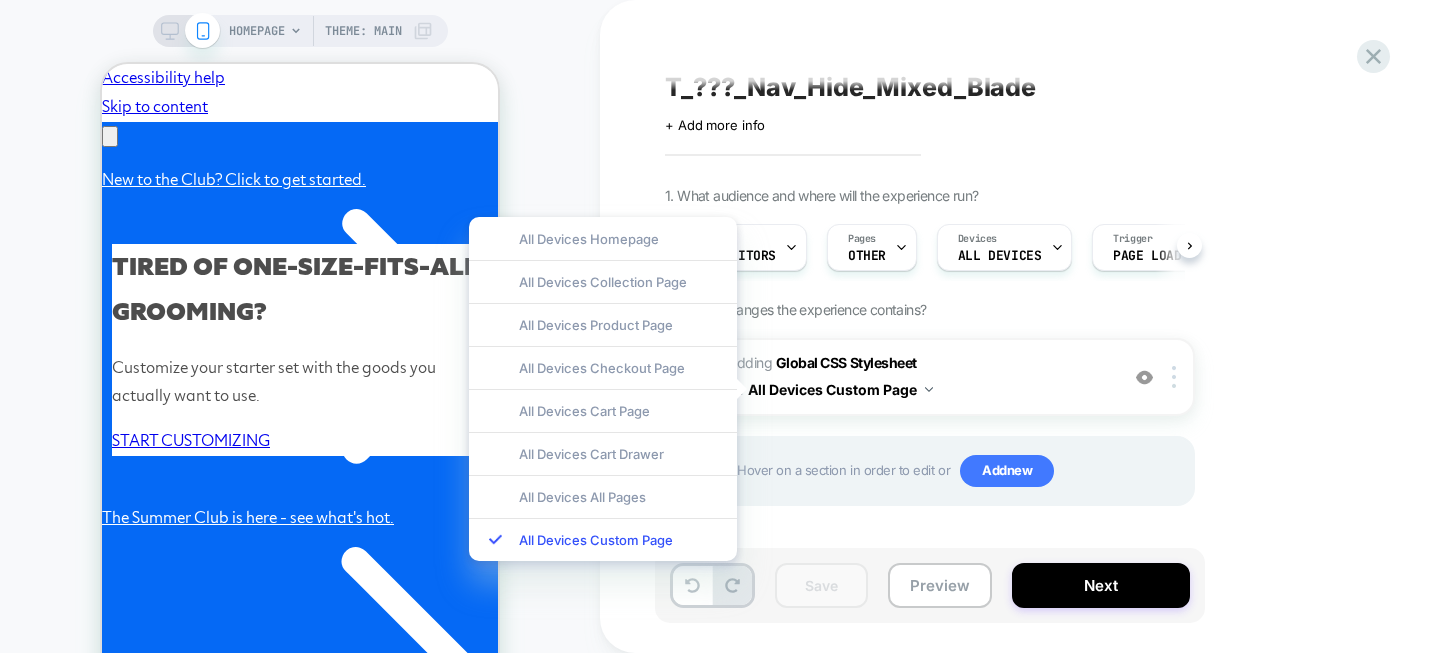 click on "1. What audience and where will the experience run? Audience All Visitors Pages OTHER Devices ALL DEVICES Trigger Page Load 2. Which changes the experience contains? 1 Adding   Global CSS Stylesheet   on All Devices Custom Page Add Before Add After Target   Mobile Delete Hover on a section in order to edit or  Add  new" at bounding box center (1030, 371) 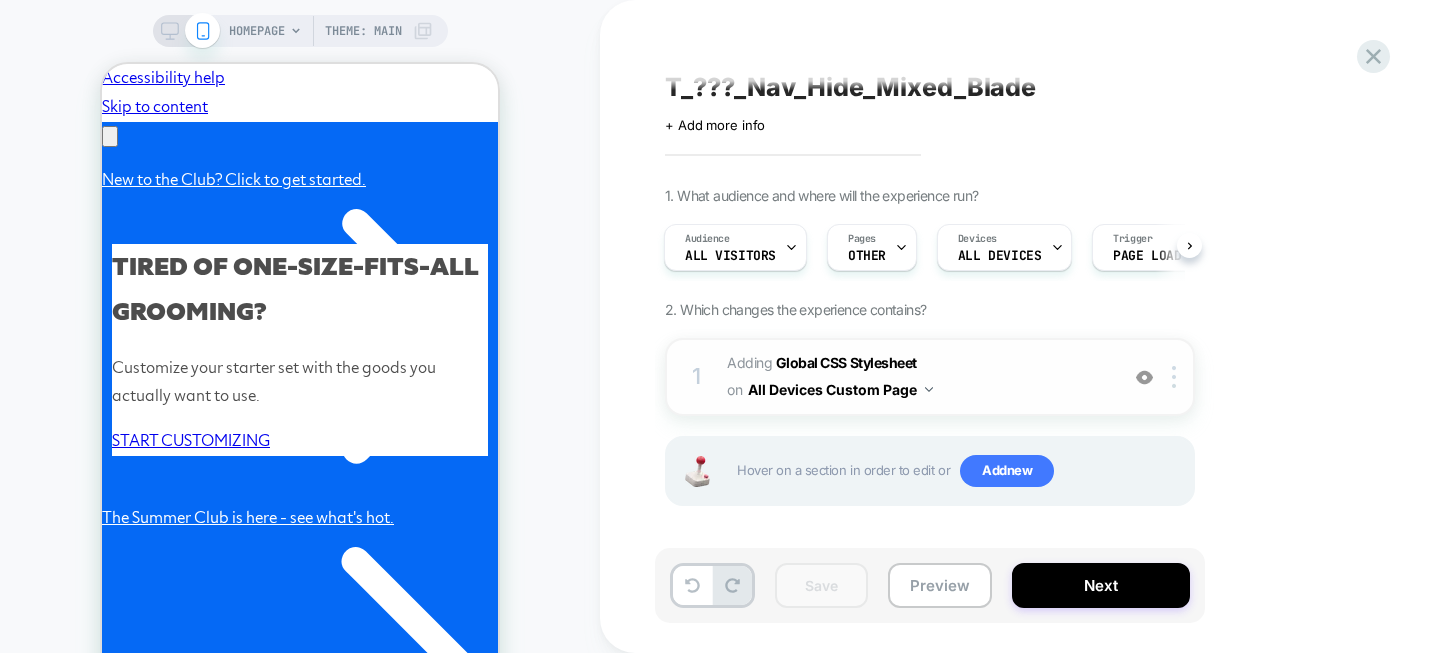 click at bounding box center [1144, 377] 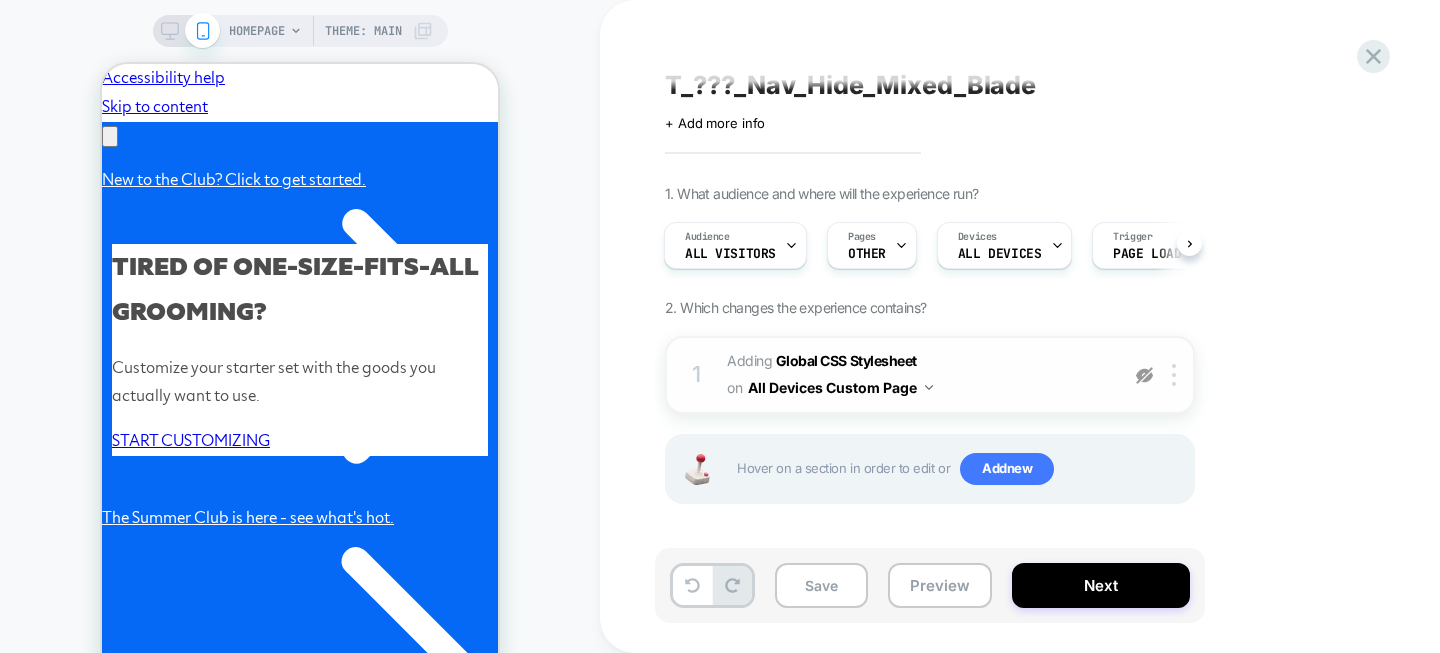 scroll, scrollTop: 11, scrollLeft: 0, axis: vertical 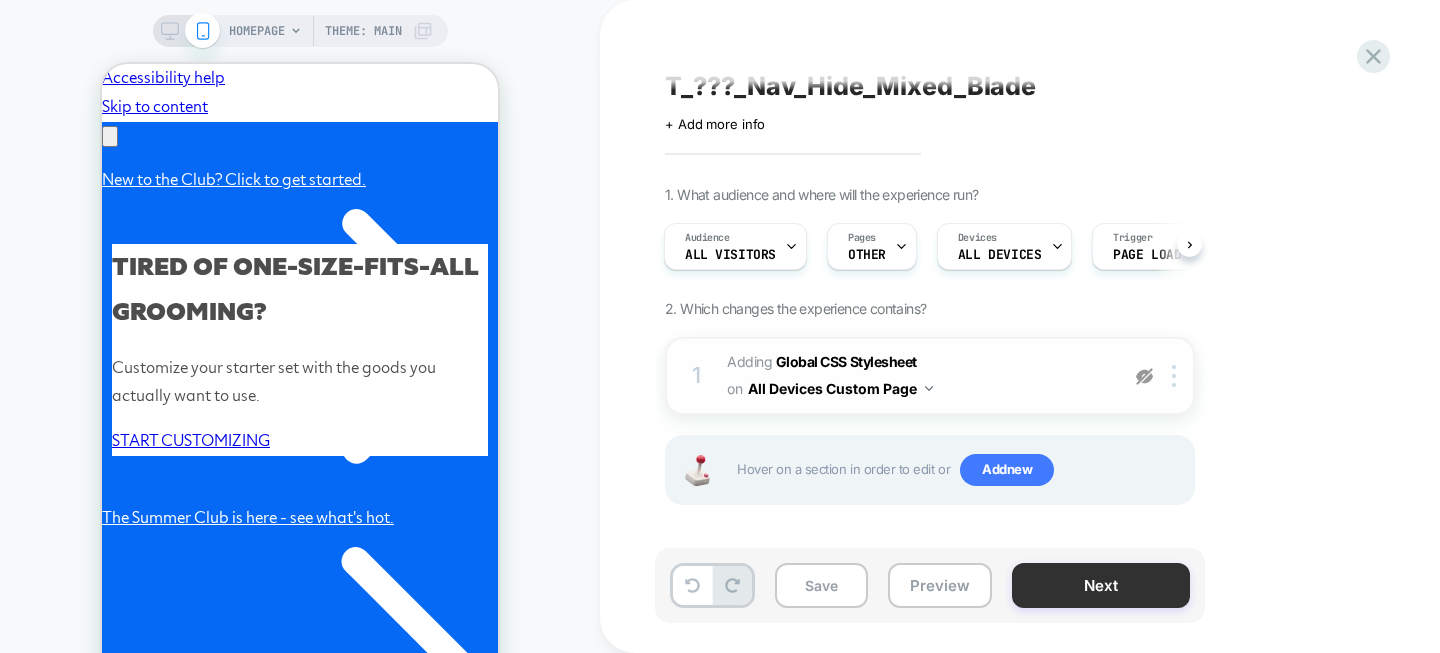 click on "Next" at bounding box center [1101, 585] 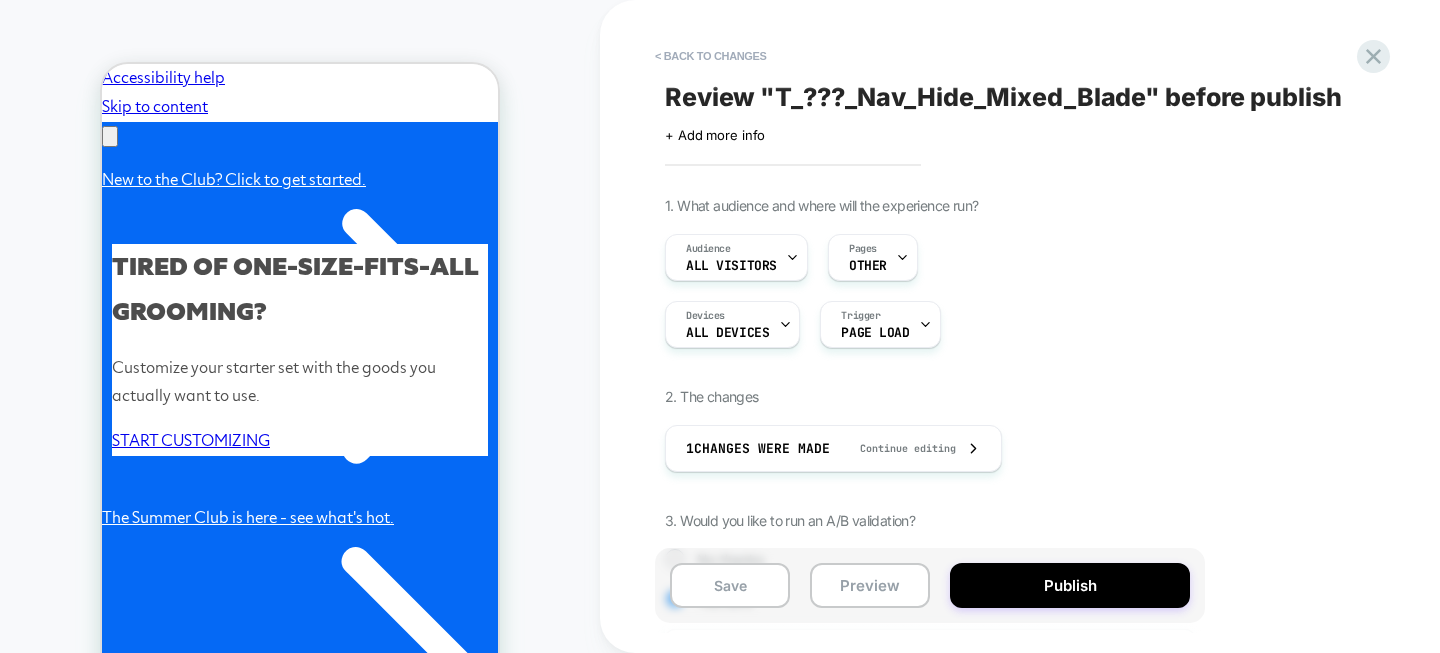 scroll, scrollTop: 0, scrollLeft: 310, axis: horizontal 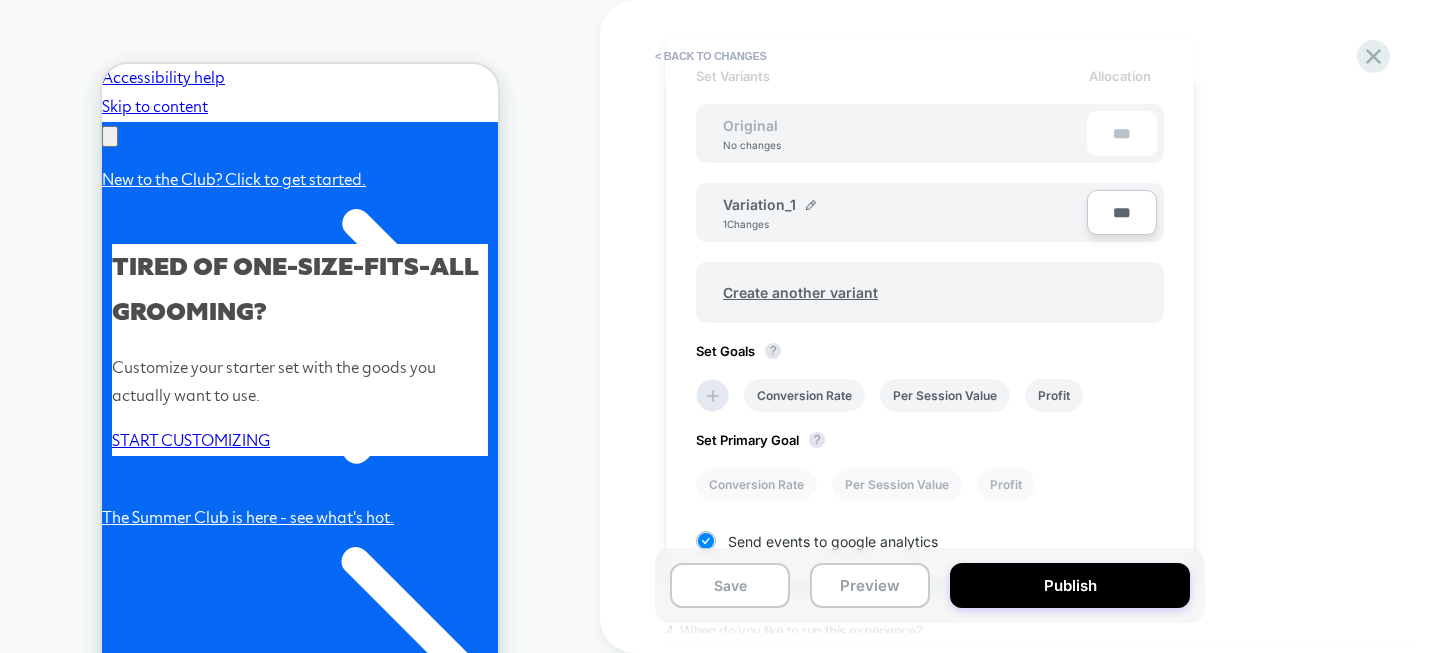 click on "Variation_1" at bounding box center (769, 204) 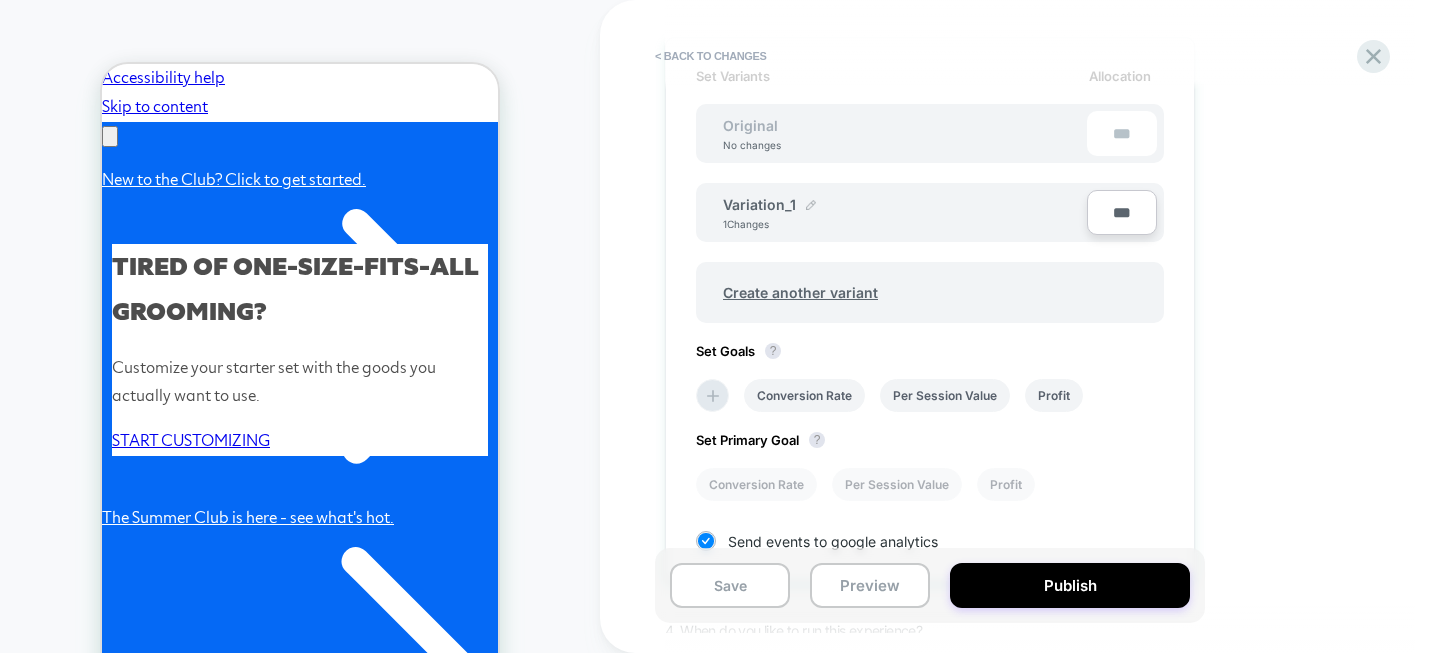 click at bounding box center [811, 205] 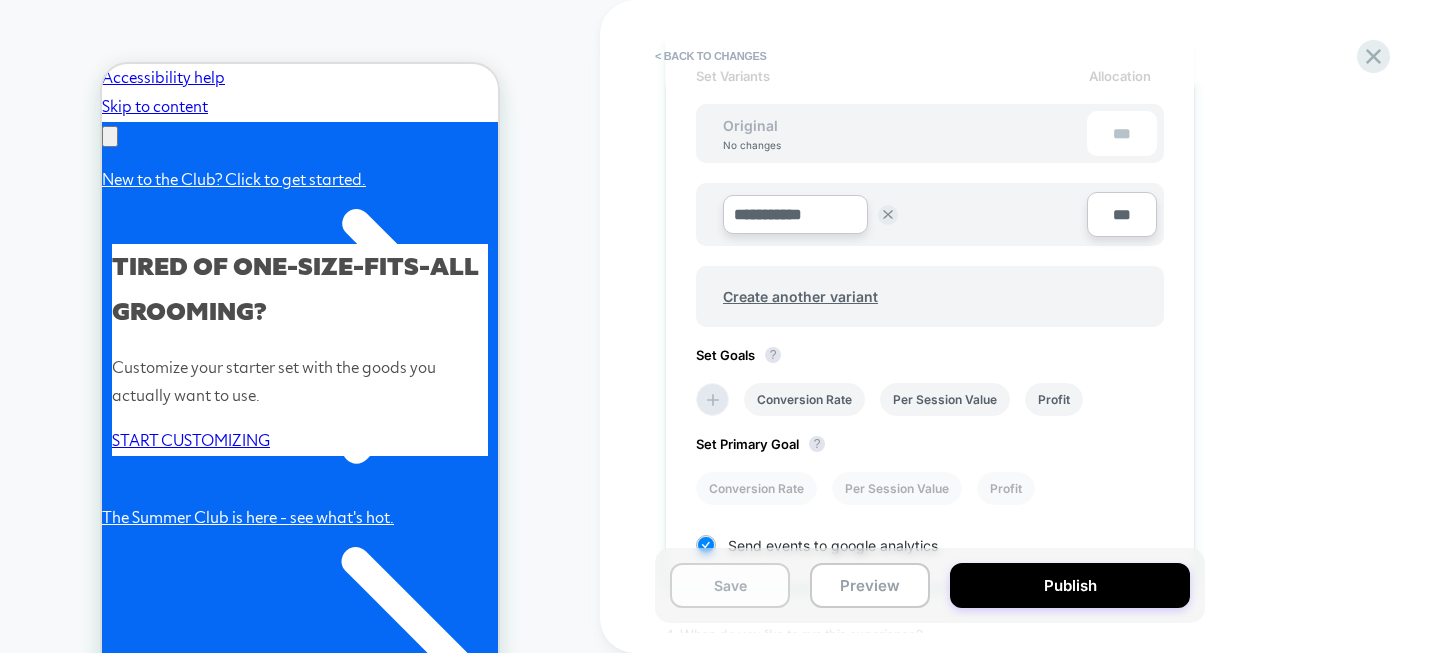 click on "Save" at bounding box center (730, 585) 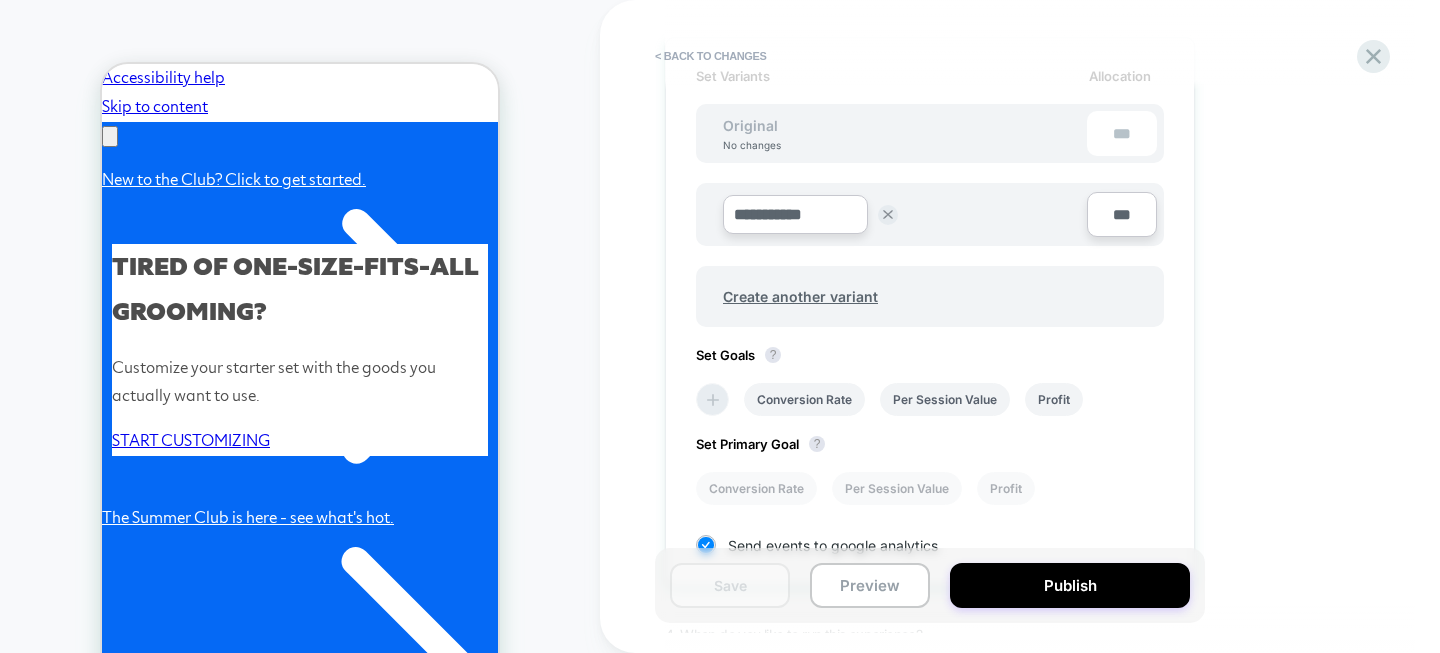 scroll, scrollTop: 0, scrollLeft: 0, axis: both 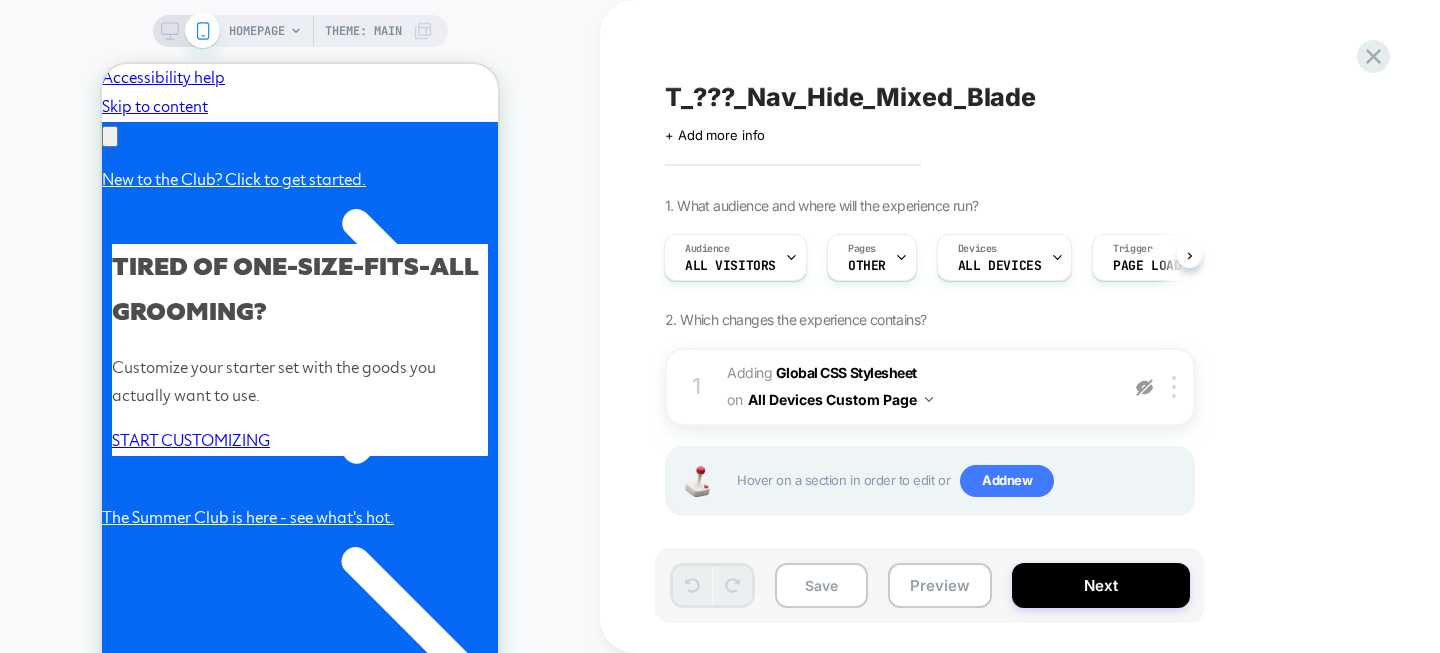 click on "T_???_Nav_Hide_Mixed_Blade" at bounding box center (850, 97) 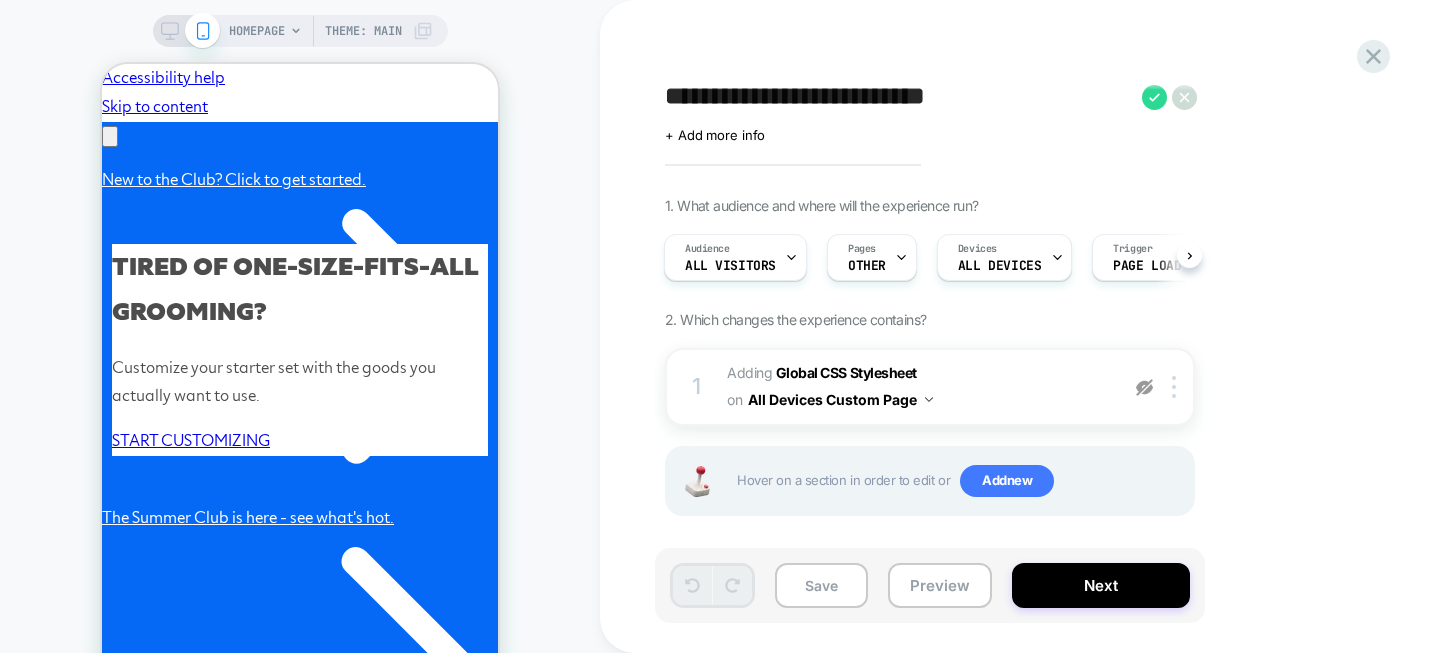 scroll, scrollTop: 0, scrollLeft: 0, axis: both 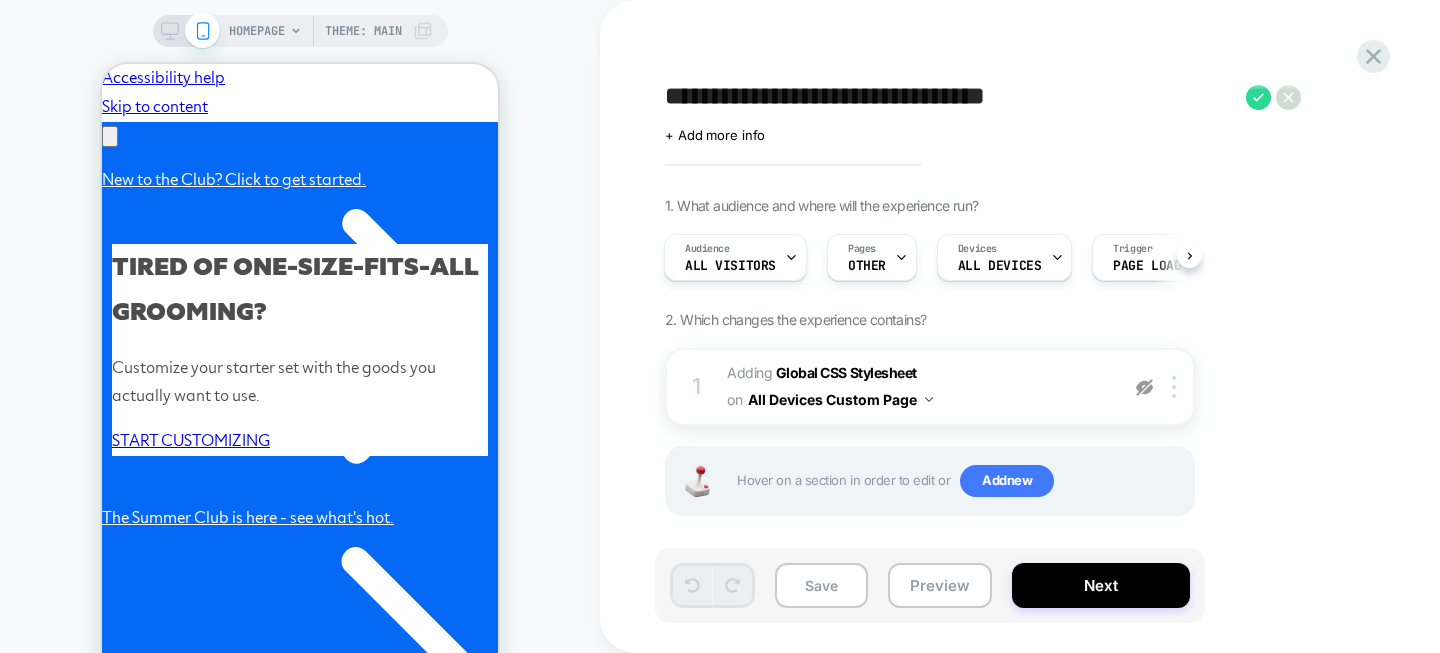 drag, startPoint x: 1134, startPoint y: 101, endPoint x: 965, endPoint y: 101, distance: 169 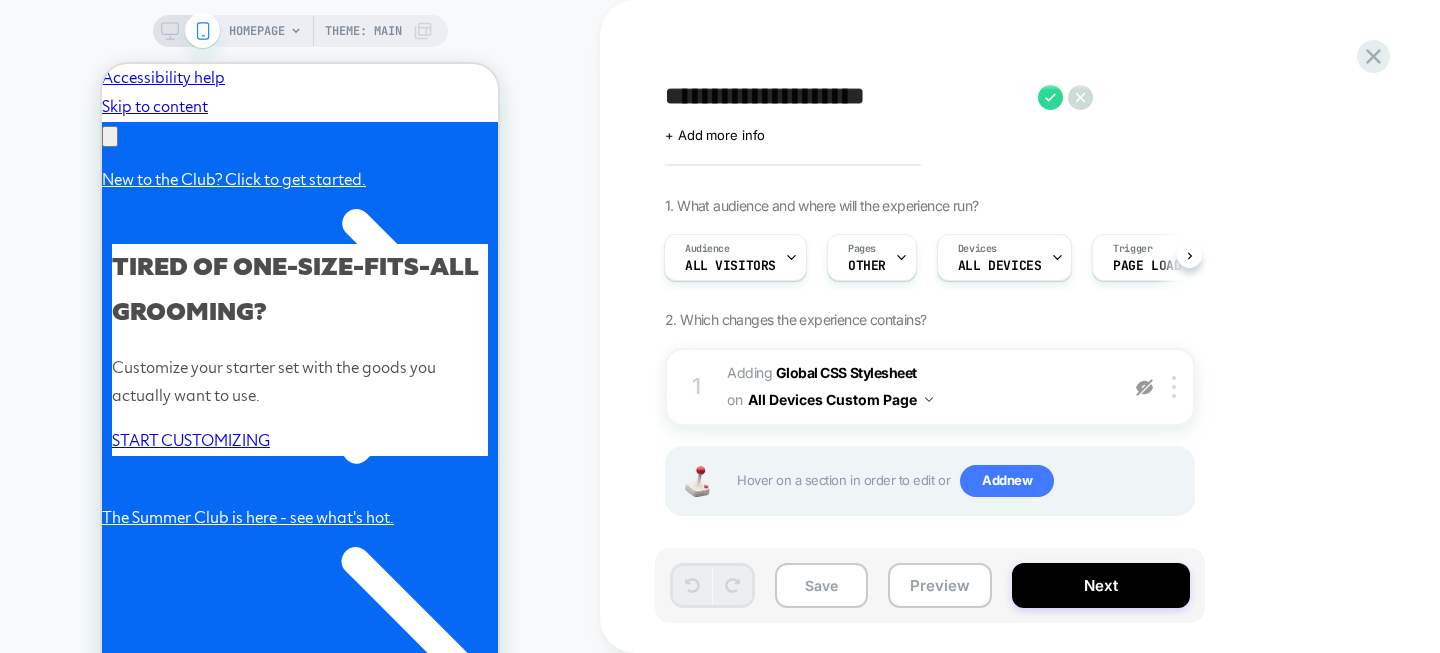 click on "**********" at bounding box center (846, 97) 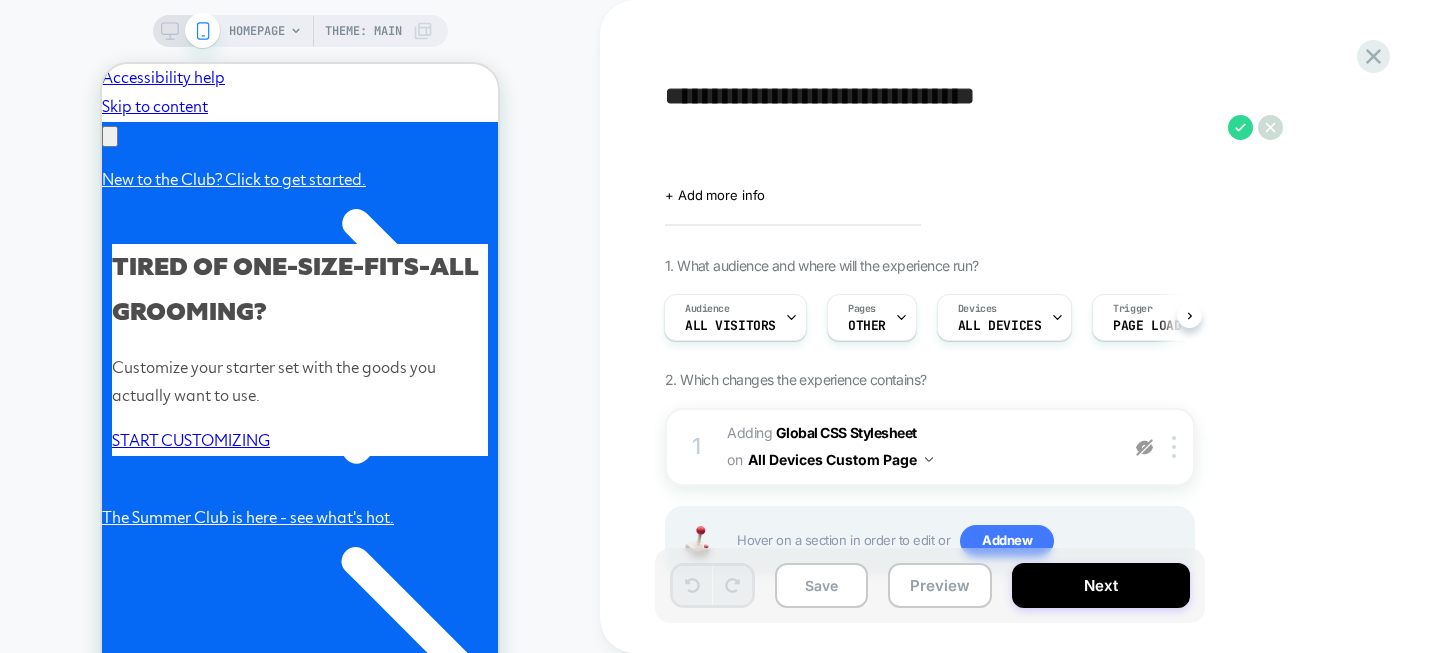 scroll, scrollTop: 0, scrollLeft: 0, axis: both 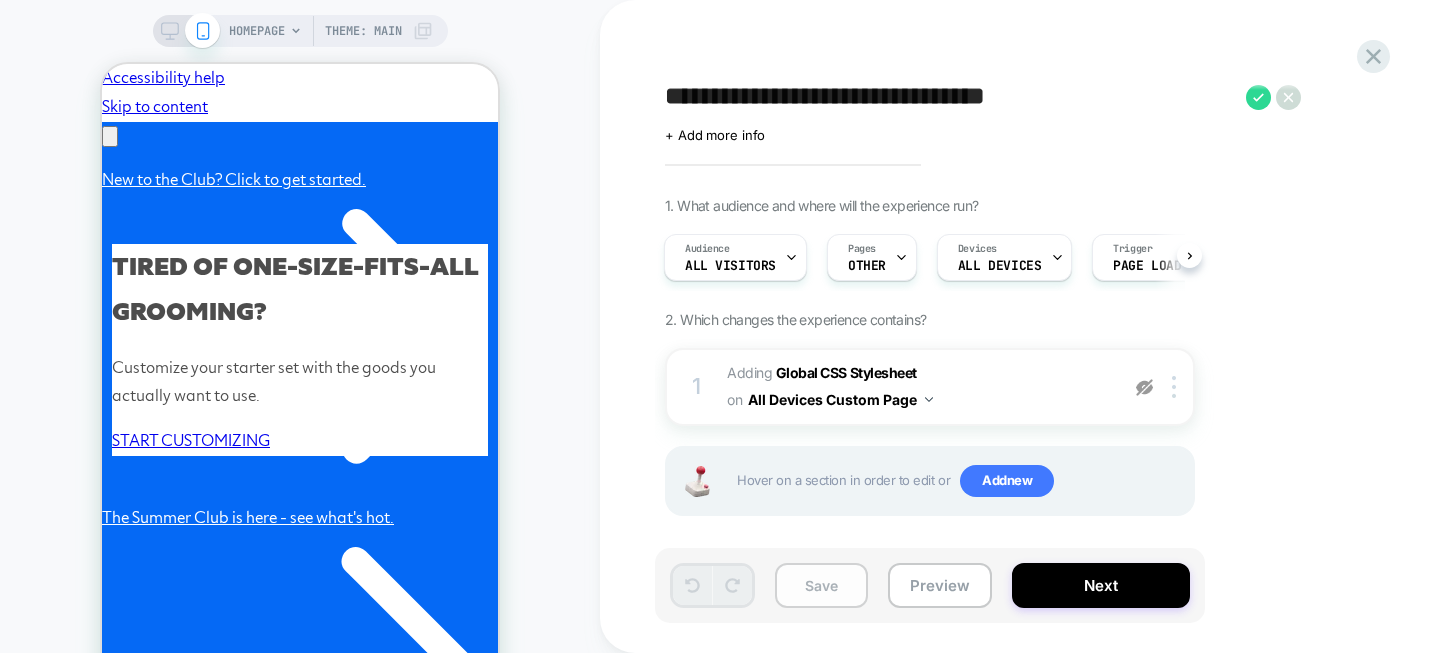 type on "**********" 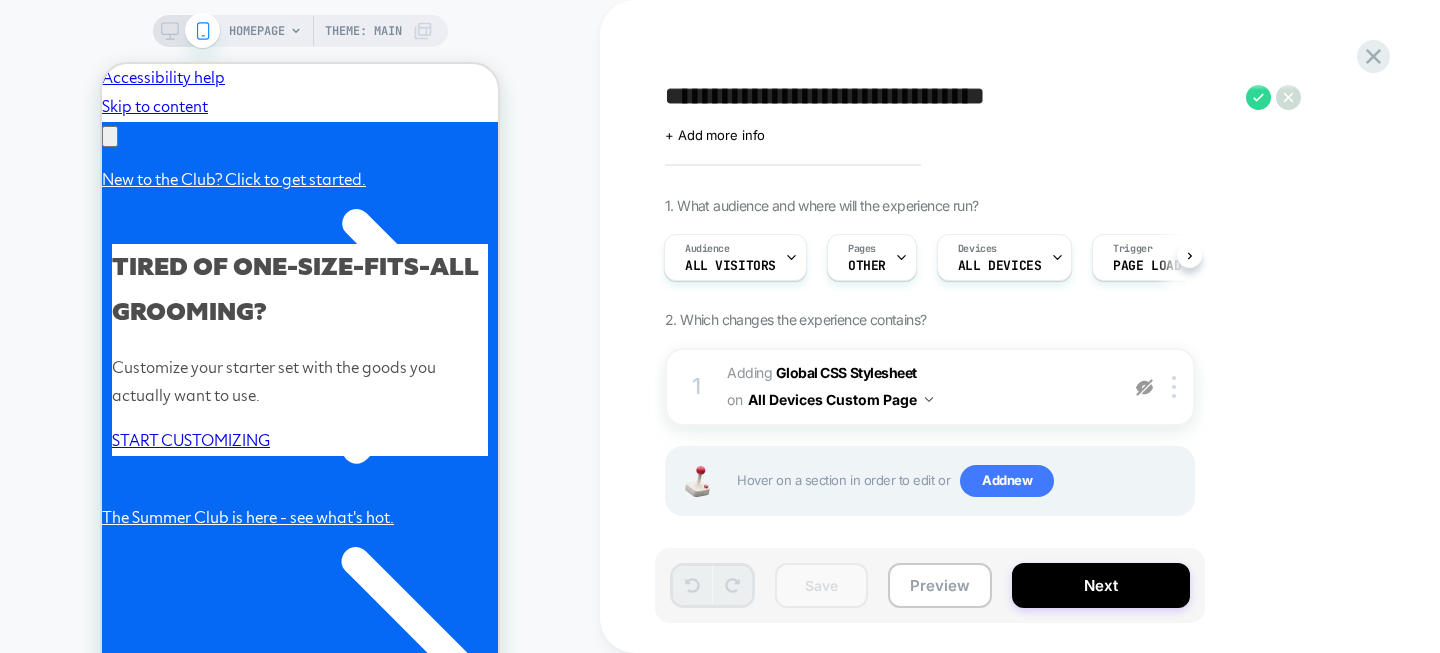 scroll, scrollTop: 0, scrollLeft: 310, axis: horizontal 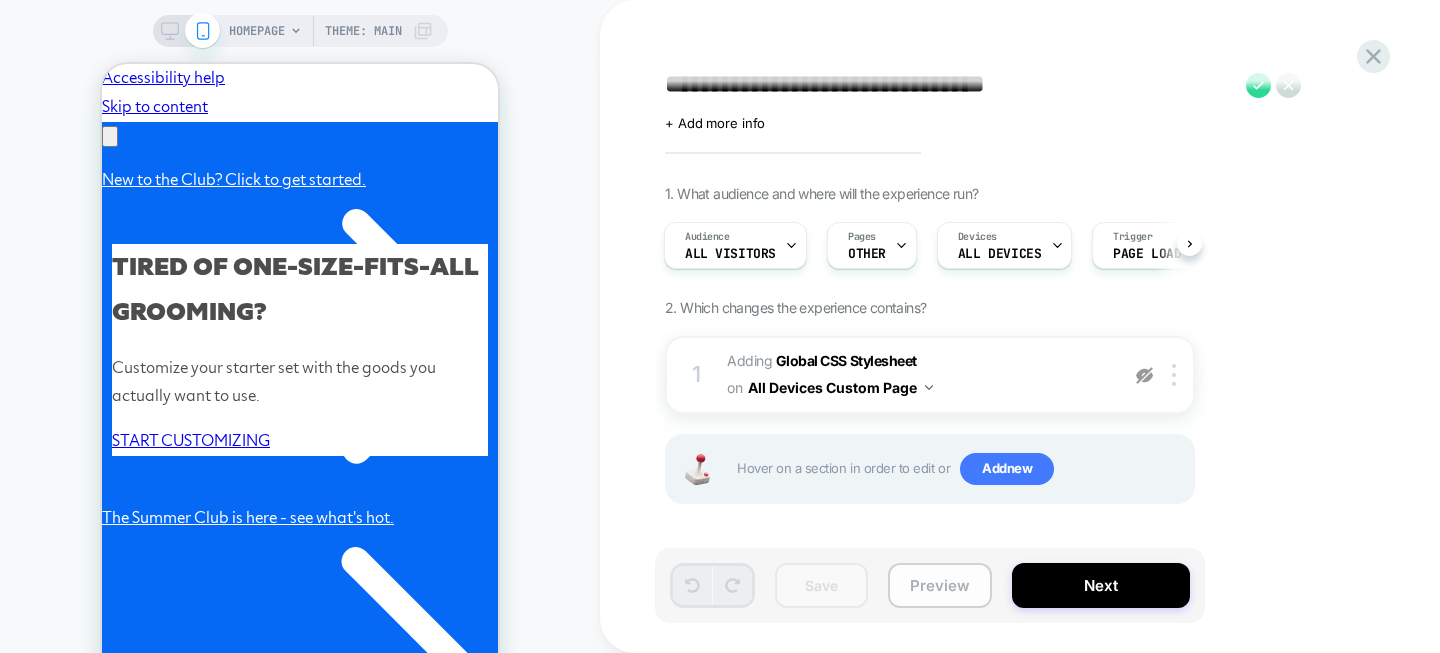 click on "Preview" at bounding box center (940, 585) 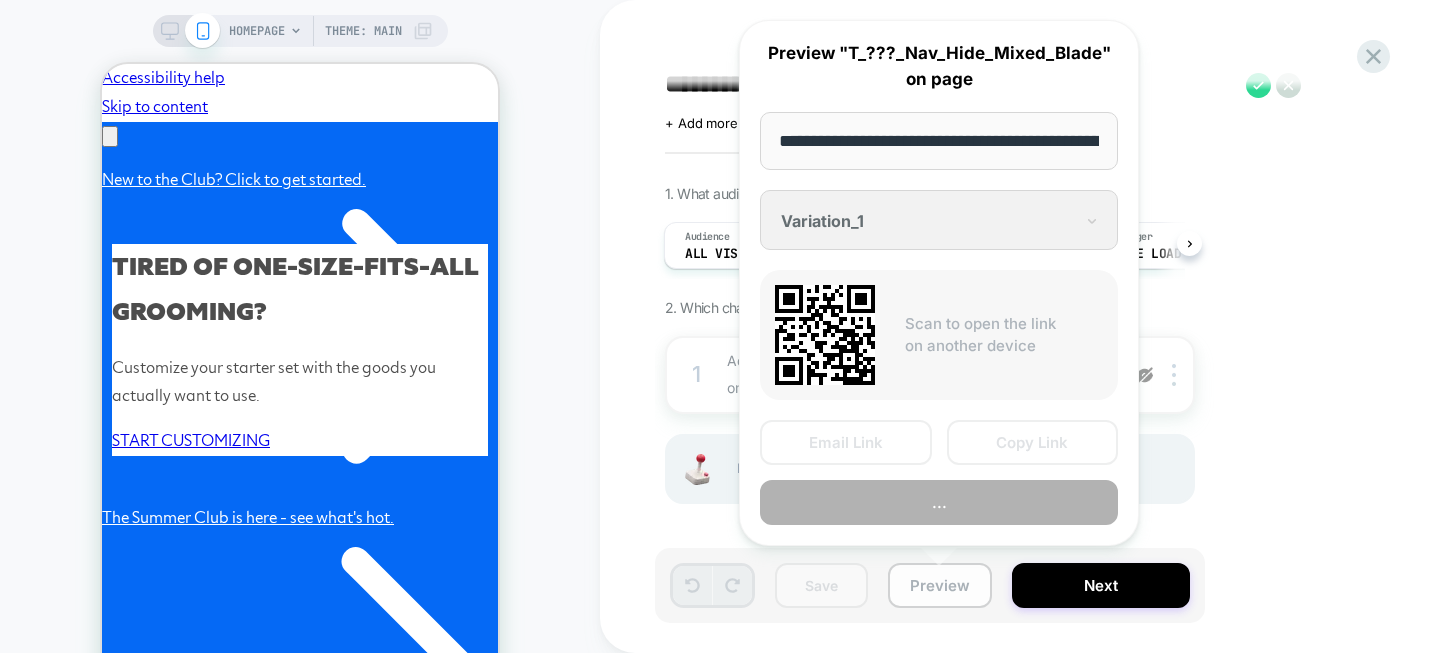 scroll, scrollTop: 0, scrollLeft: 92, axis: horizontal 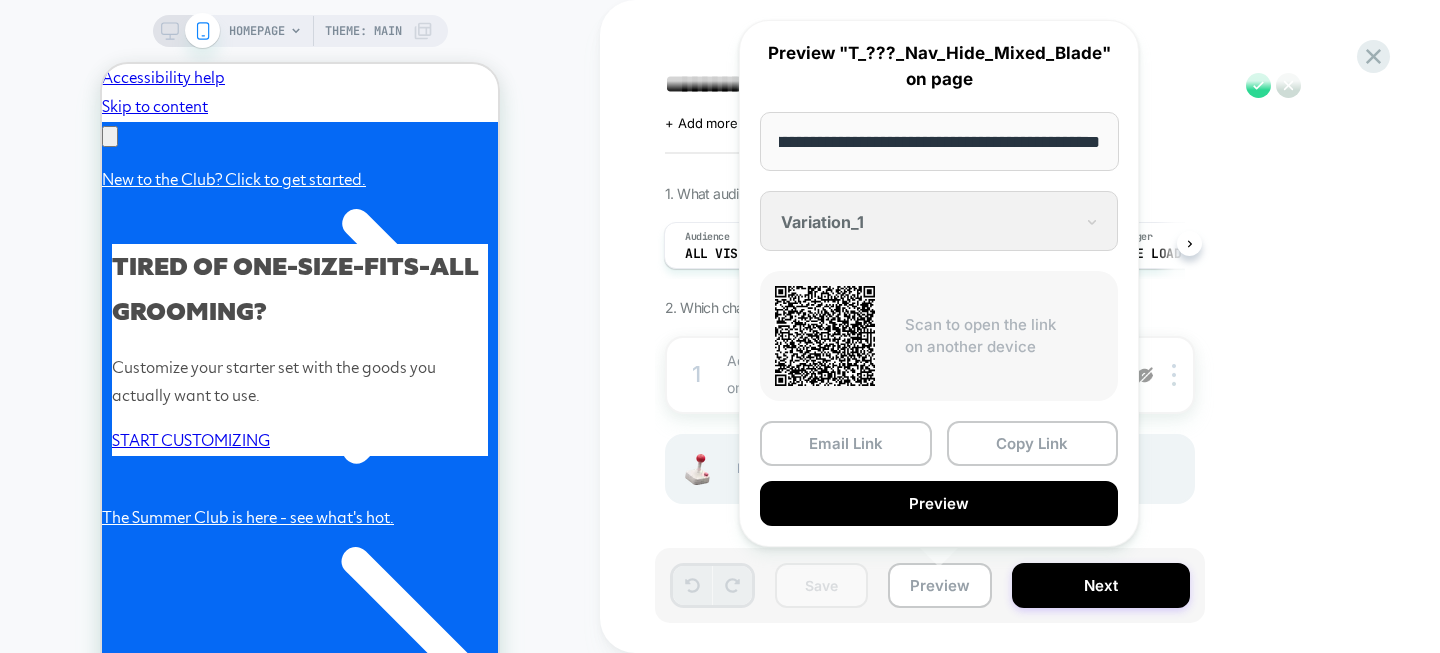 click on "**********" at bounding box center (939, 141) 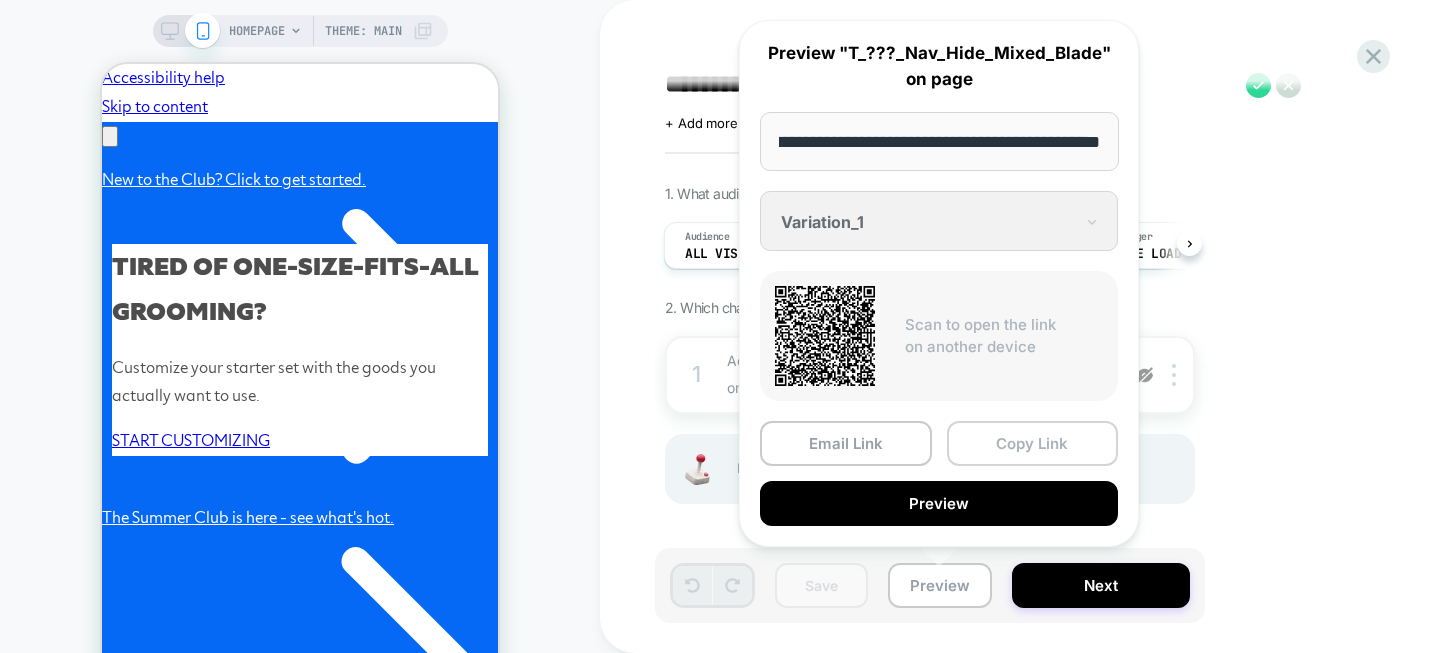 click on "Copy Link" at bounding box center (1033, 443) 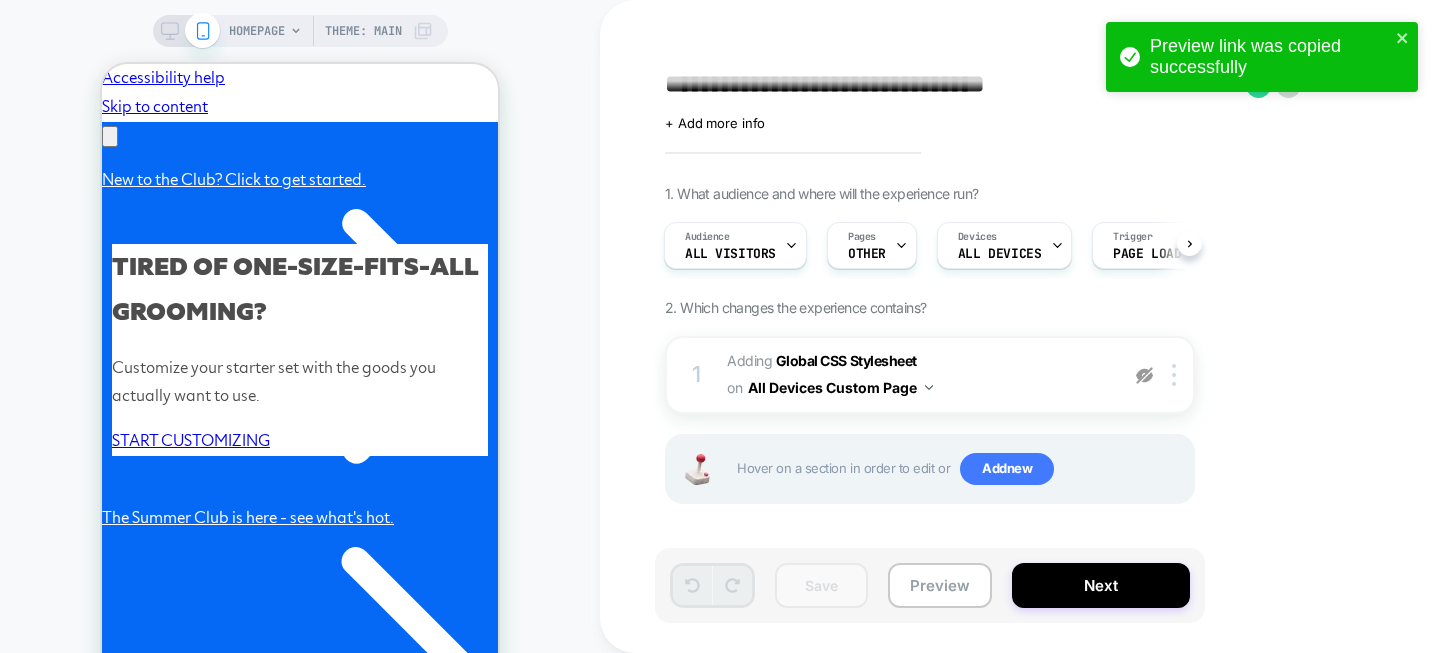 scroll, scrollTop: 0, scrollLeft: 310, axis: horizontal 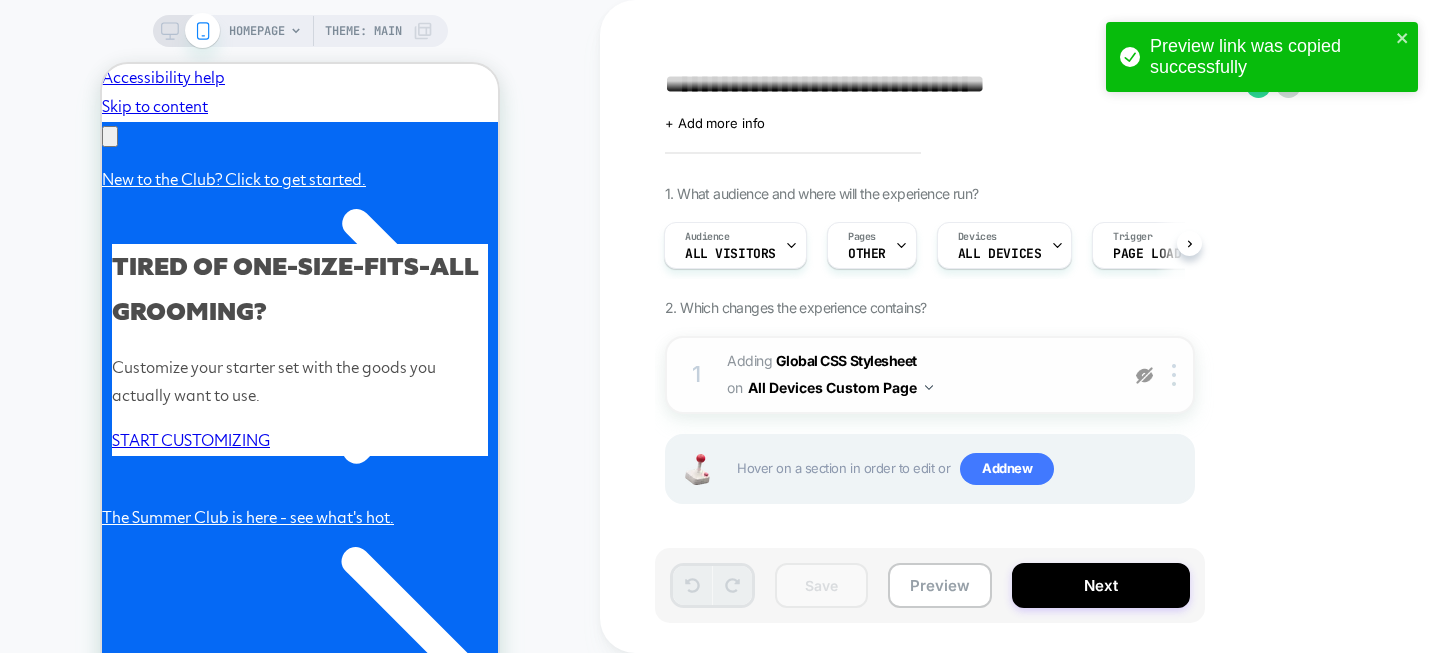 click on "Adding   Global CSS Stylesheet   on All Devices Custom Page" at bounding box center [917, 375] 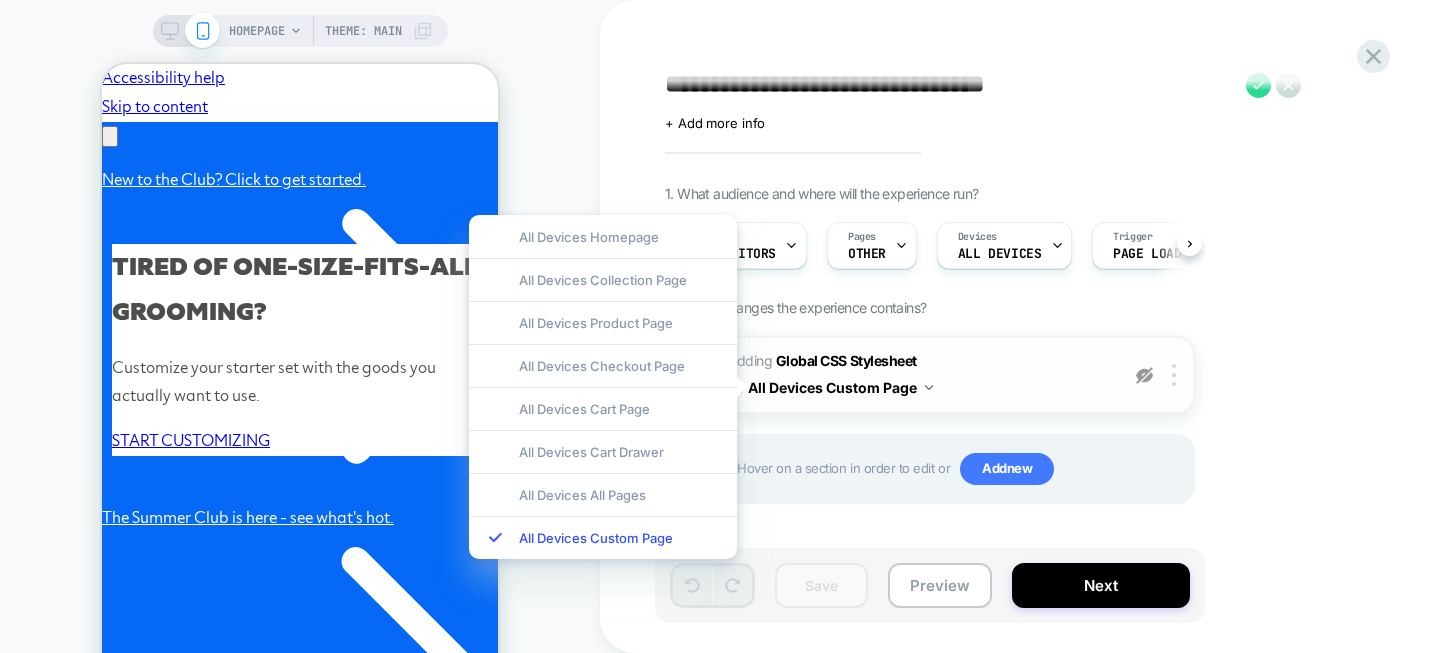click at bounding box center [929, 387] 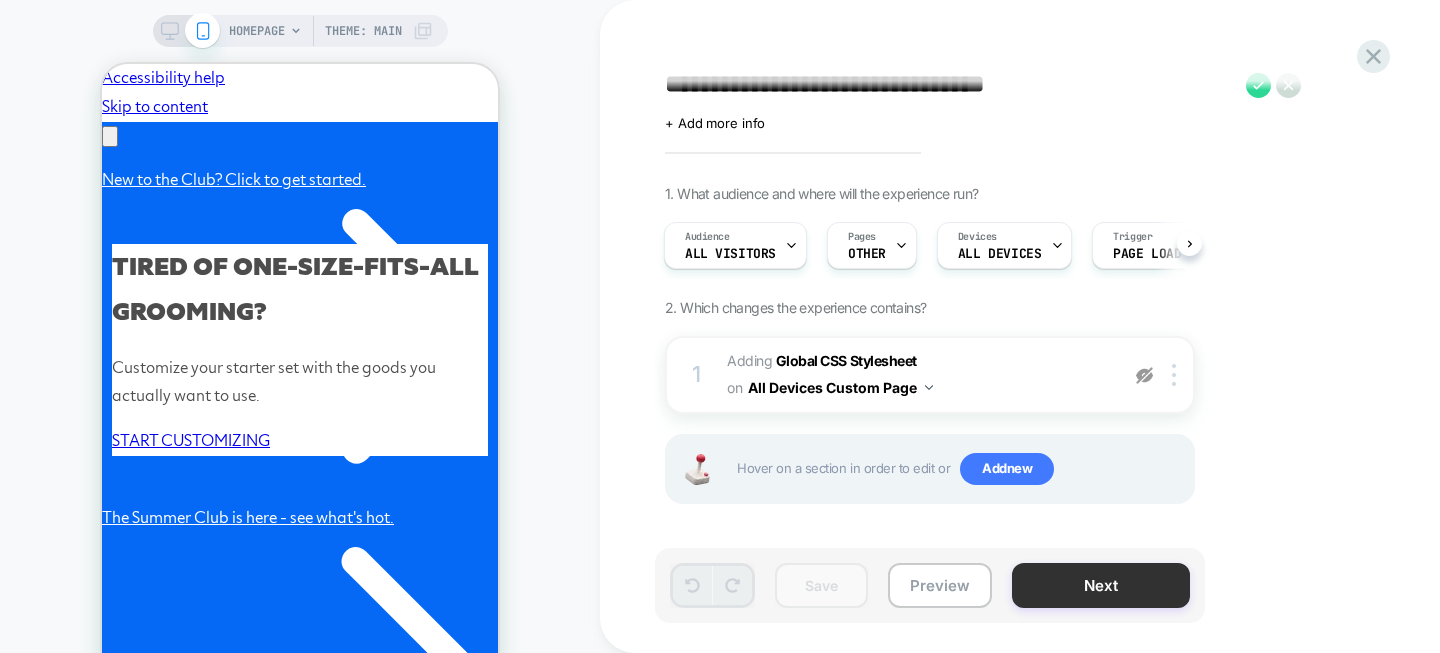 click on "Next" at bounding box center (1101, 585) 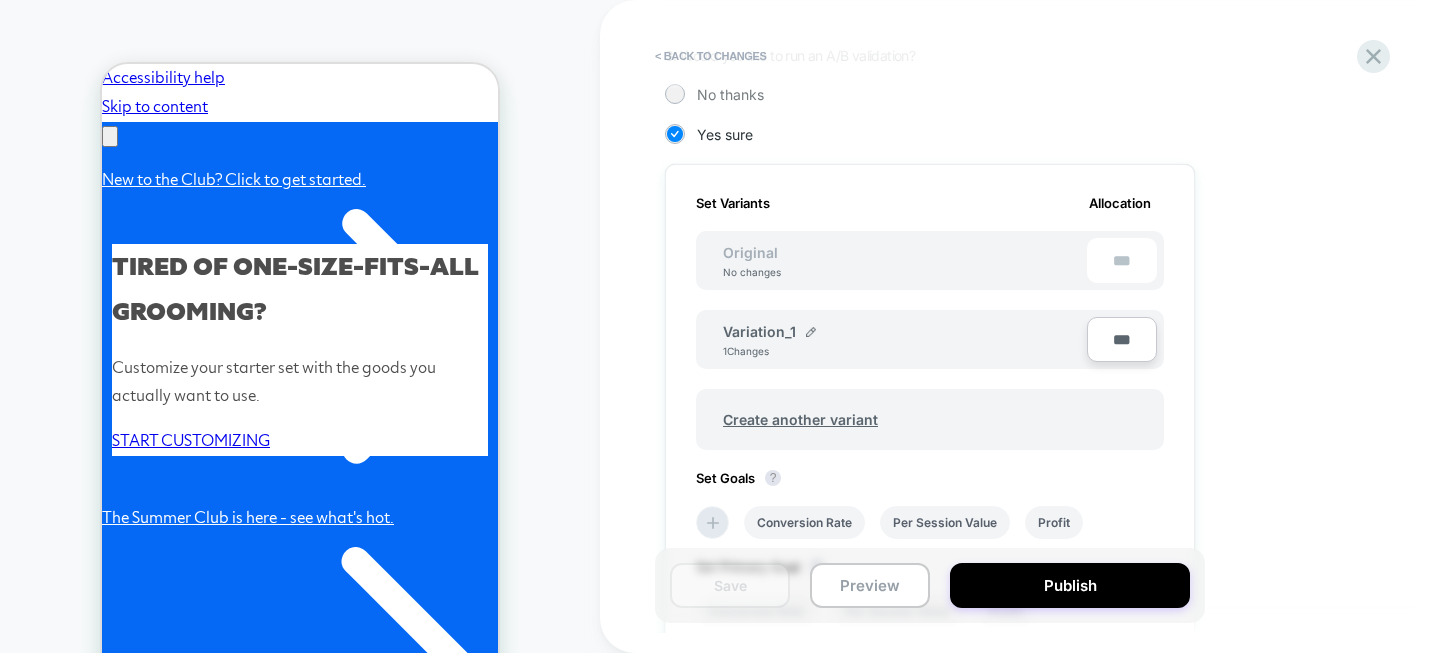 scroll, scrollTop: 476, scrollLeft: 0, axis: vertical 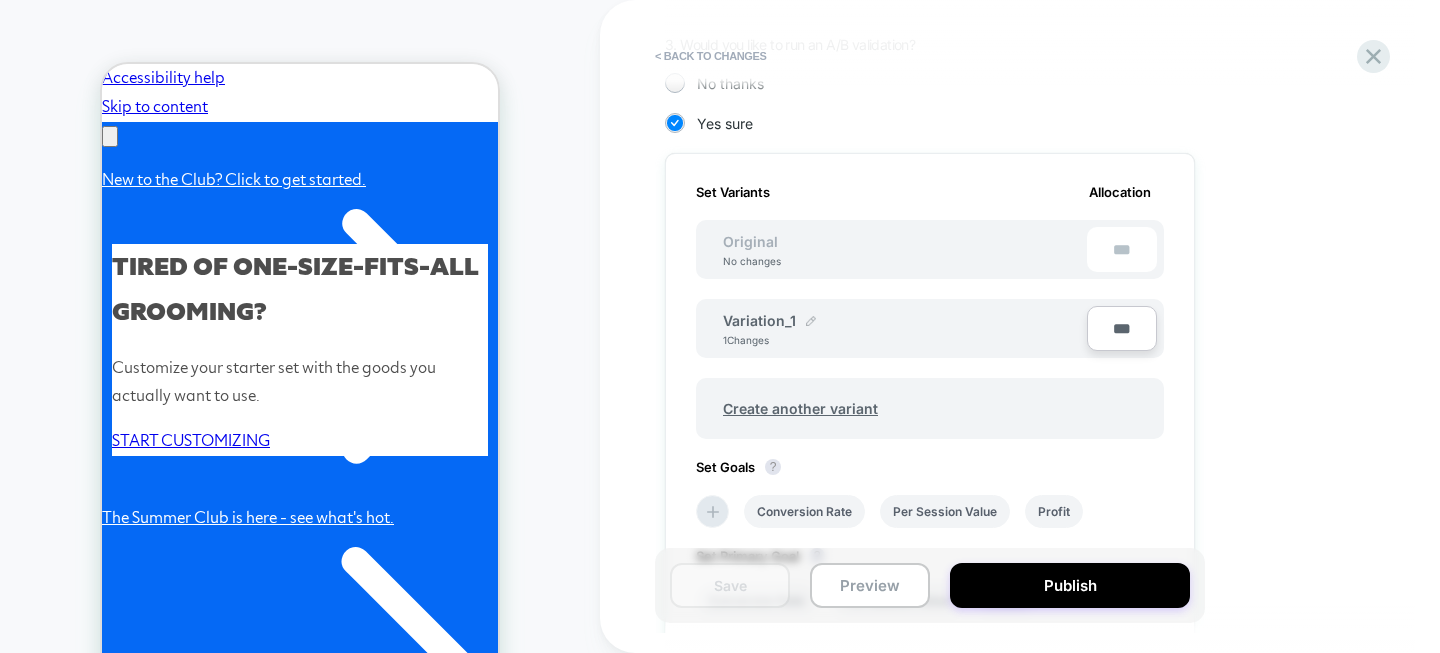 click at bounding box center [811, 321] 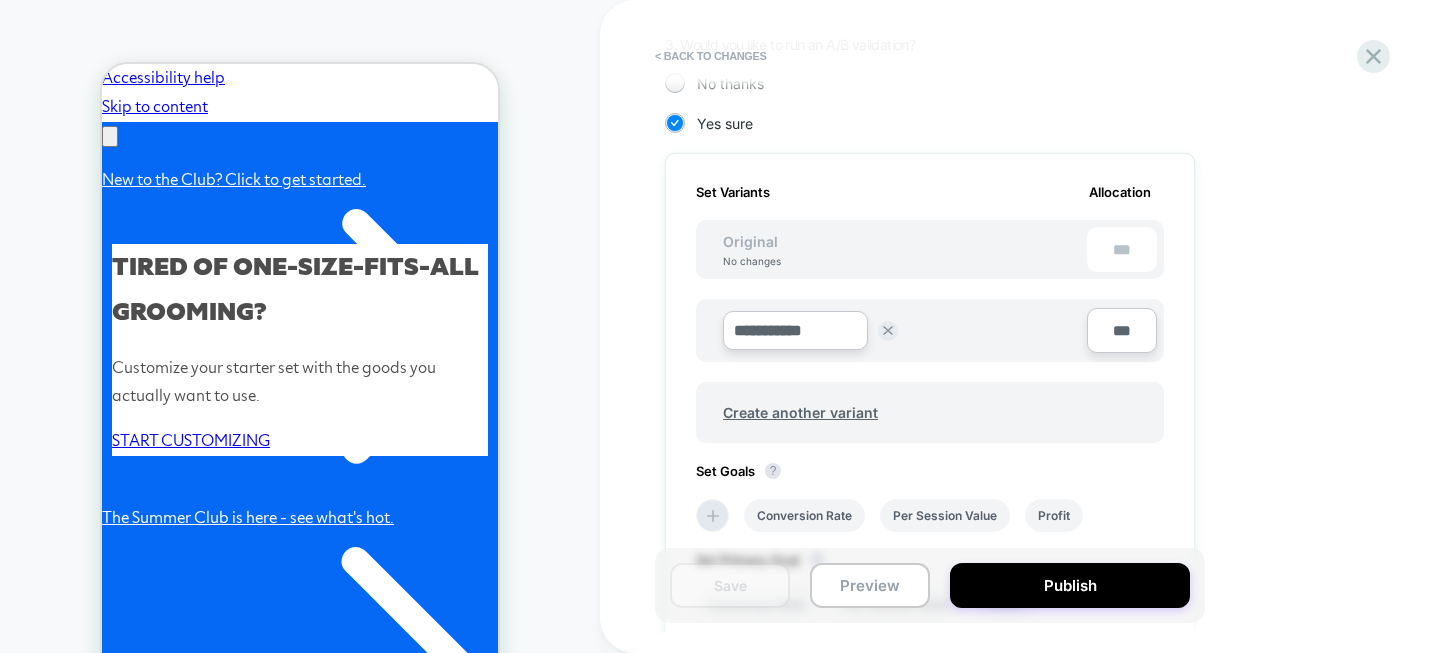 click on "**********" at bounding box center (848, 330) 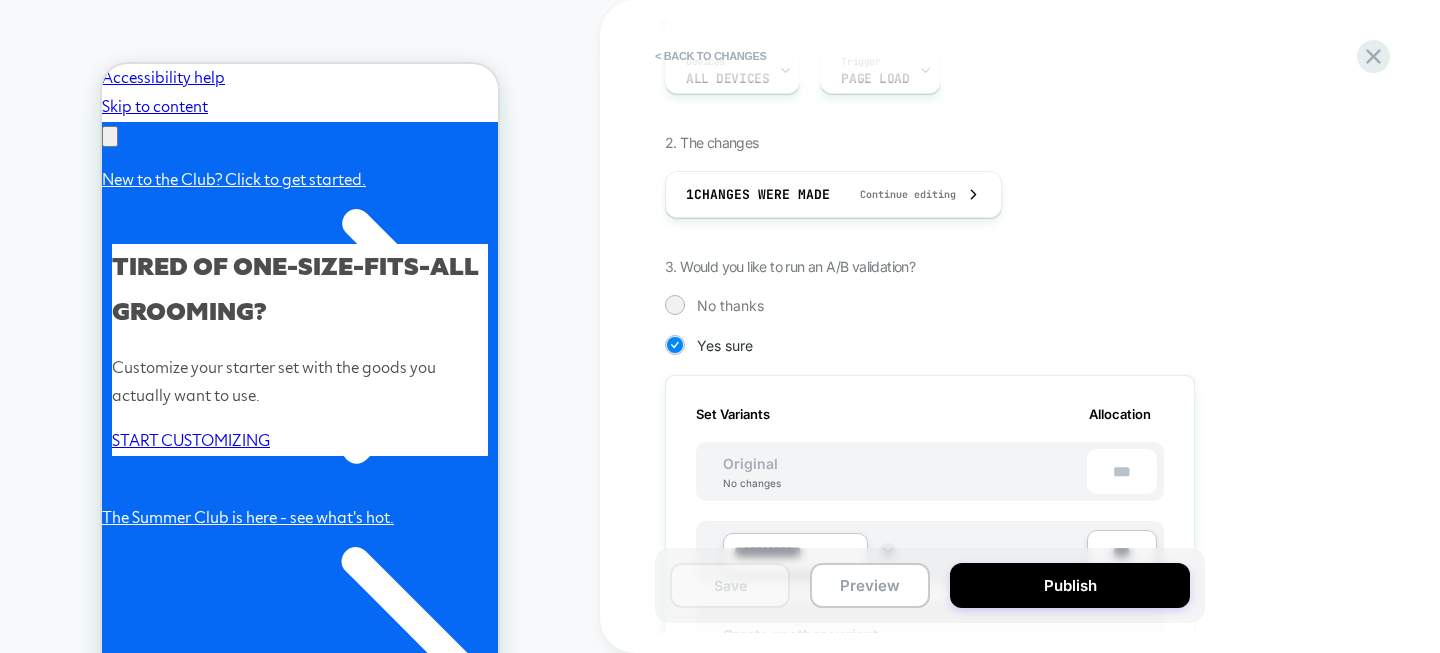 scroll, scrollTop: 209, scrollLeft: 0, axis: vertical 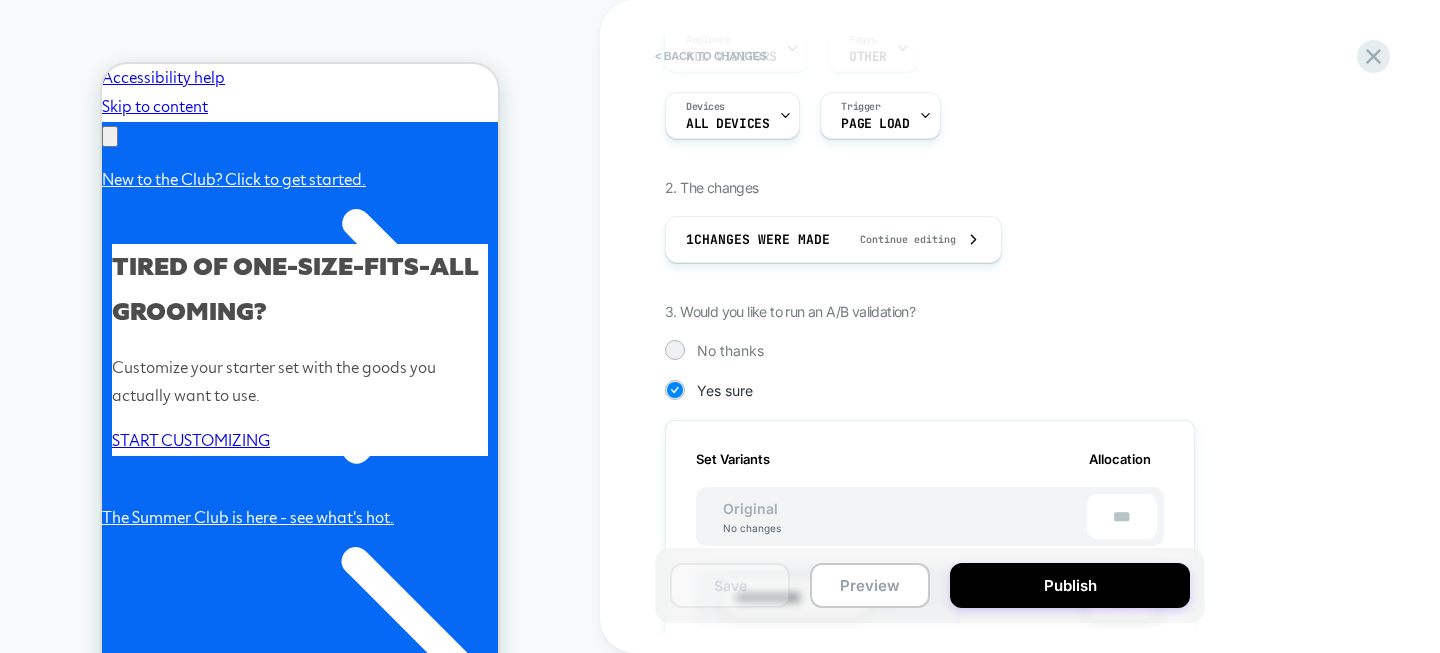 click on "< Back to changes" at bounding box center (711, 56) 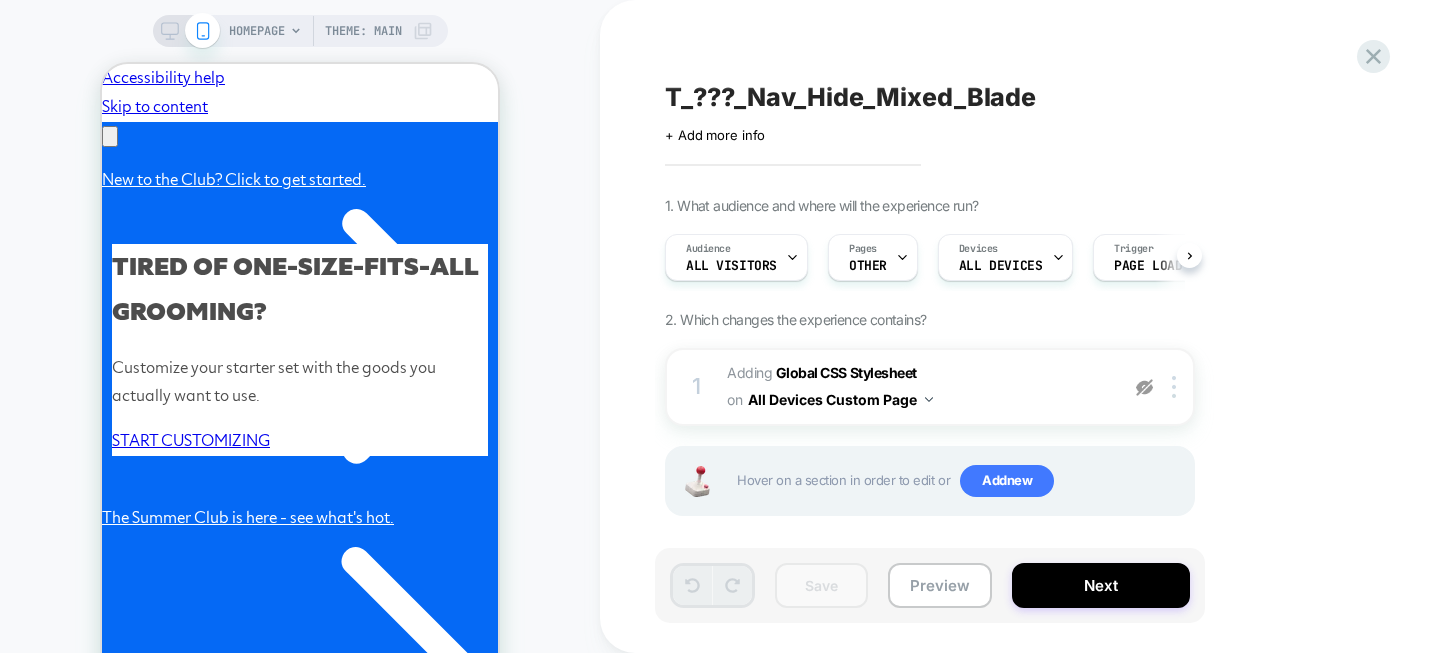 scroll, scrollTop: 0, scrollLeft: 1, axis: horizontal 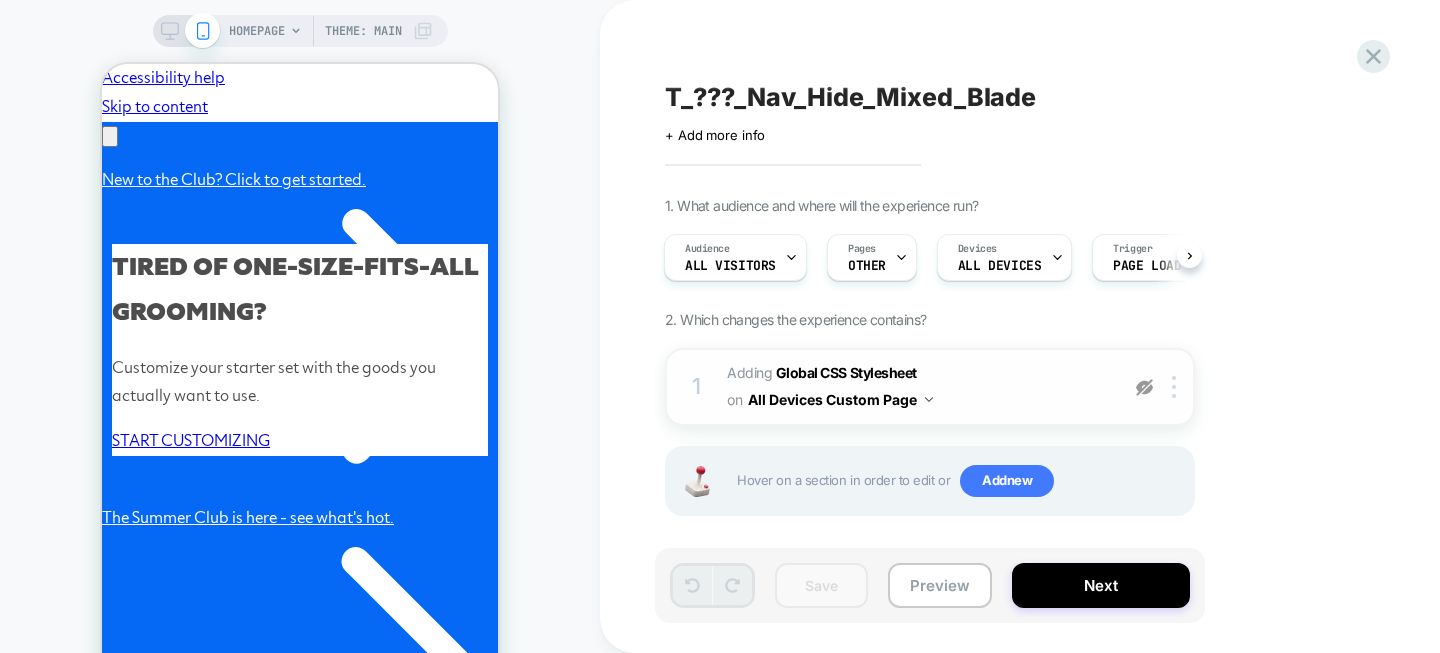 click on "All Devices Custom Page" at bounding box center [840, 399] 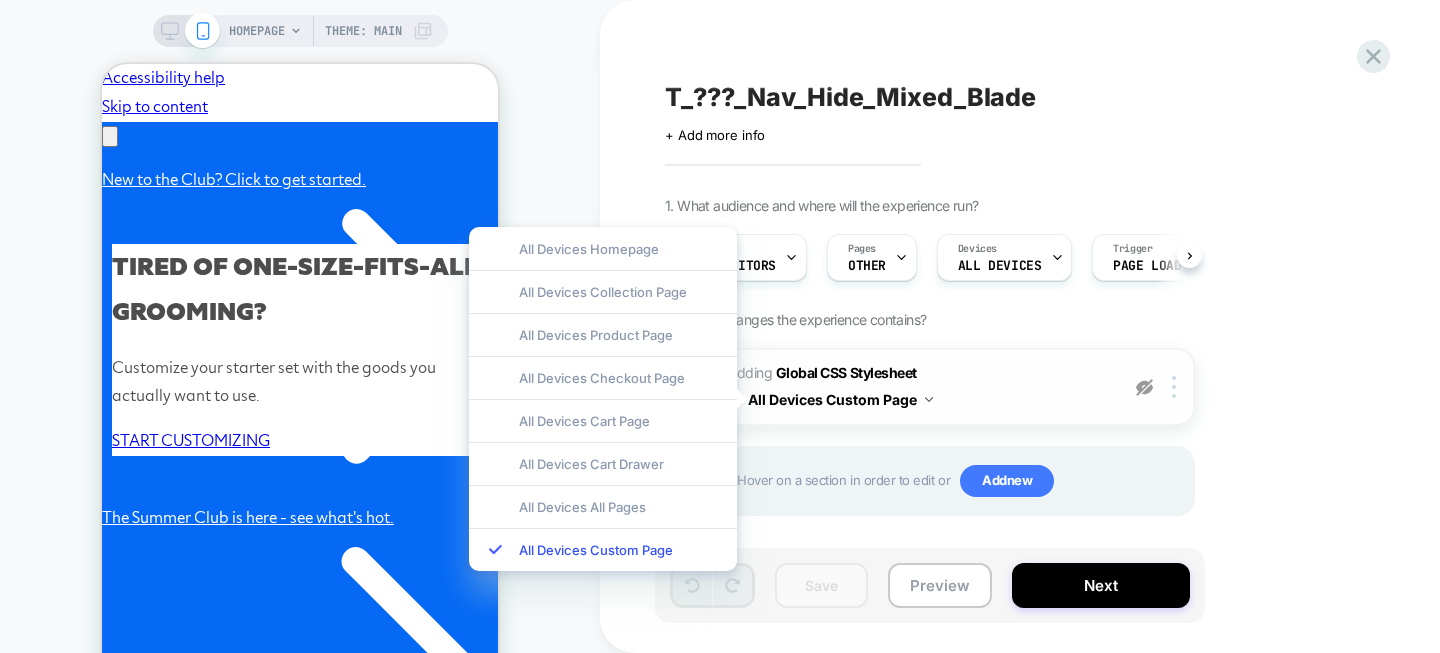 click on "All Devices Custom Page" at bounding box center [840, 399] 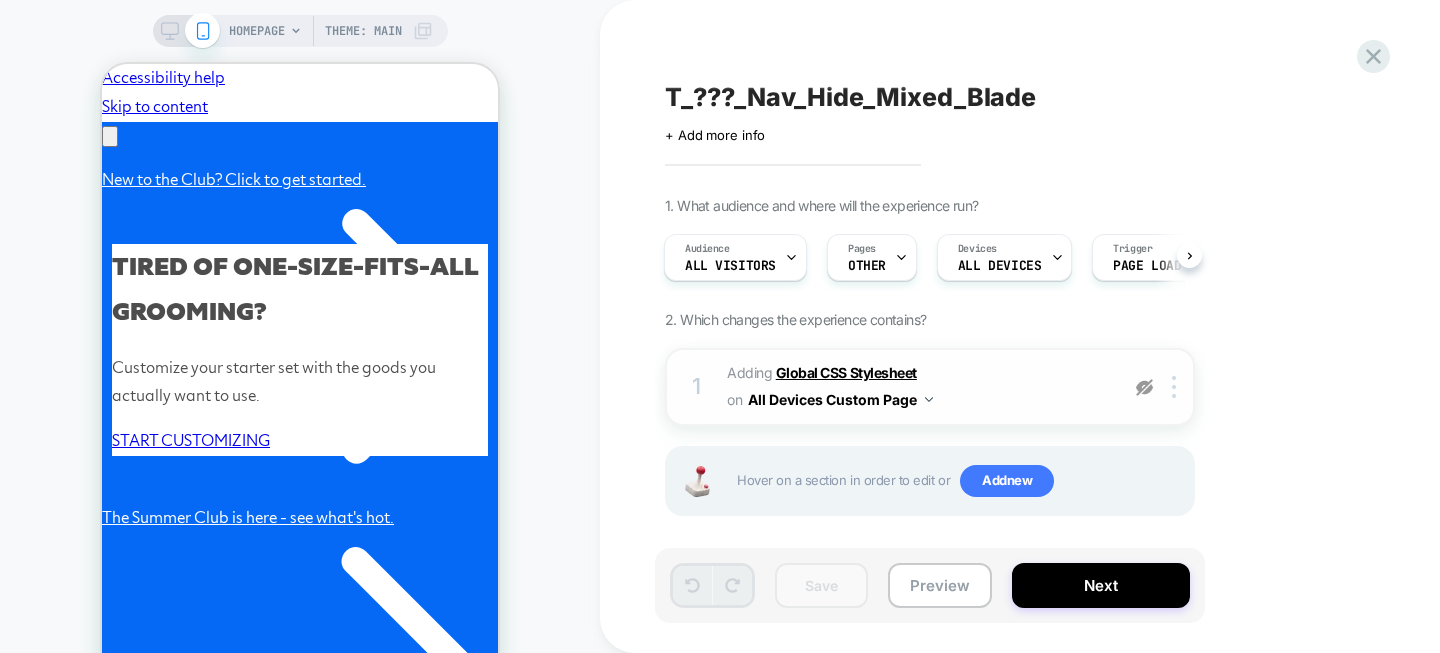 click on "Global CSS Stylesheet" at bounding box center [846, 372] 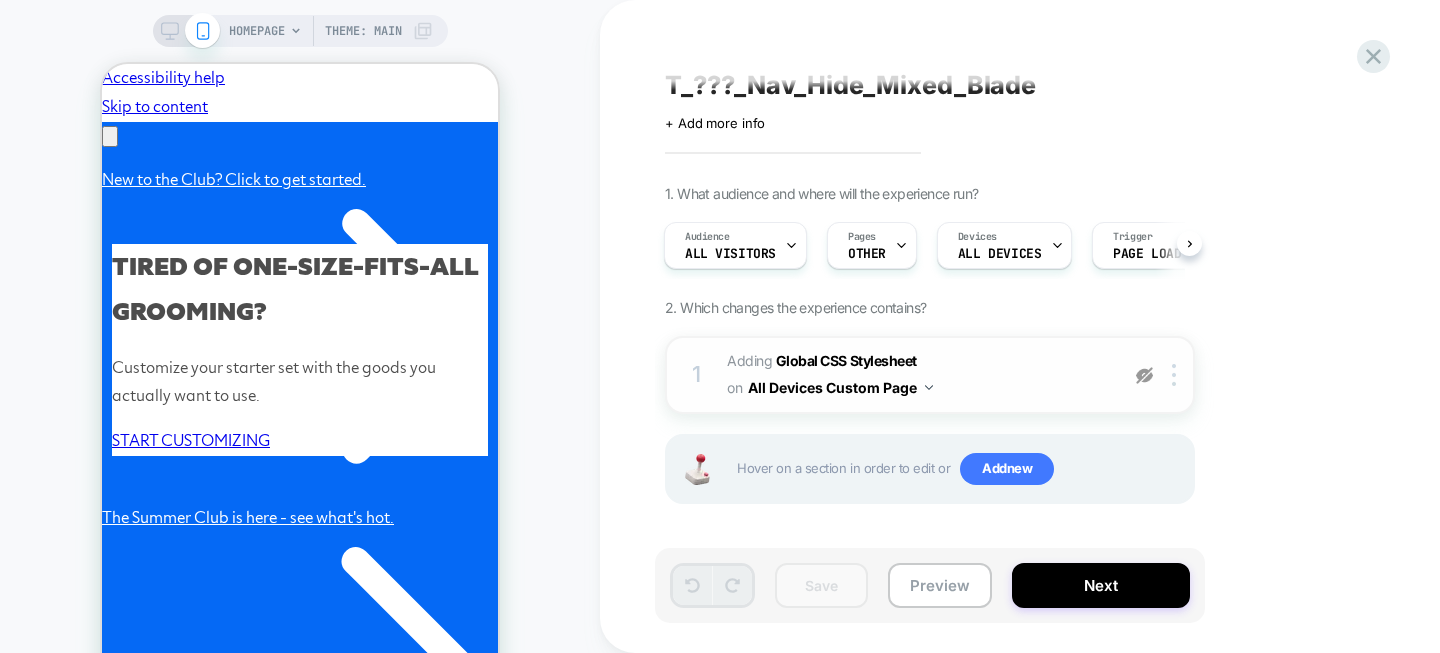 click at bounding box center [1144, 375] 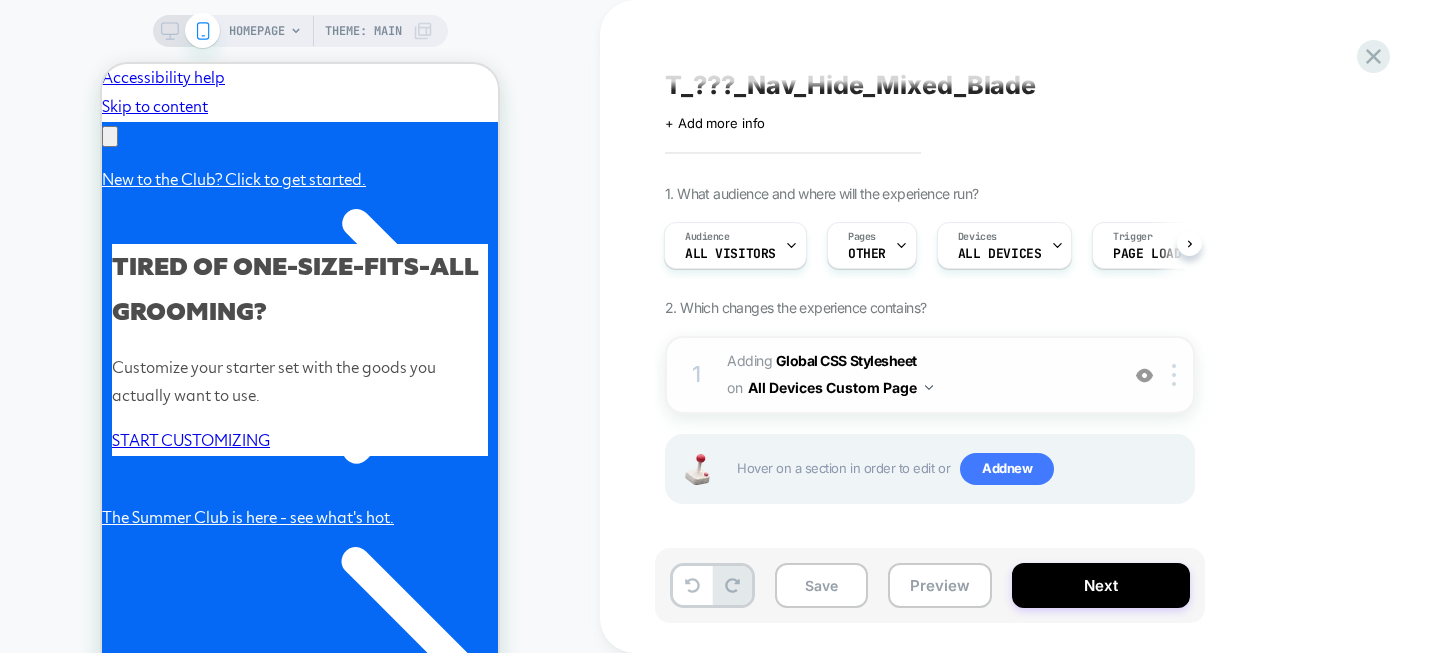 scroll, scrollTop: 0, scrollLeft: 310, axis: horizontal 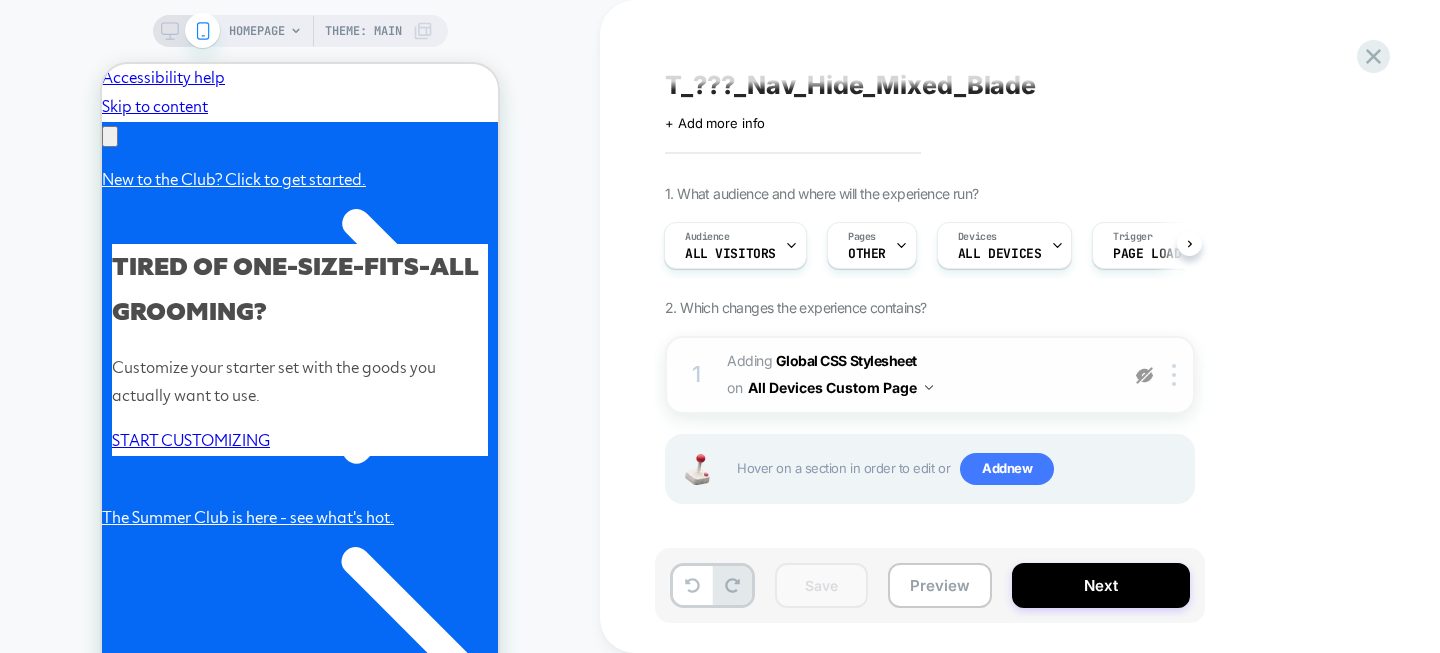 click at bounding box center [1144, 375] 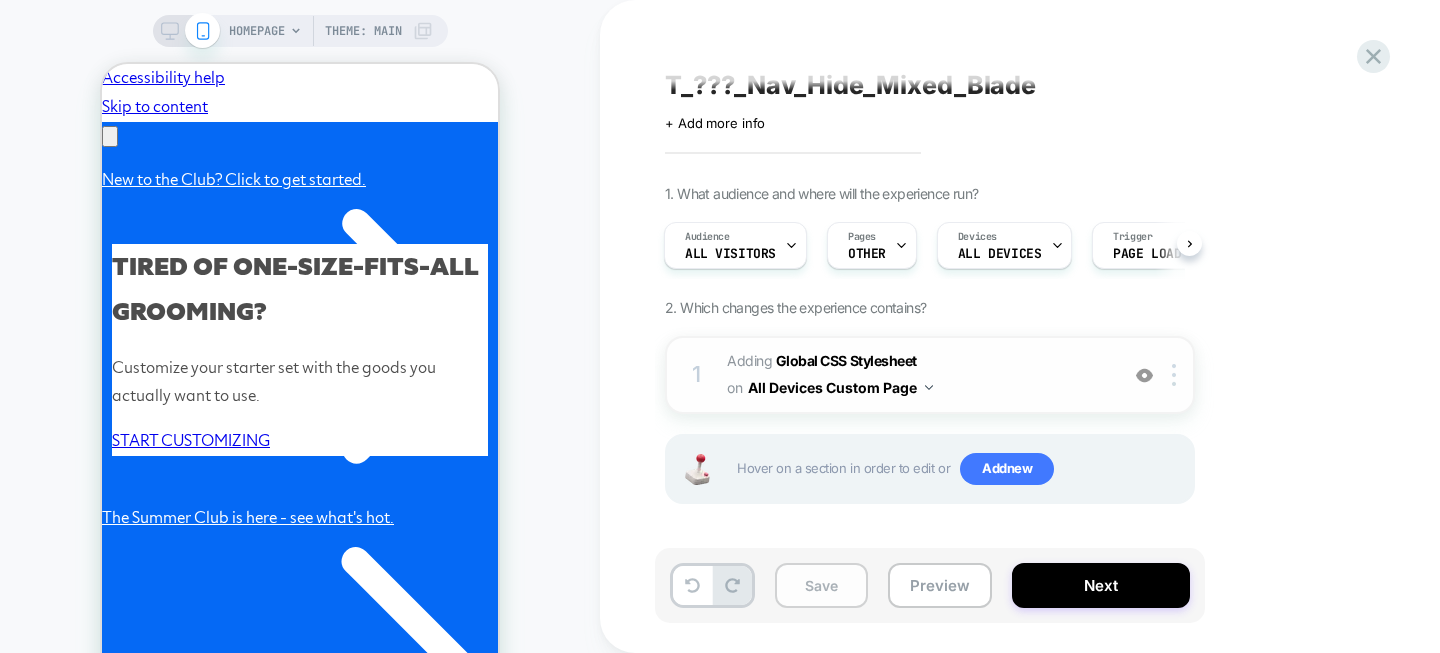 click on "Save" at bounding box center (821, 585) 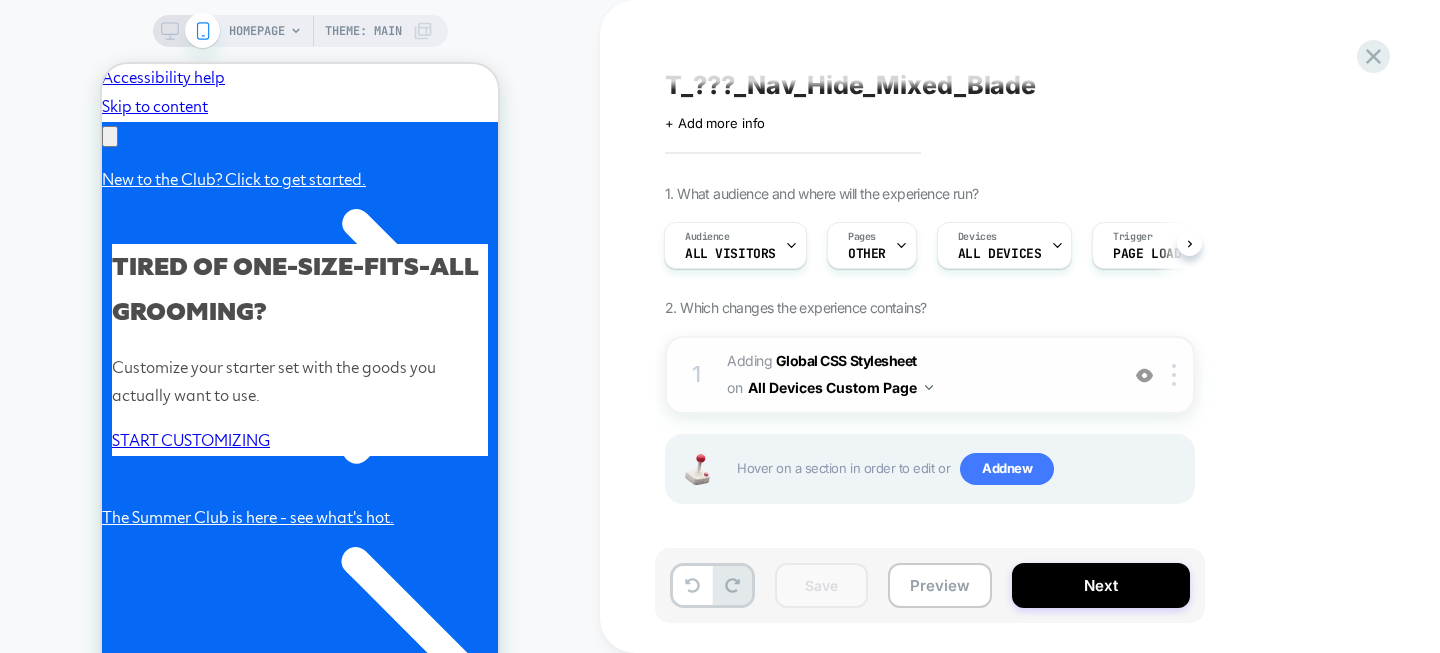 scroll, scrollTop: 0, scrollLeft: 0, axis: both 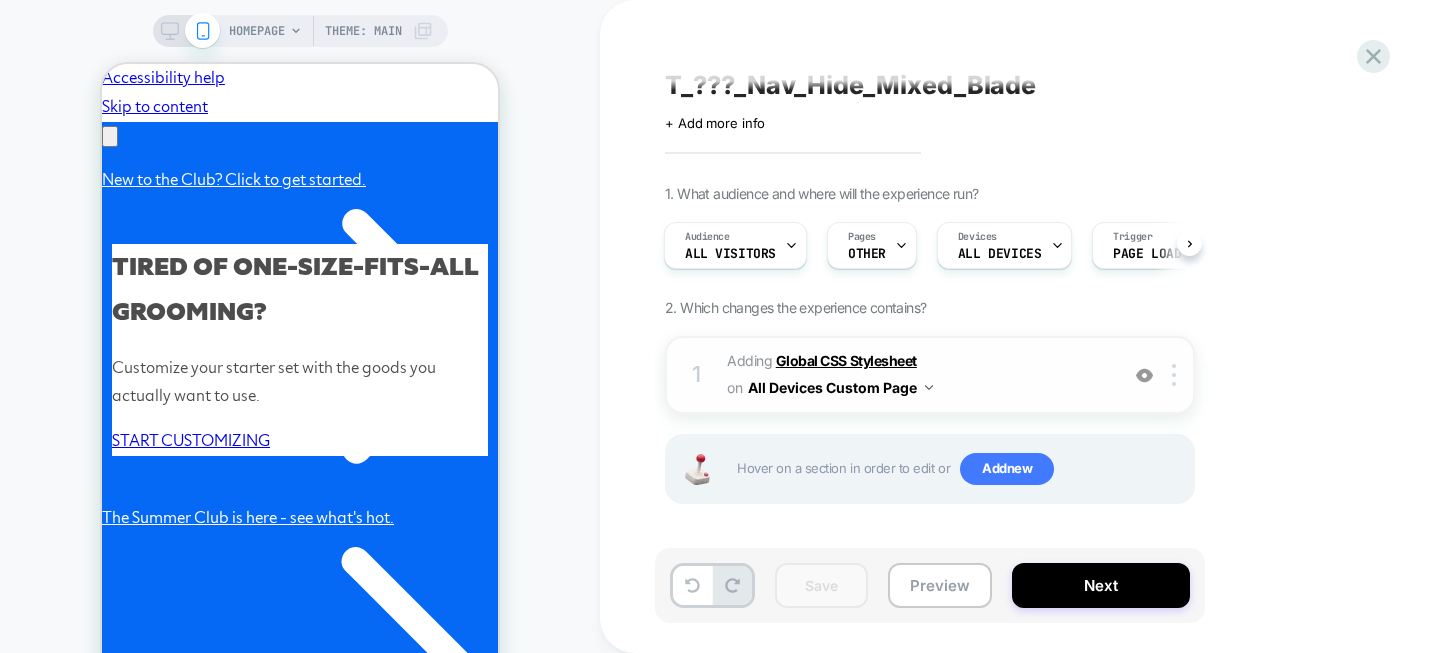 click on "Global CSS Stylesheet" at bounding box center [846, 360] 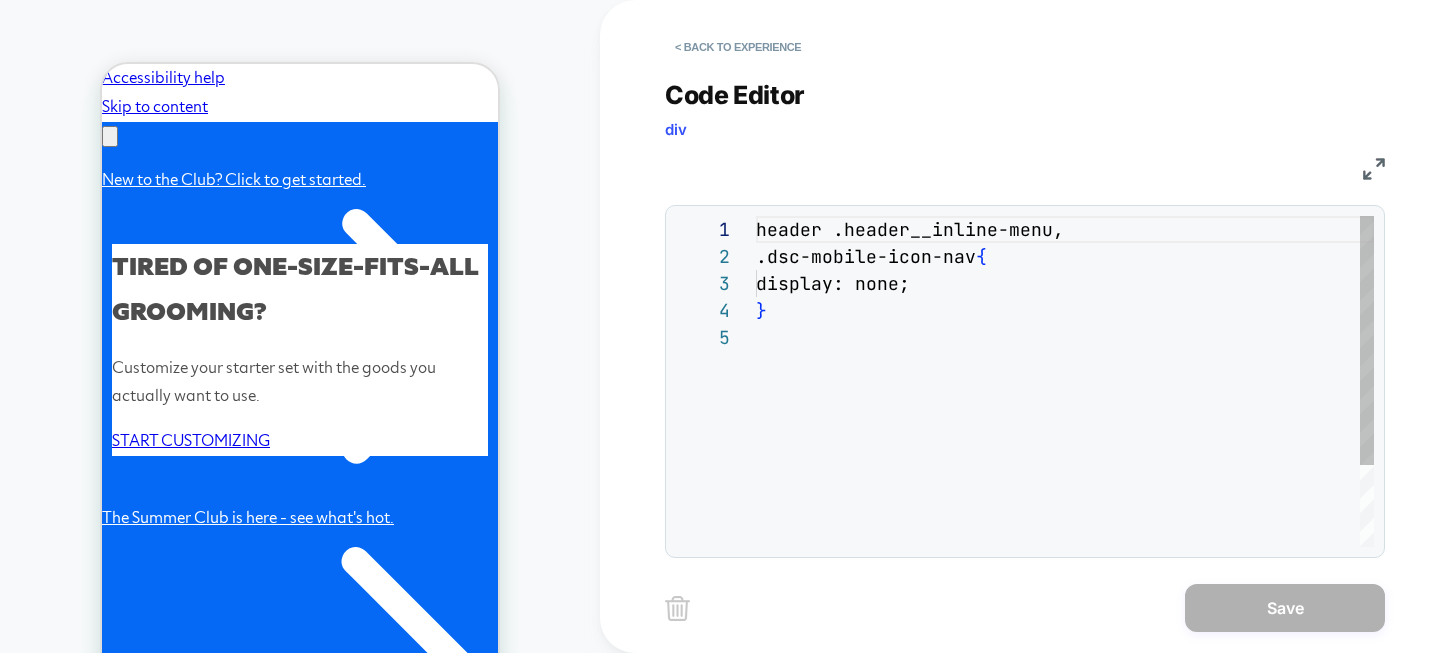 scroll, scrollTop: 108, scrollLeft: 0, axis: vertical 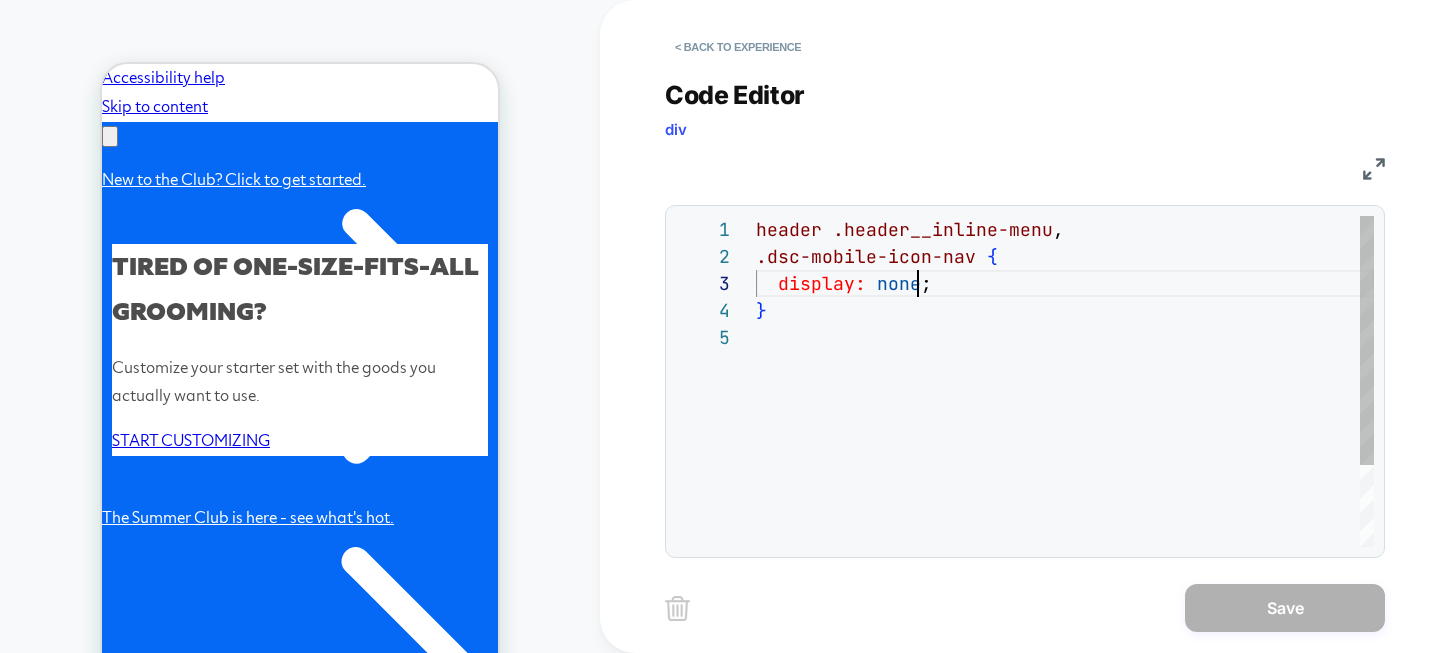 click on "header   .header__inline-menu , .dsc-mobile-icon-nav   {    display:   none ; }" at bounding box center [1065, 435] 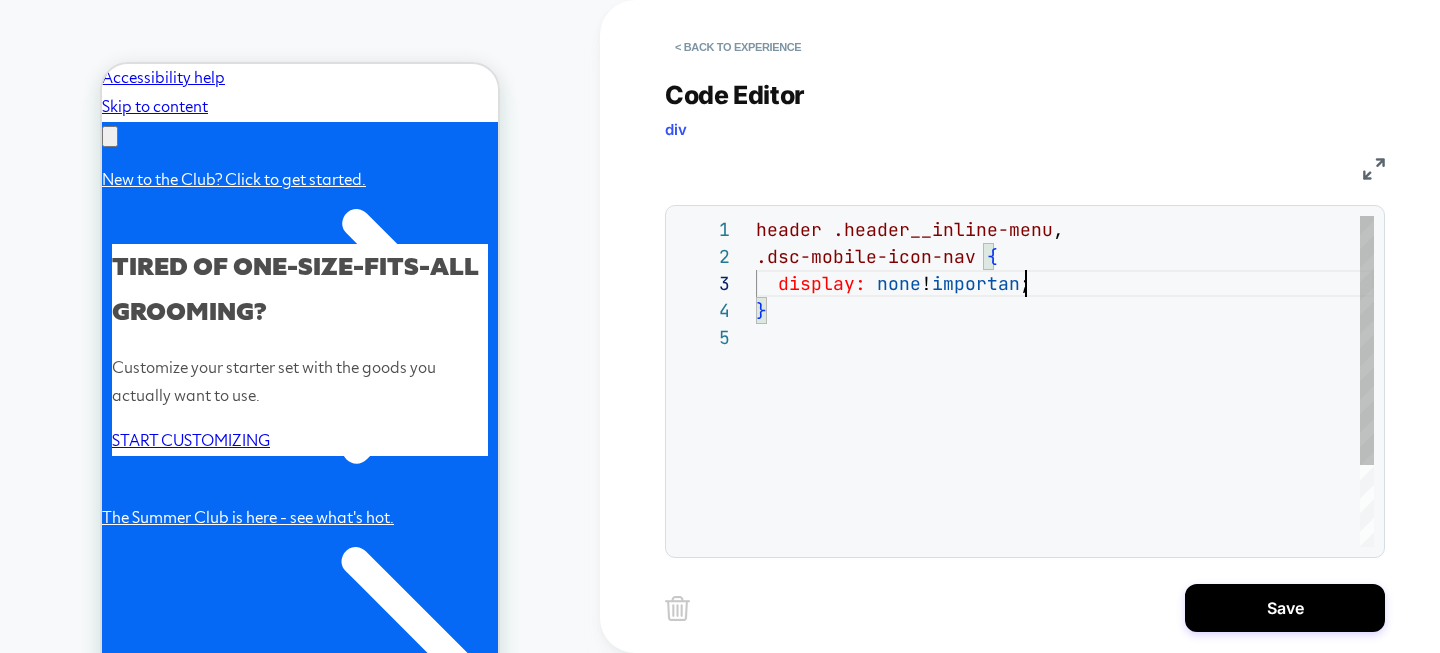 scroll, scrollTop: 54, scrollLeft: 281, axis: both 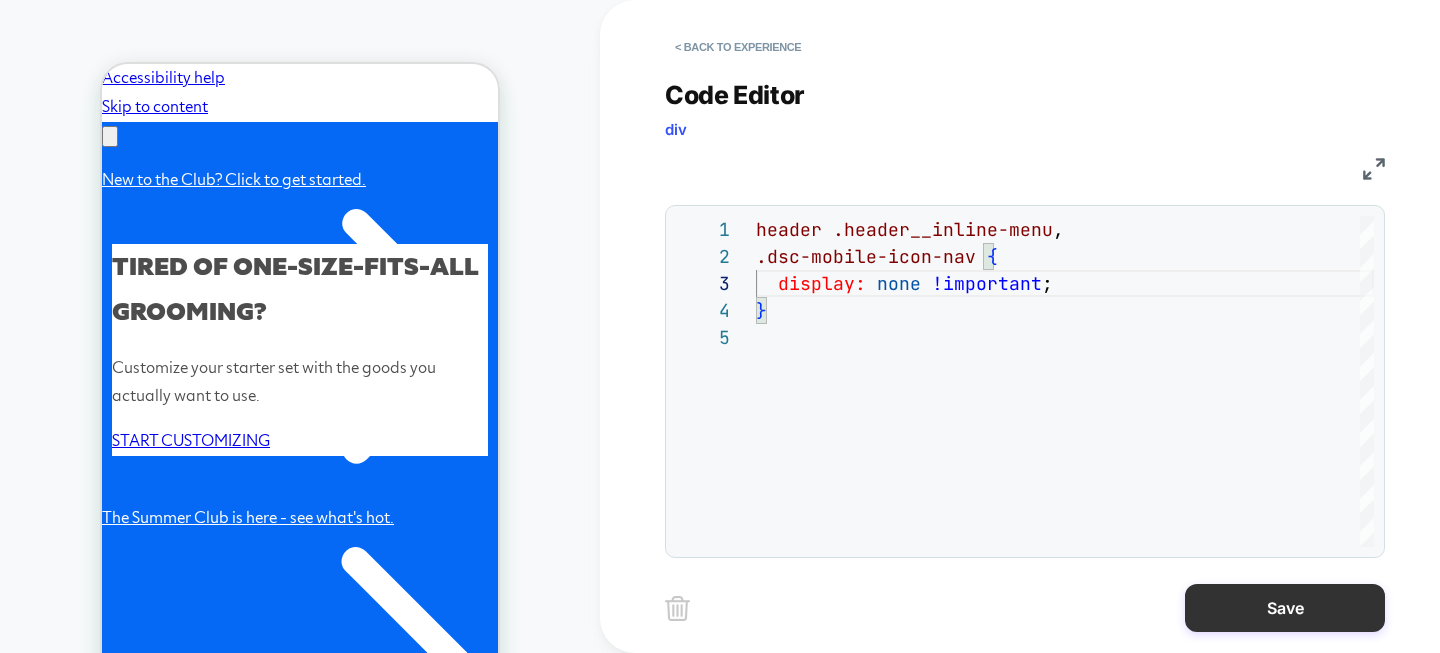 type on "**********" 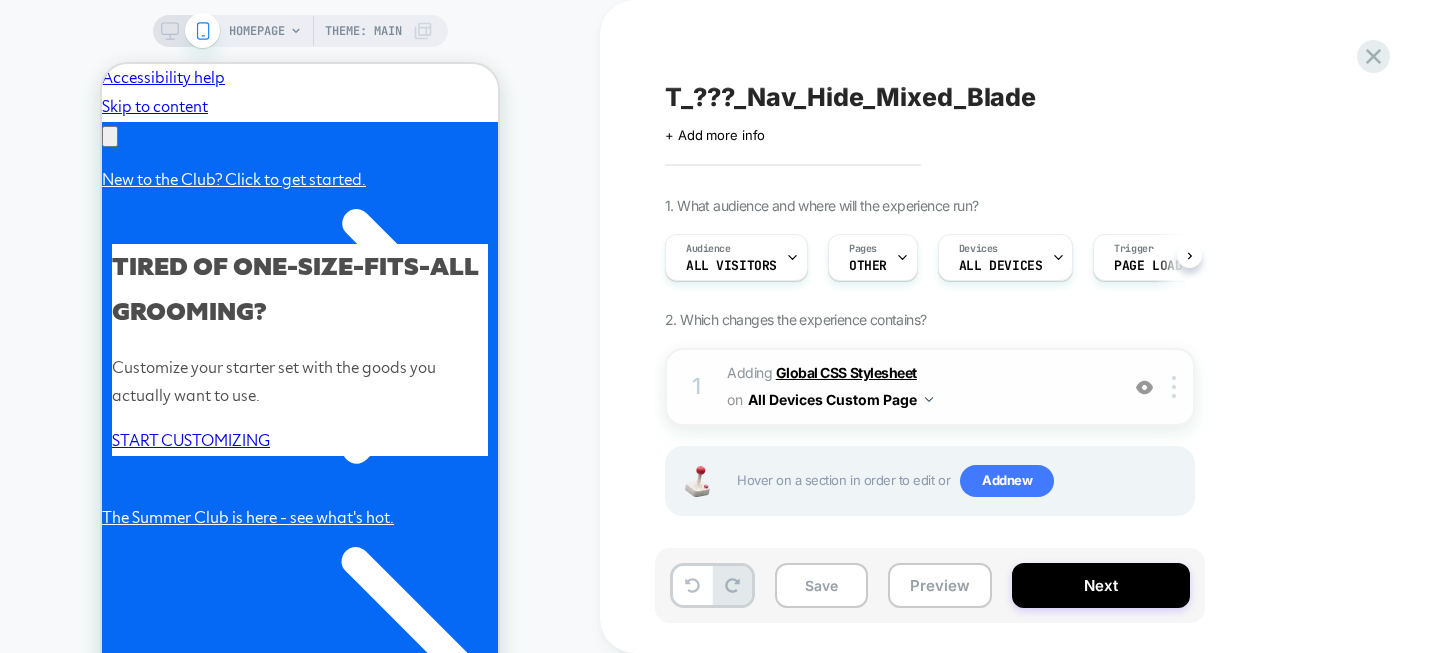 scroll, scrollTop: 0, scrollLeft: 1, axis: horizontal 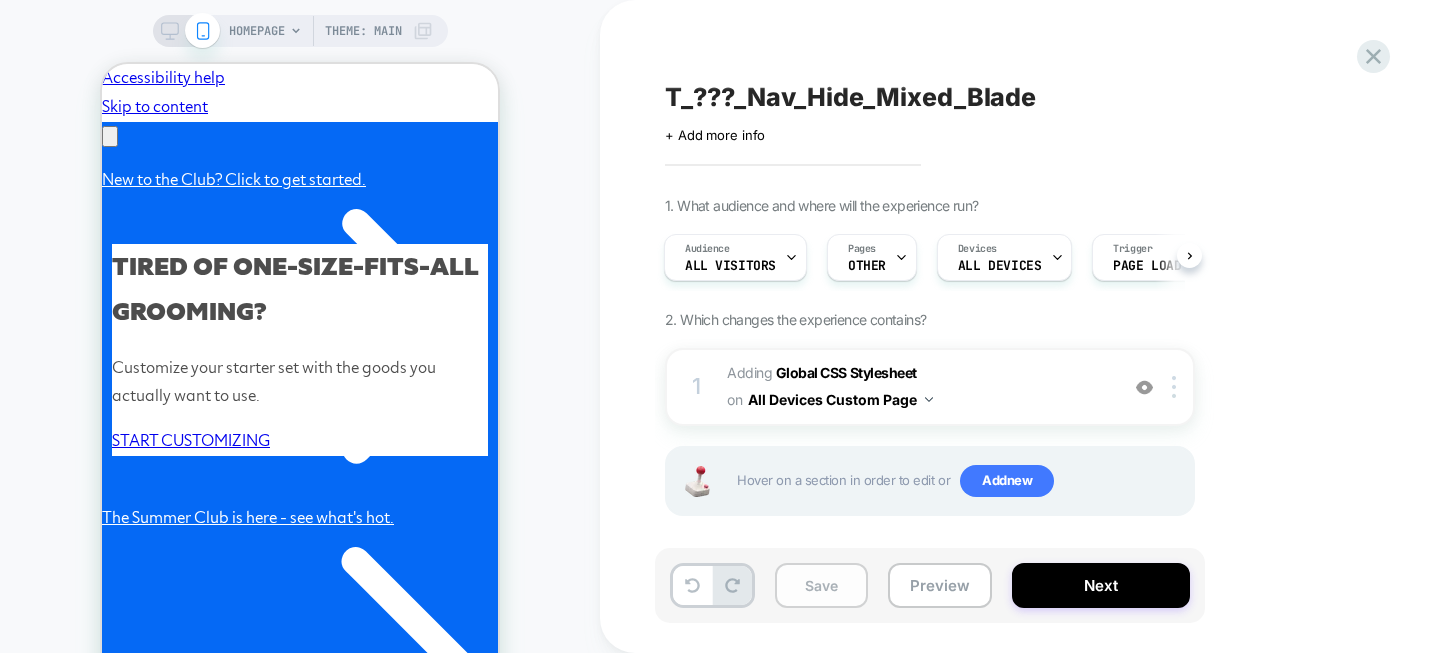 click on "Save" at bounding box center [821, 585] 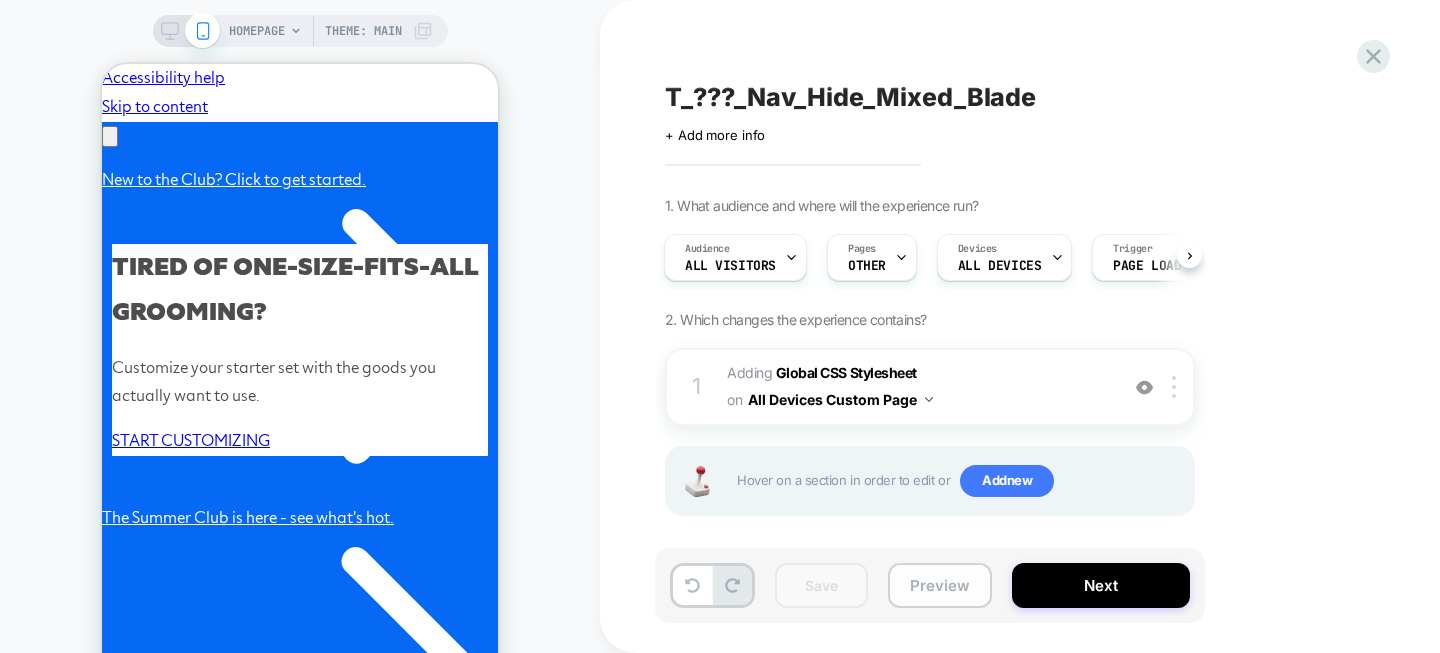click on "Preview" at bounding box center (940, 585) 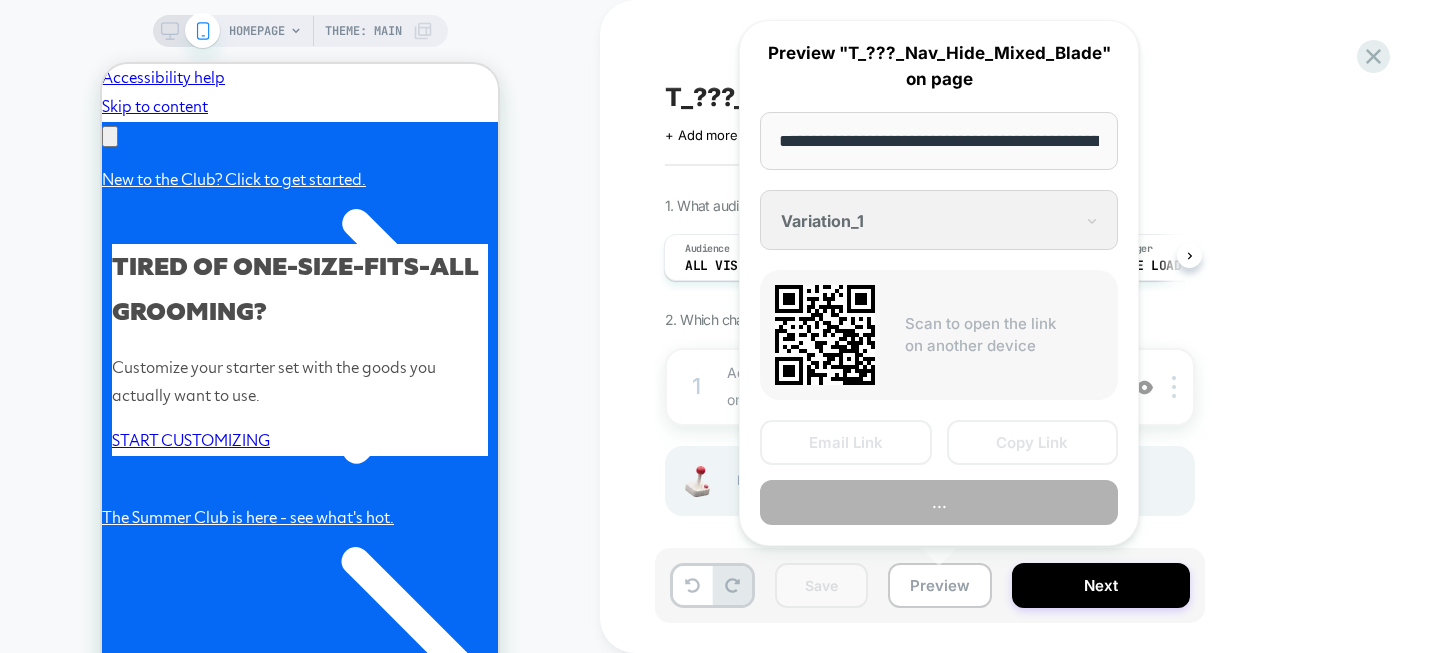 scroll, scrollTop: 0, scrollLeft: 92, axis: horizontal 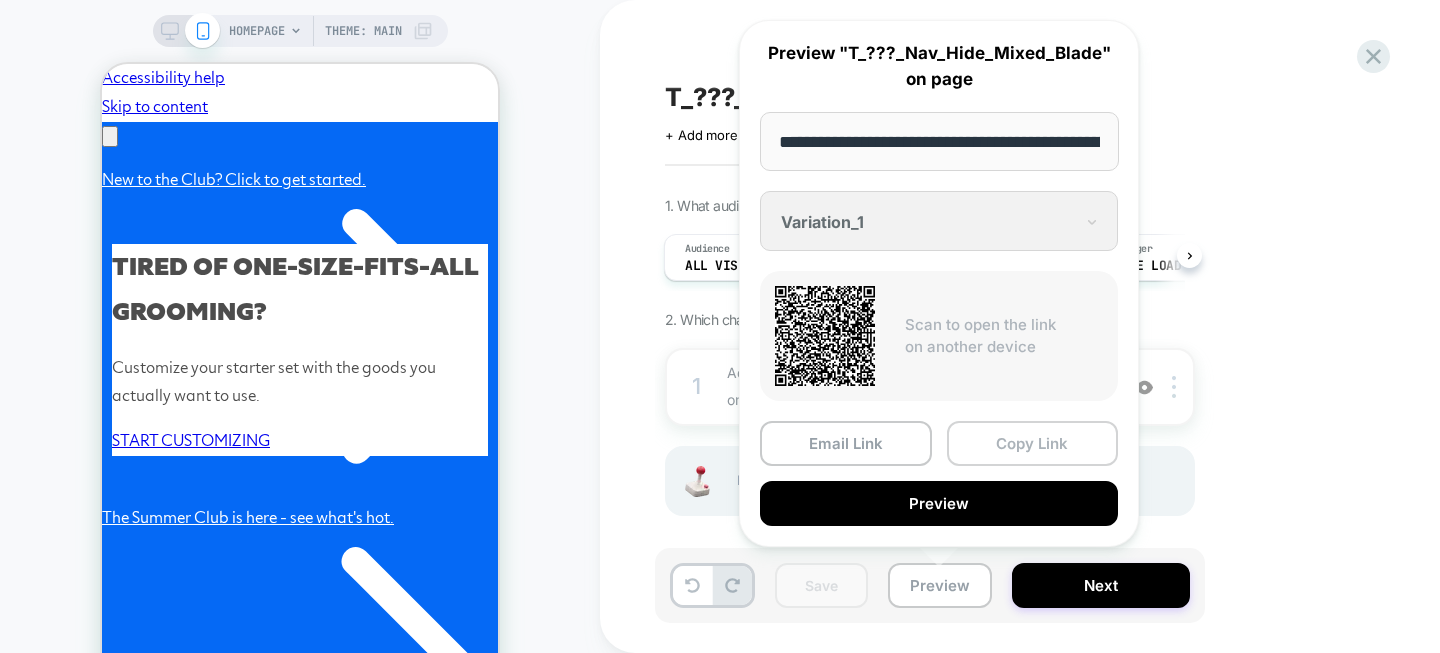 click on "Copy Link" at bounding box center (1033, 443) 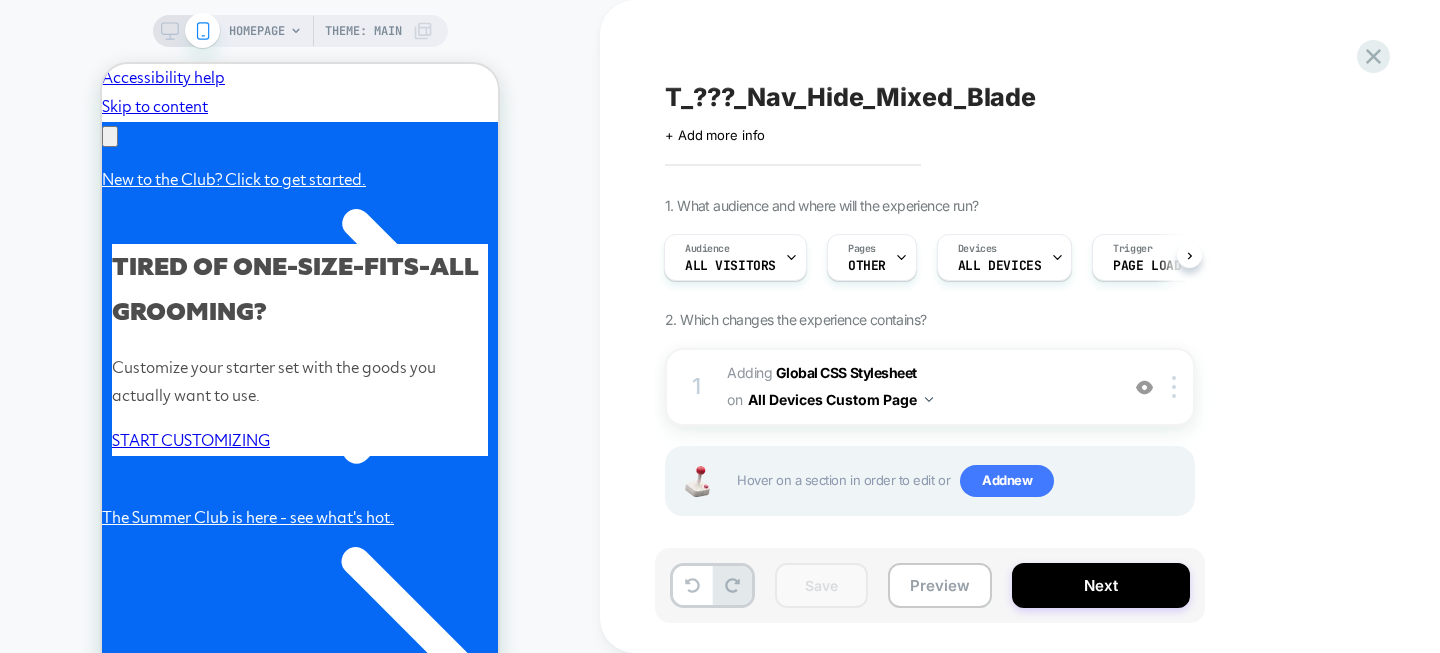 scroll, scrollTop: 0, scrollLeft: 310, axis: horizontal 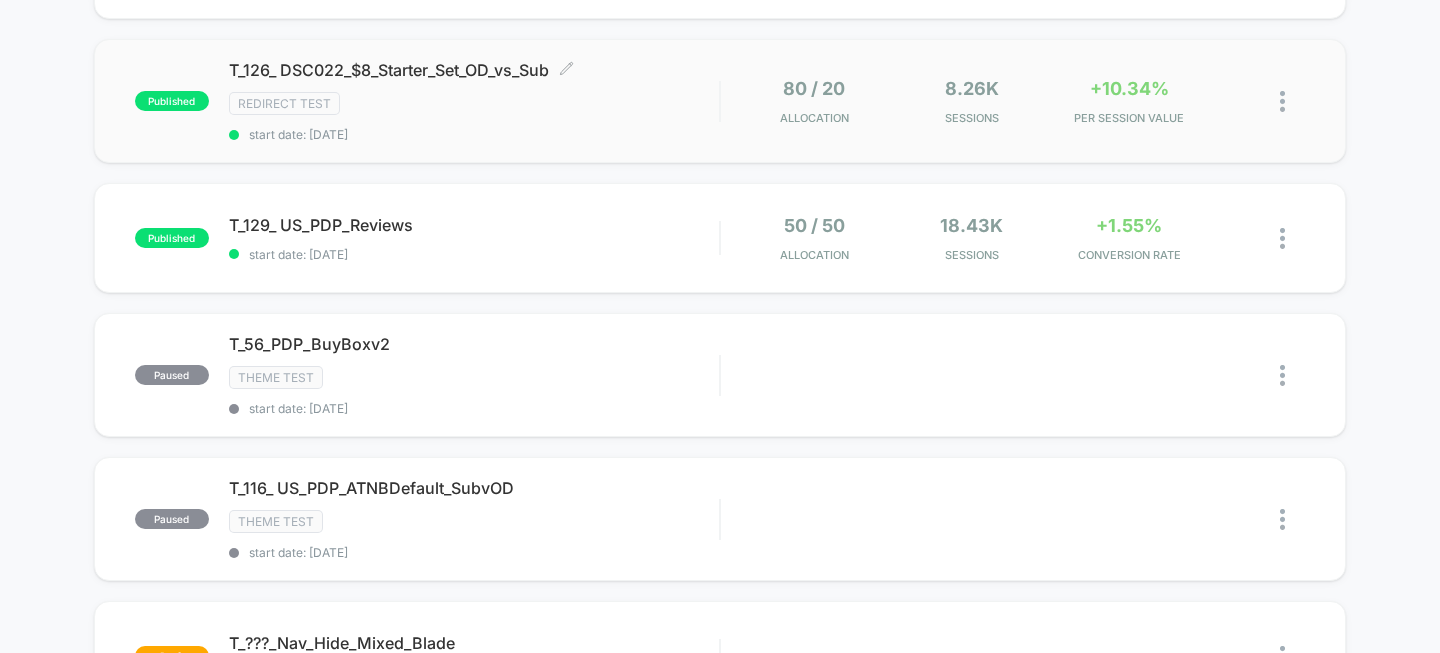 click on "T_126_ DSC022_$8_Starter_Set_OD_vs_Sub Click to edit experience details" at bounding box center [474, 70] 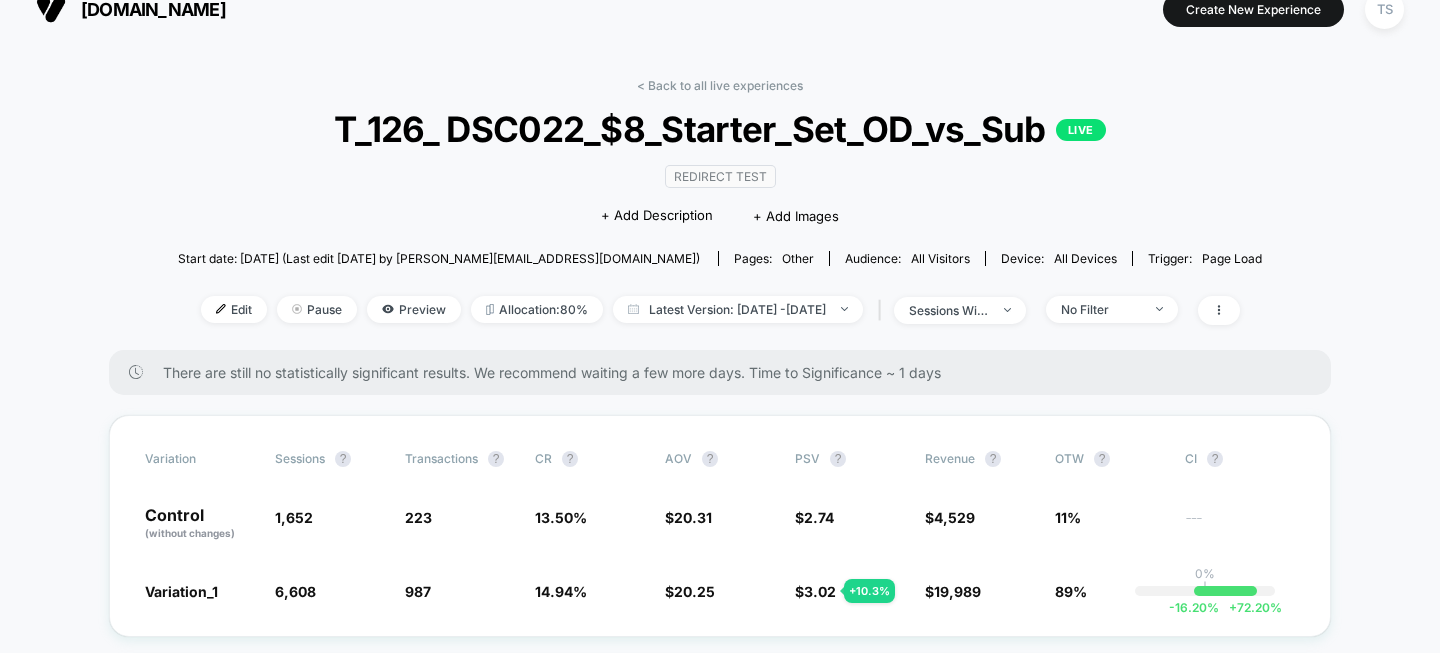 scroll, scrollTop: 0, scrollLeft: 0, axis: both 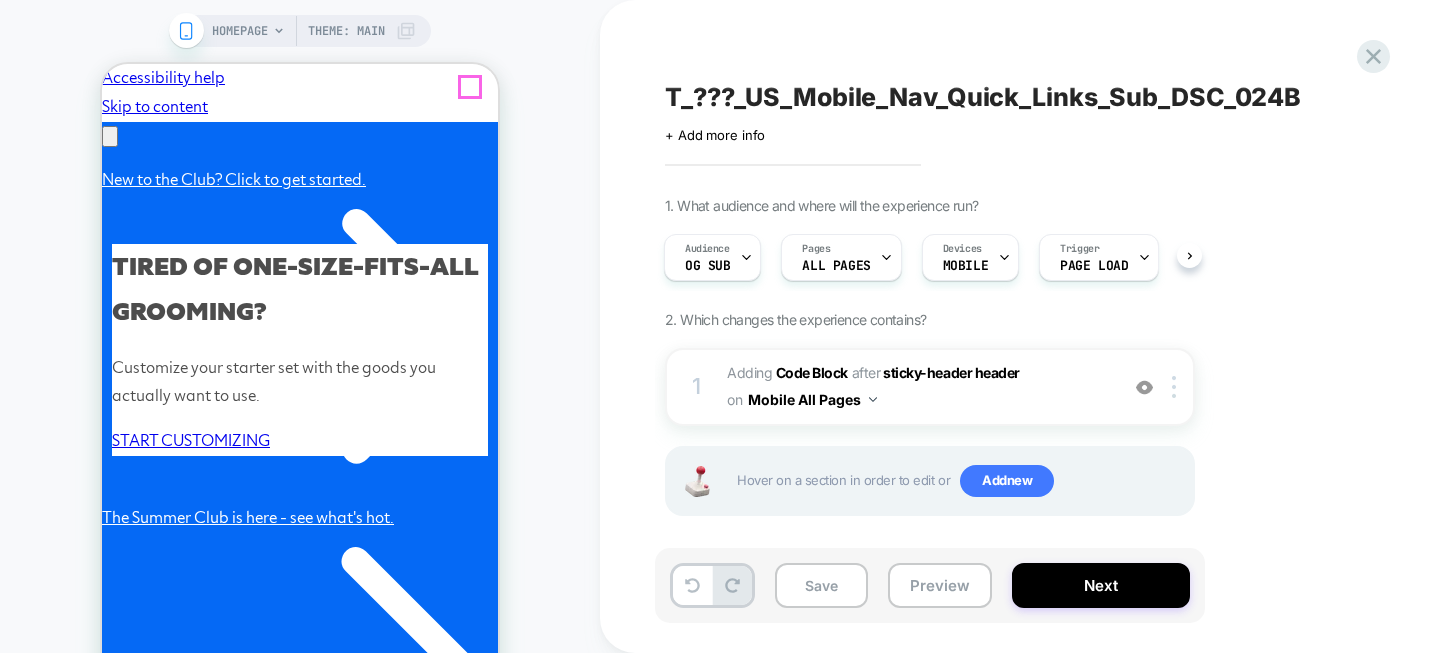 click at bounding box center [110, 50546] 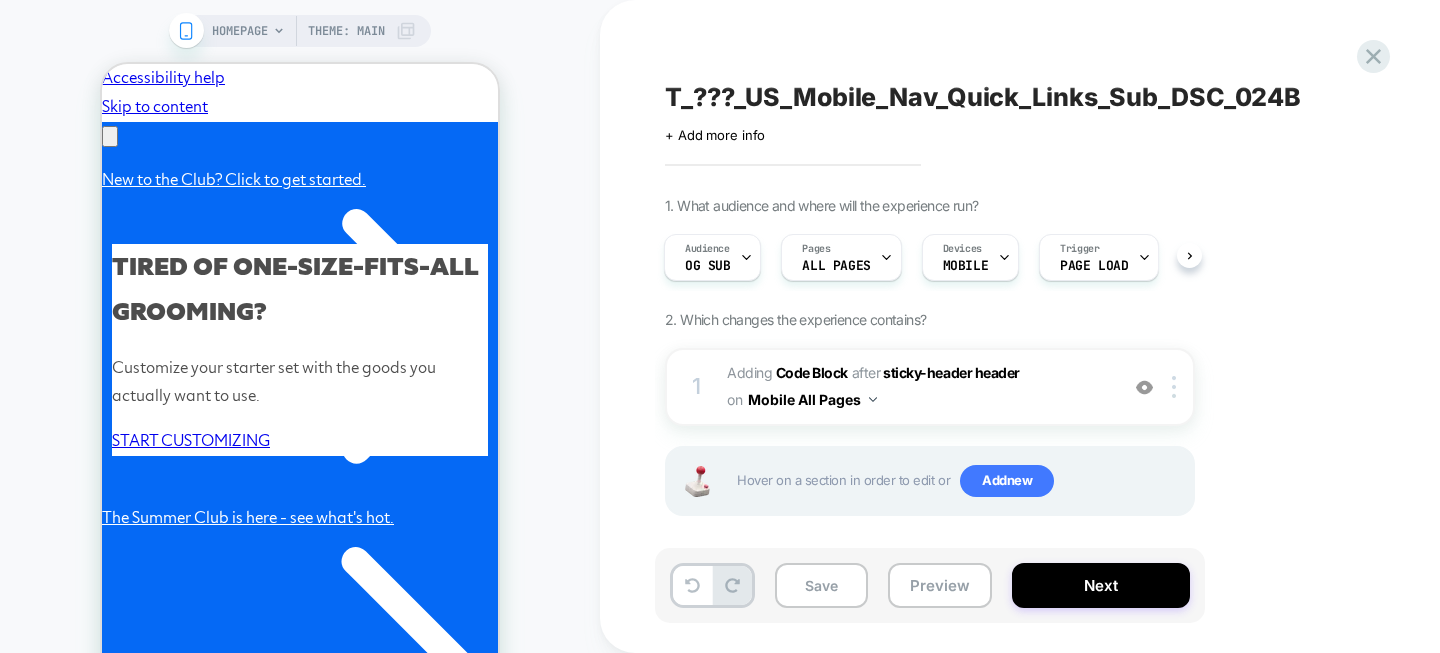 type 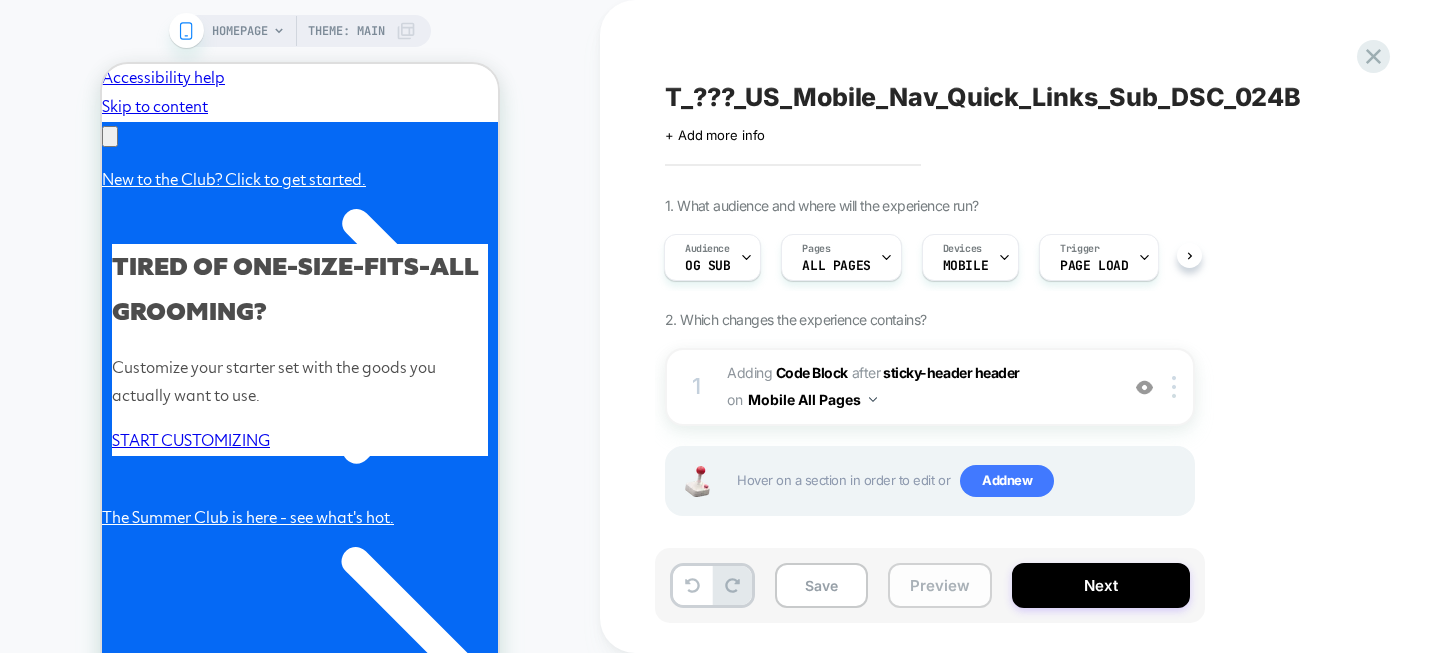click on "Preview" at bounding box center [940, 585] 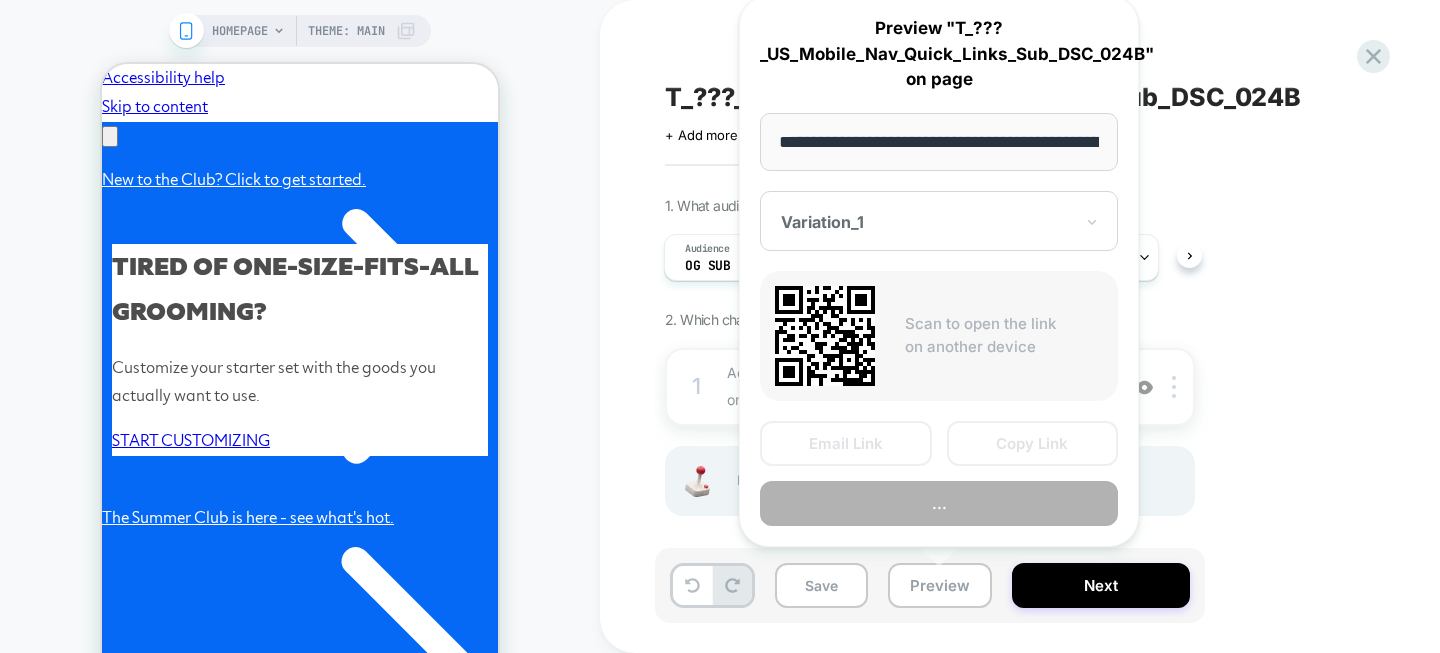 scroll, scrollTop: 0, scrollLeft: 92, axis: horizontal 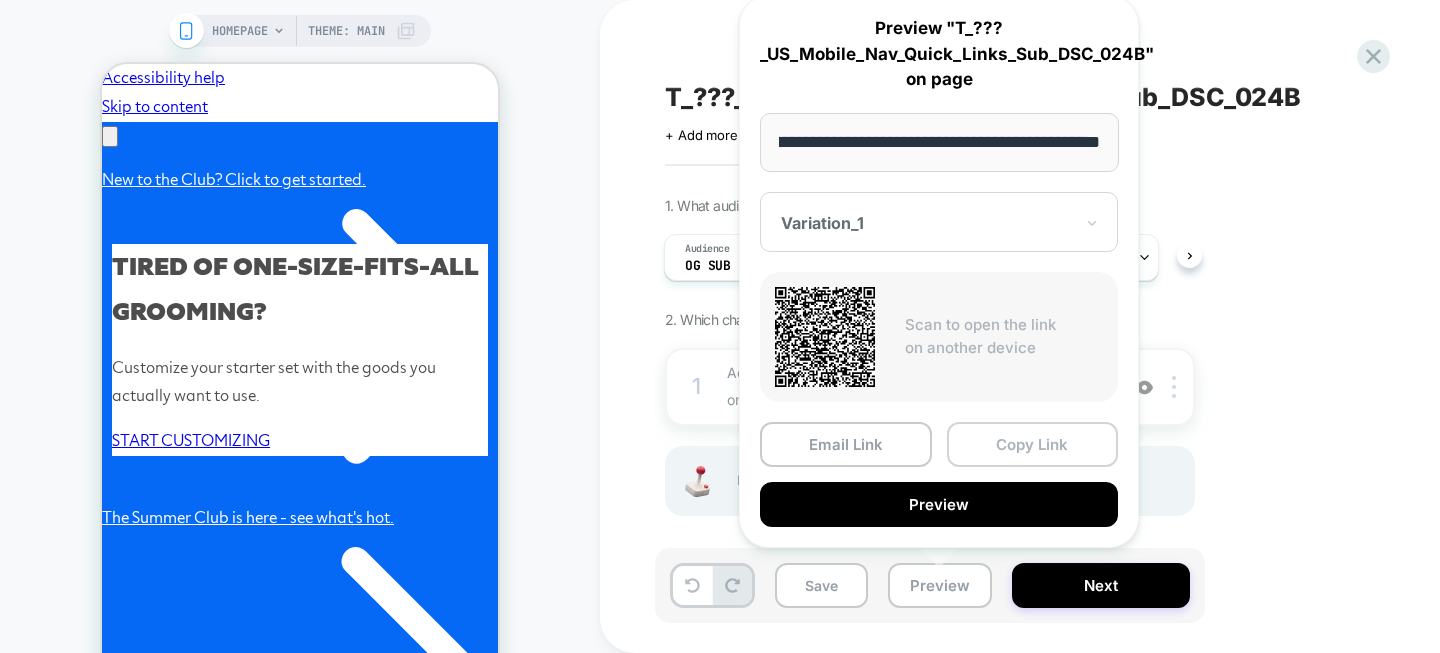 click on "Copy Link" at bounding box center [1033, 444] 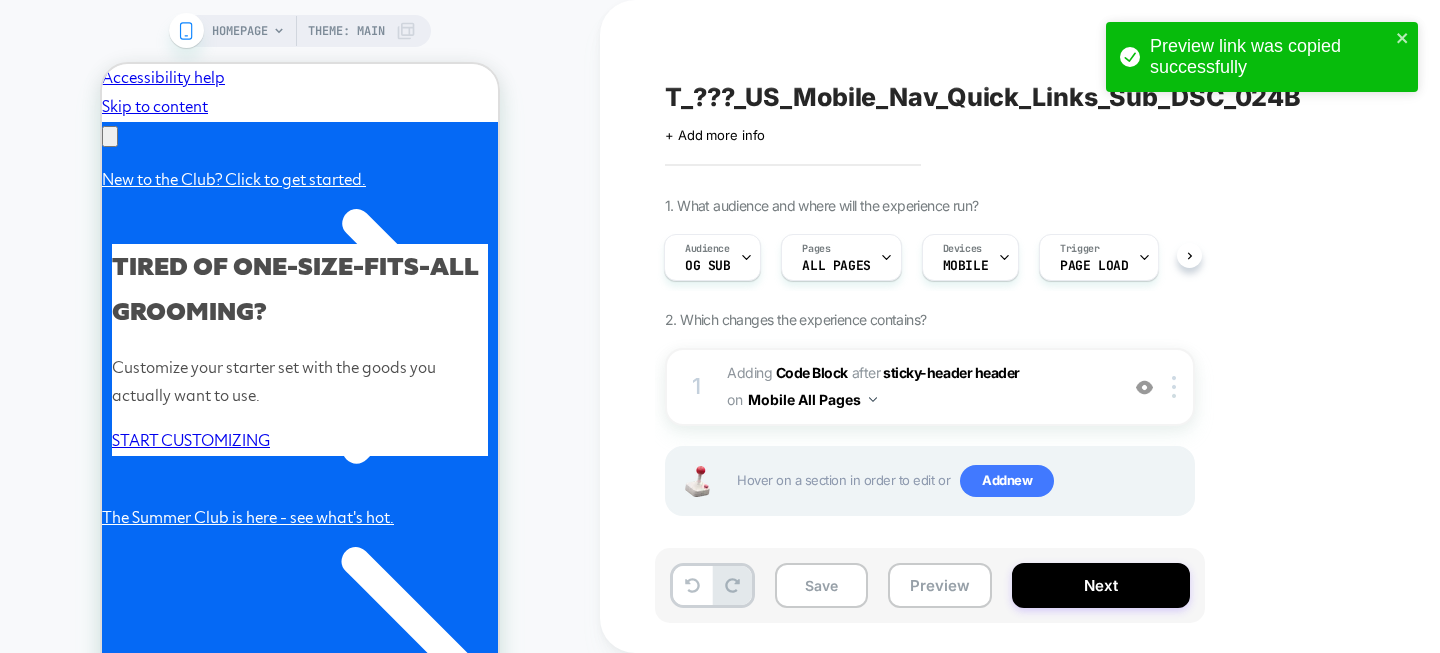 scroll, scrollTop: 0, scrollLeft: 0, axis: both 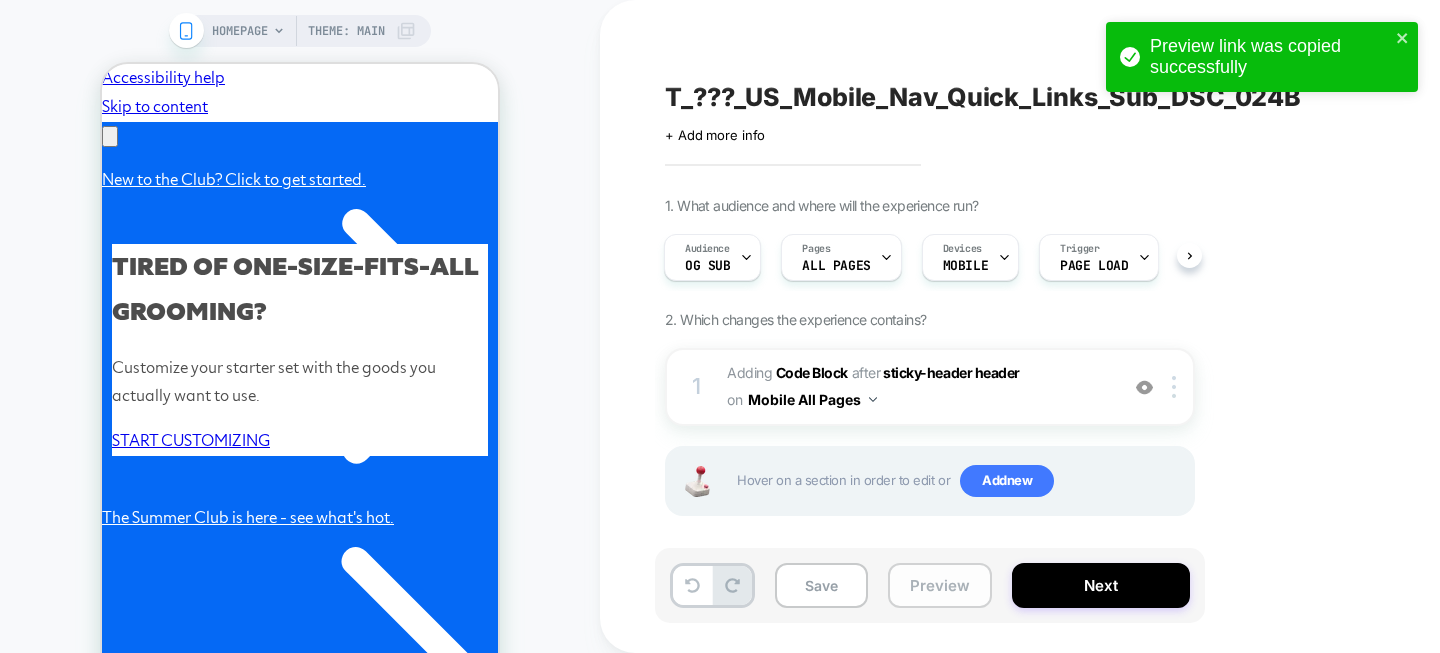 click on "Preview" at bounding box center [940, 585] 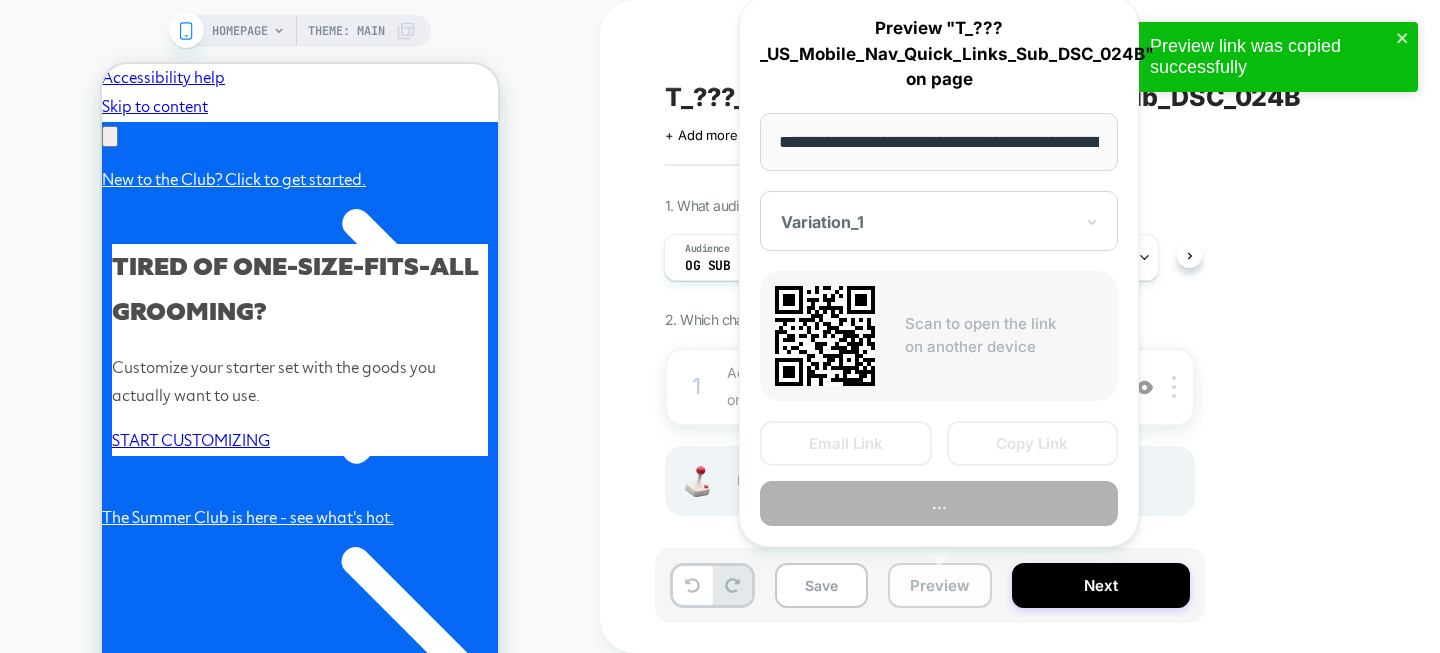 scroll, scrollTop: 0, scrollLeft: 92, axis: horizontal 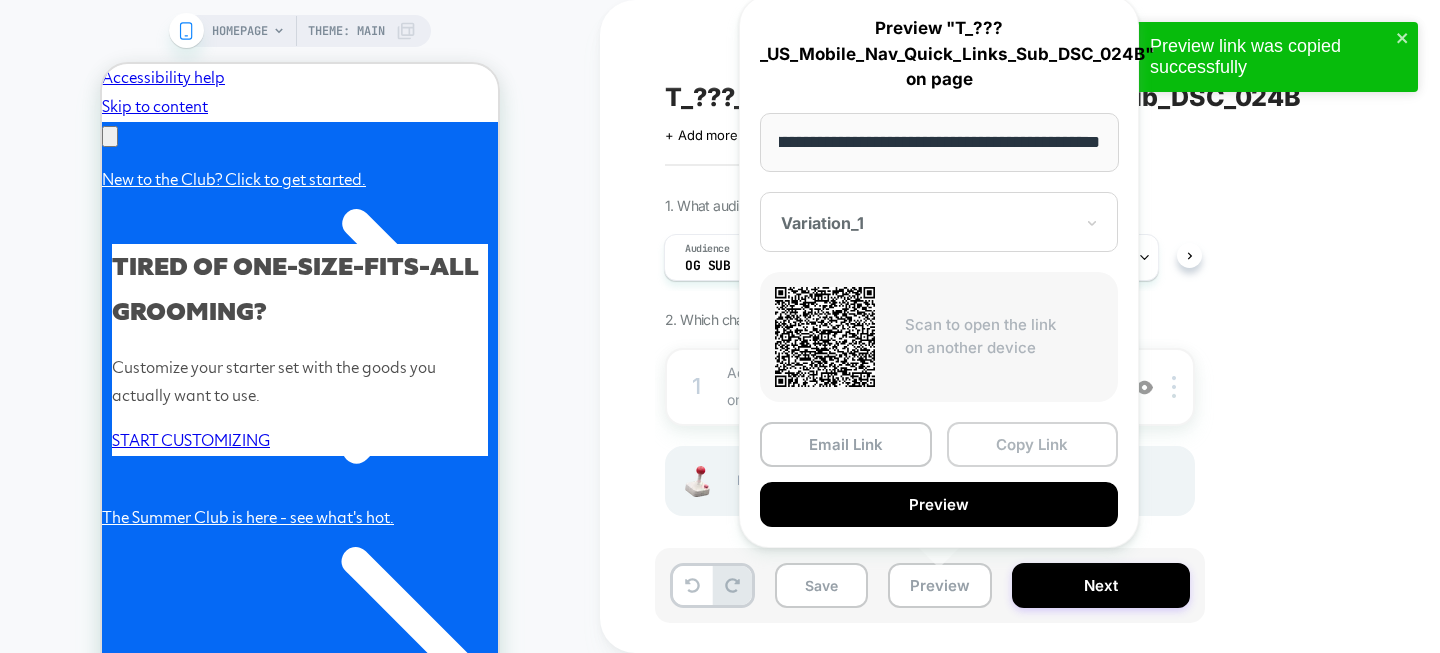 click on "Copy Link" at bounding box center [1033, 444] 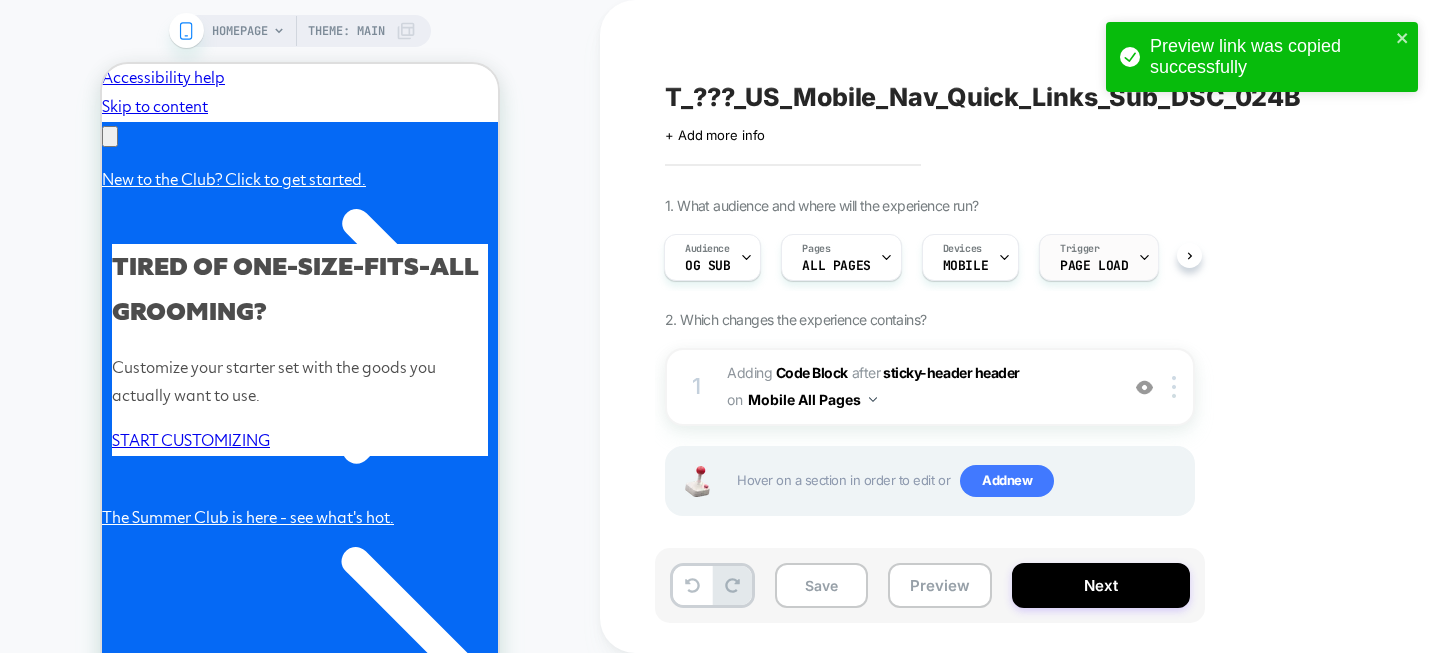 scroll, scrollTop: 0, scrollLeft: 310, axis: horizontal 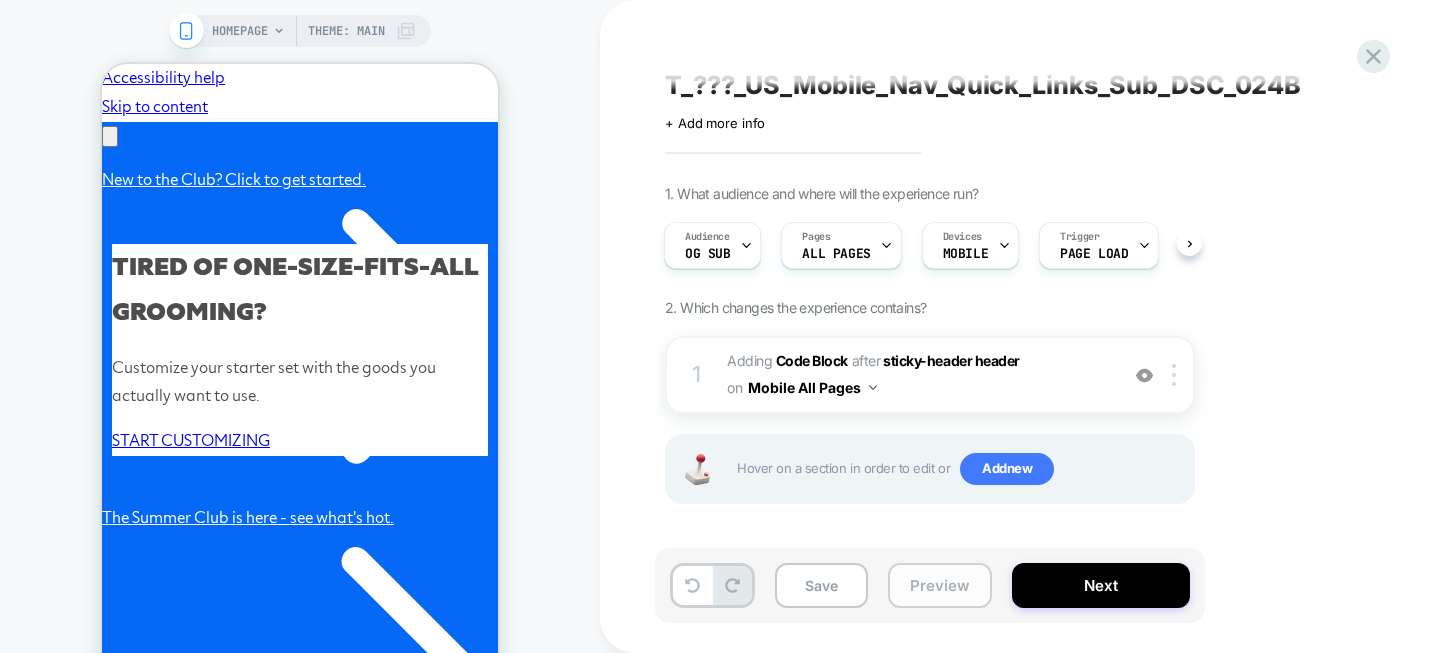 click on "Preview" at bounding box center (940, 585) 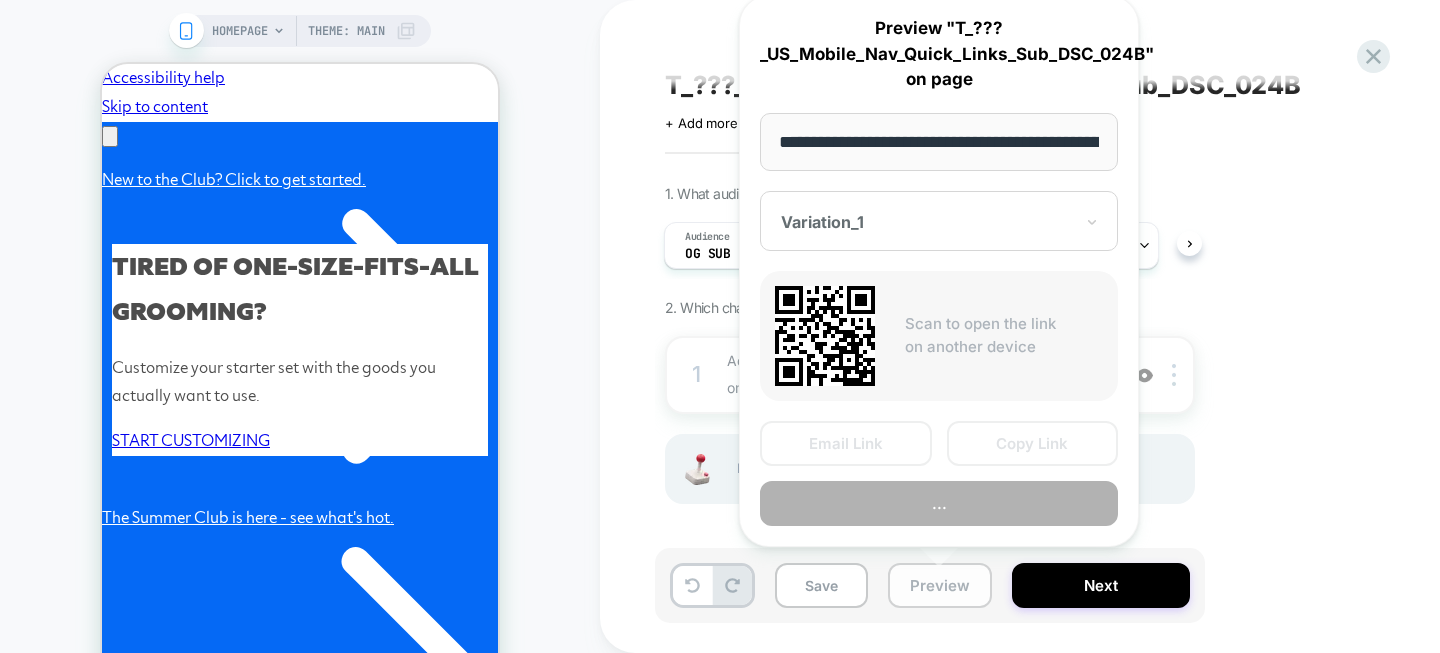 scroll, scrollTop: 0, scrollLeft: 92, axis: horizontal 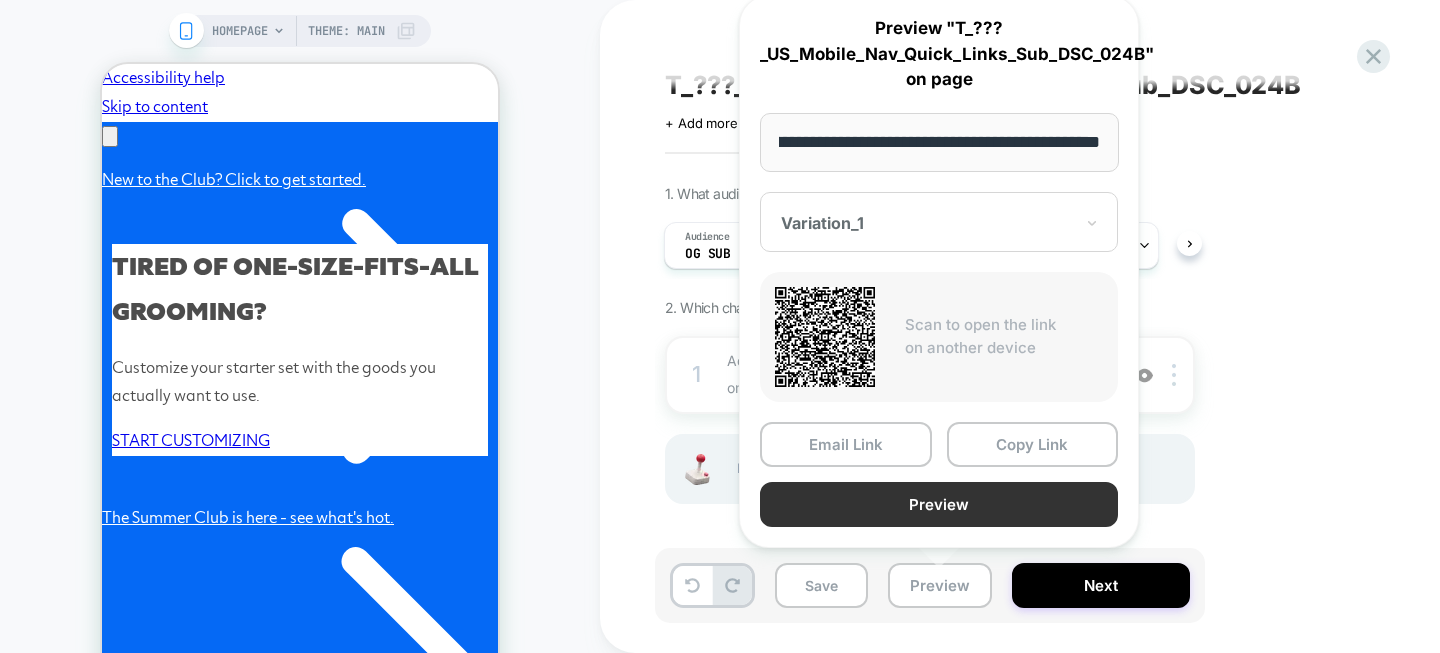 click on "Preview" at bounding box center [939, 504] 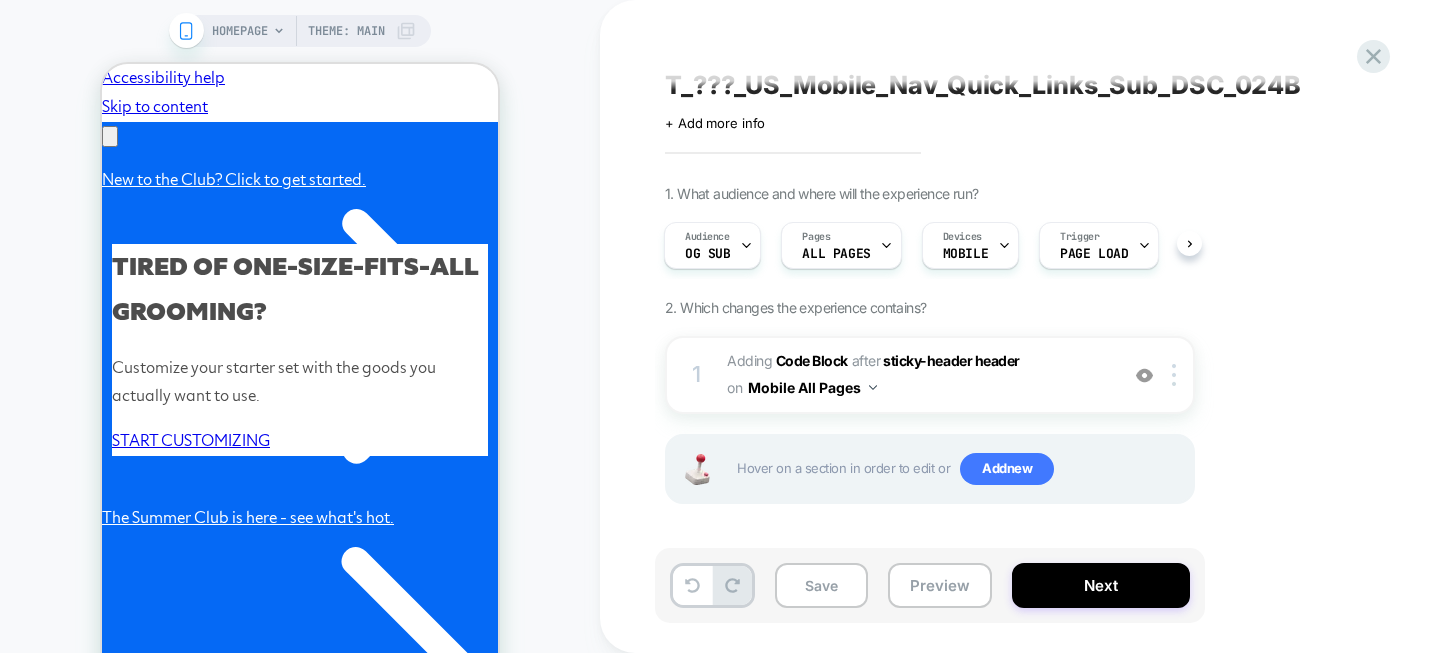 scroll, scrollTop: 0, scrollLeft: 310, axis: horizontal 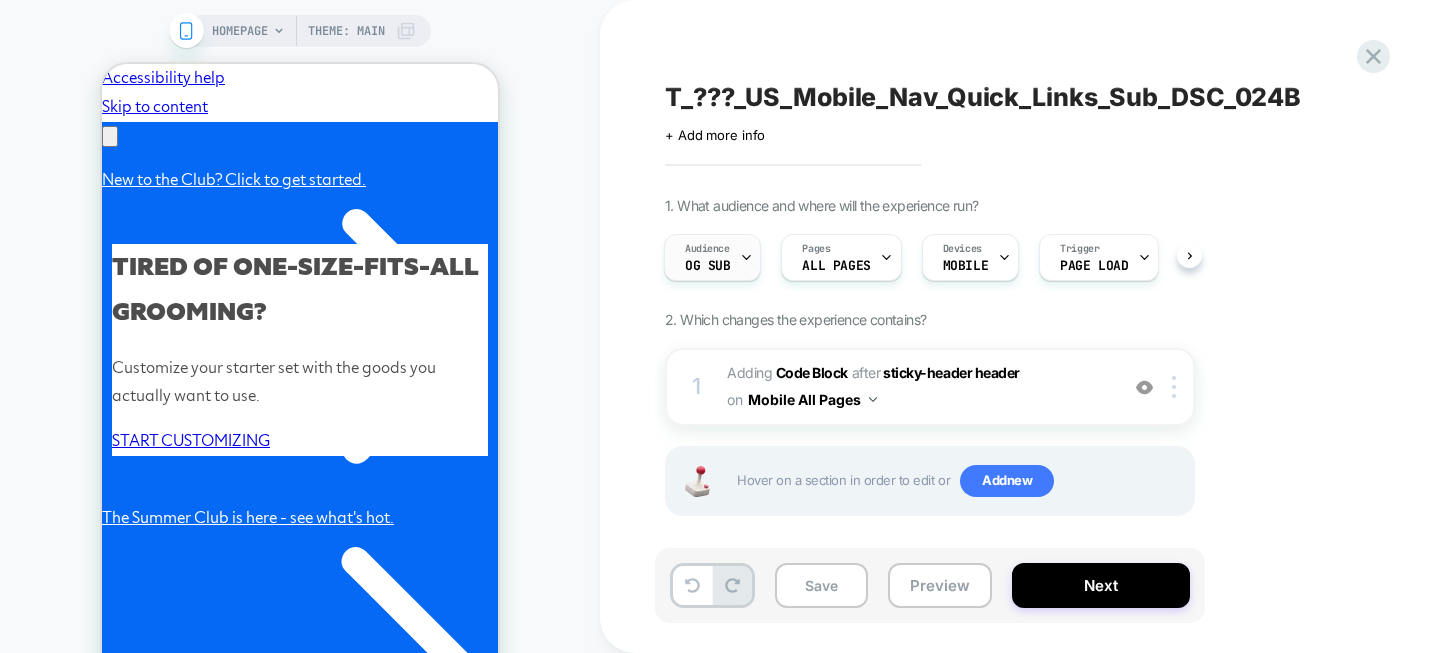 click at bounding box center [746, 257] 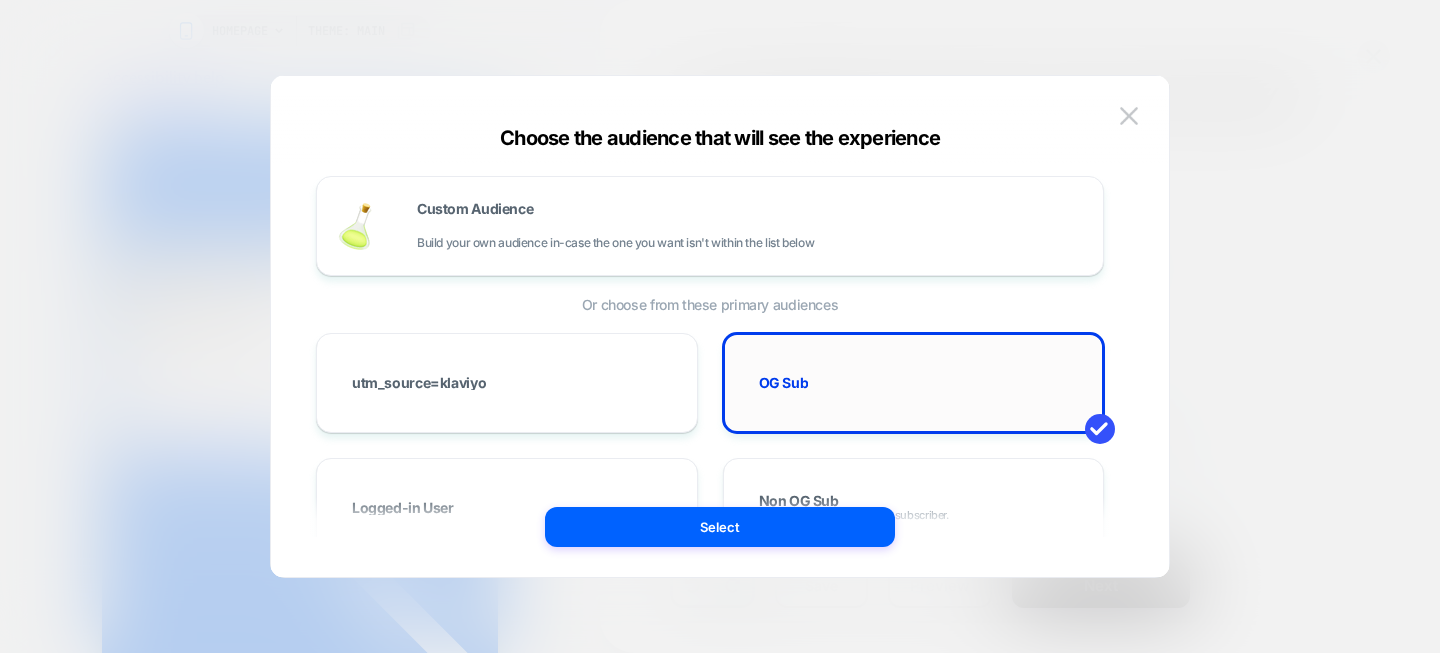 scroll, scrollTop: 0, scrollLeft: 0, axis: both 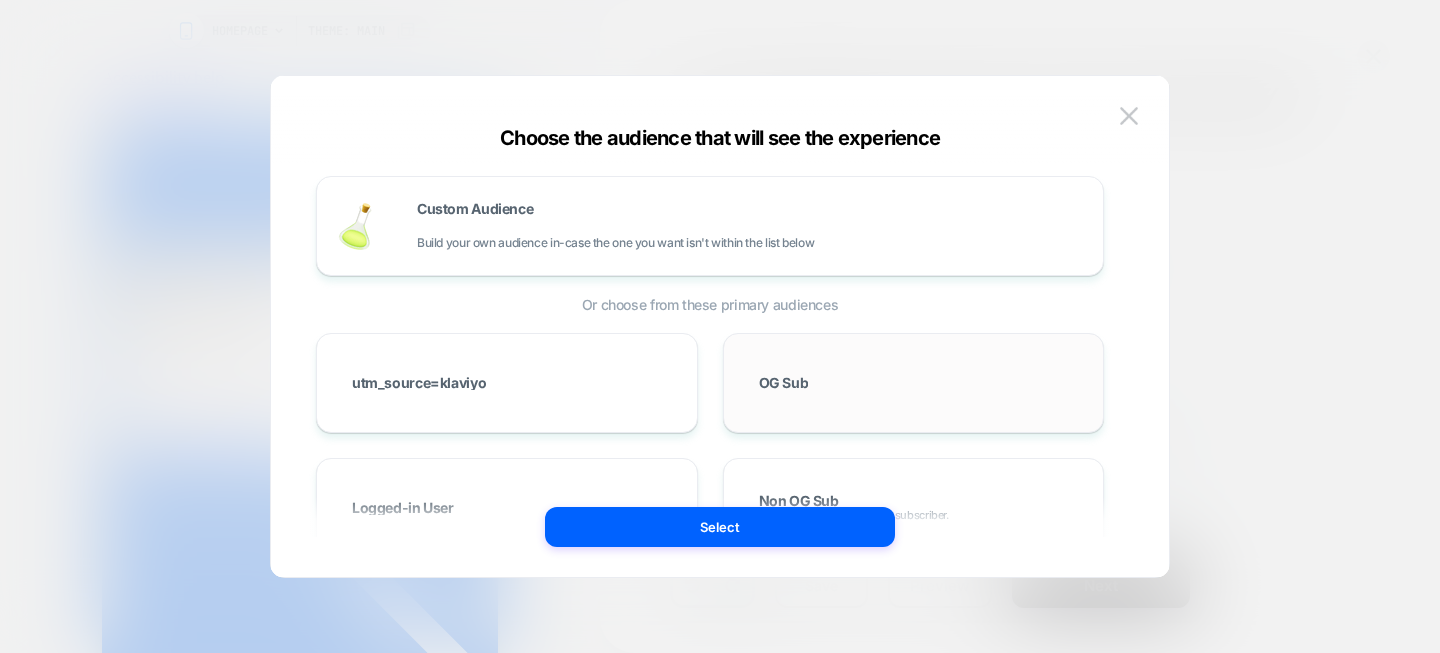 click on "OG Sub" at bounding box center [914, 383] 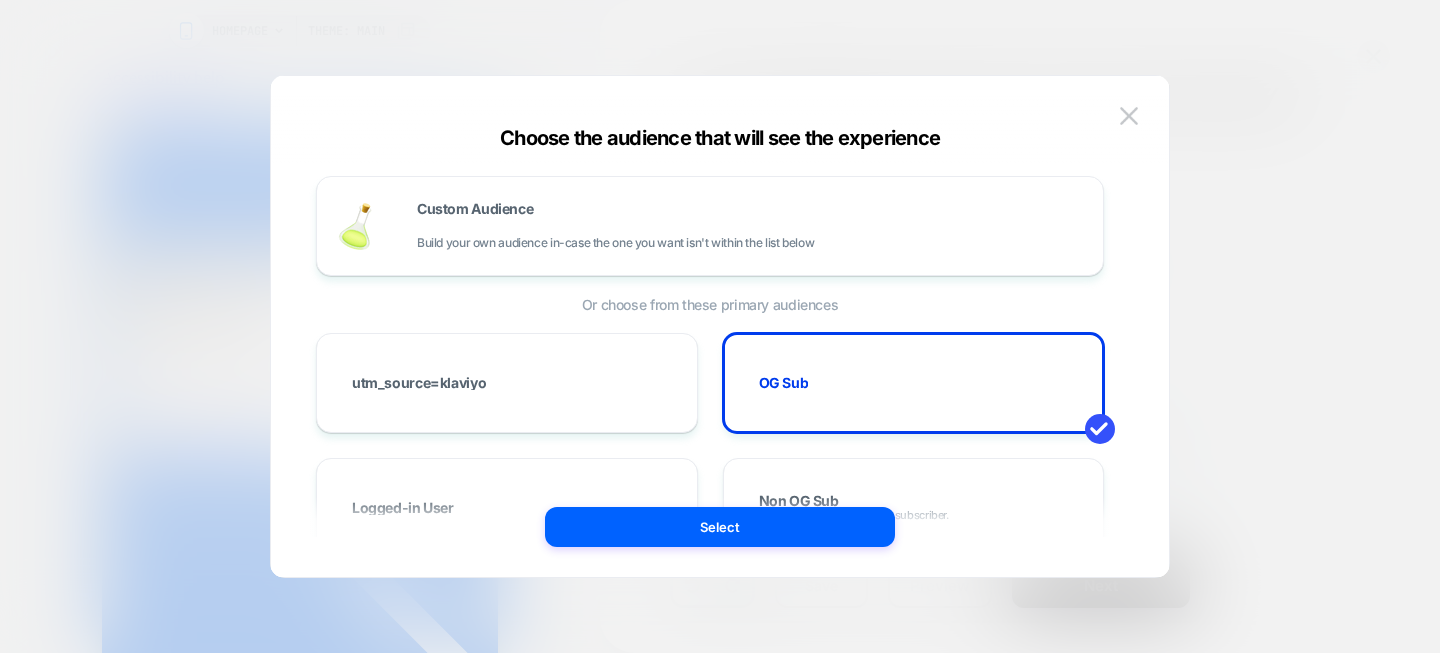 click on "Custom Audience Build your own audience in-case the one you want isn't within the list below Or choose from these primary audiences utm_source=klaviyo OG Sub Logged-in User Non OG Sub User is not an order groove subscriber. Or choose from these predefined audiences All Users Everyone that browses your store Facebook / Instagram Campaign Continue the campaign experience on the website to create a consistent and cohesive journey for your visitors New Visitors Brand new visitors Returning Visitors Returning visitors Viewed Products Customers that at least viewed some of the products you offer Purchased Recently Customers that made a recent purchase in your store Purchased Last Week Customers that made a purchase in the last week Never Purchased Visitors that never made a purchase in your store One Timers Customers that have purchased only once Cart Abandons Visitors that has items in cart and didn't complete their order First session & subsequent sessions Logged-in Users Visitors who have logged in Guests Shop" at bounding box center (720, 336) 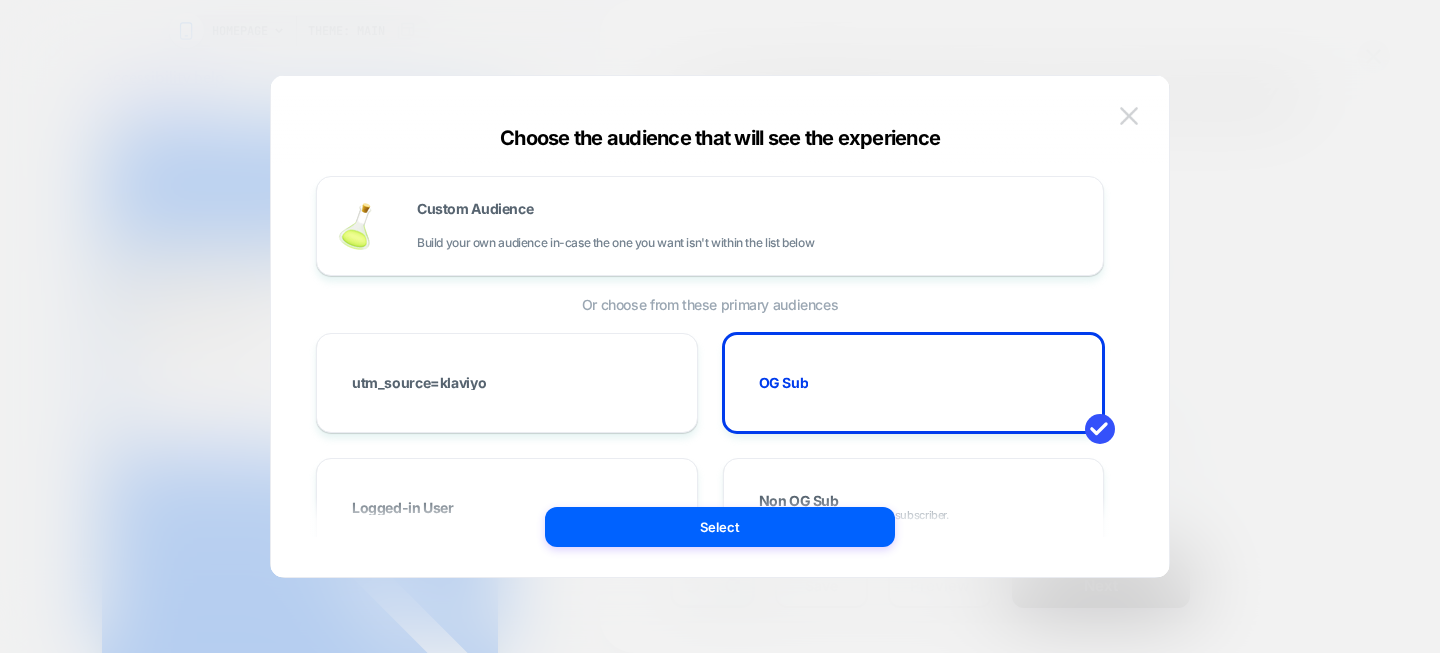 click at bounding box center [1129, 115] 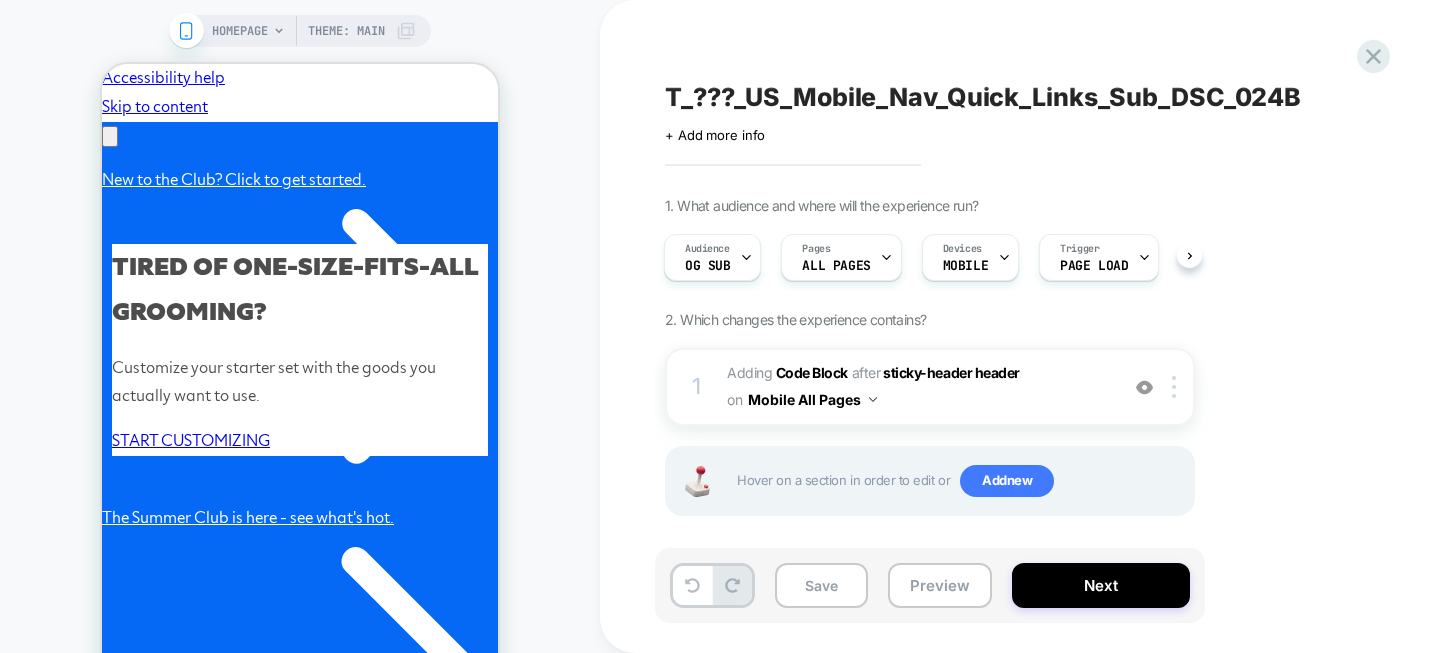 scroll, scrollTop: 0, scrollLeft: 0, axis: both 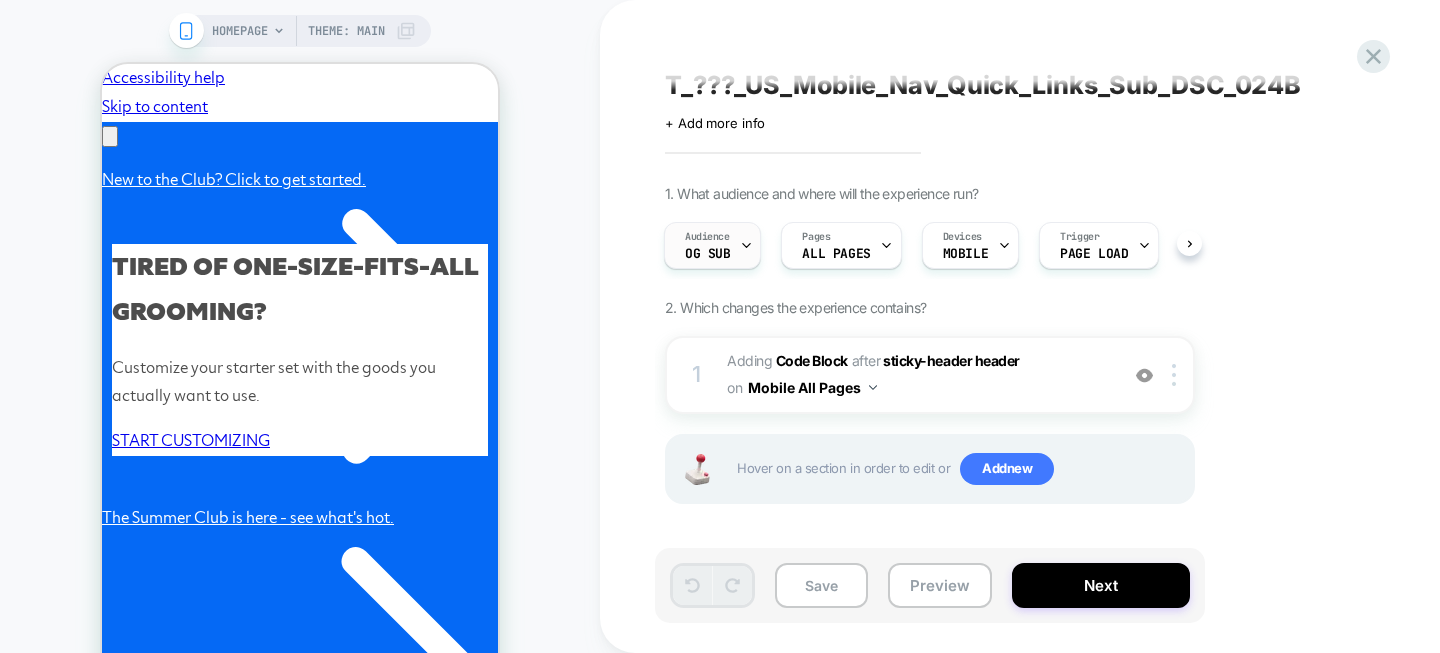 click 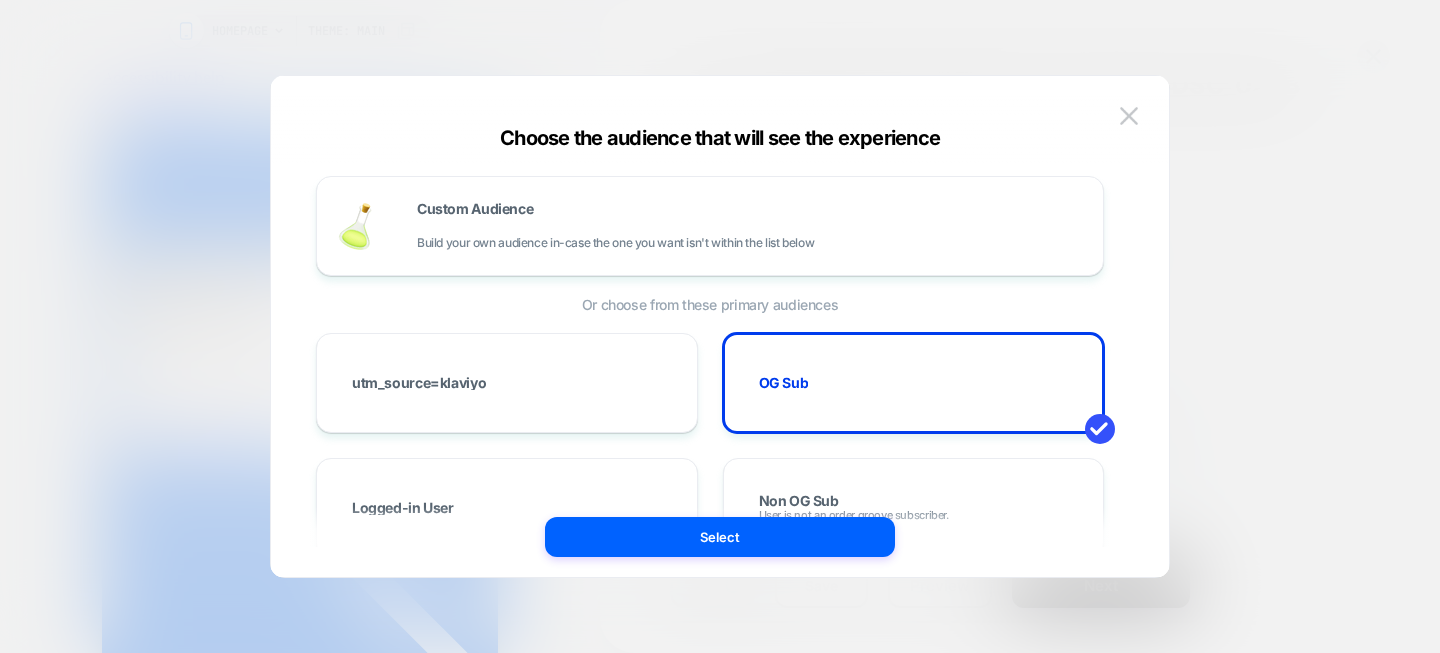 scroll, scrollTop: 0, scrollLeft: 310, axis: horizontal 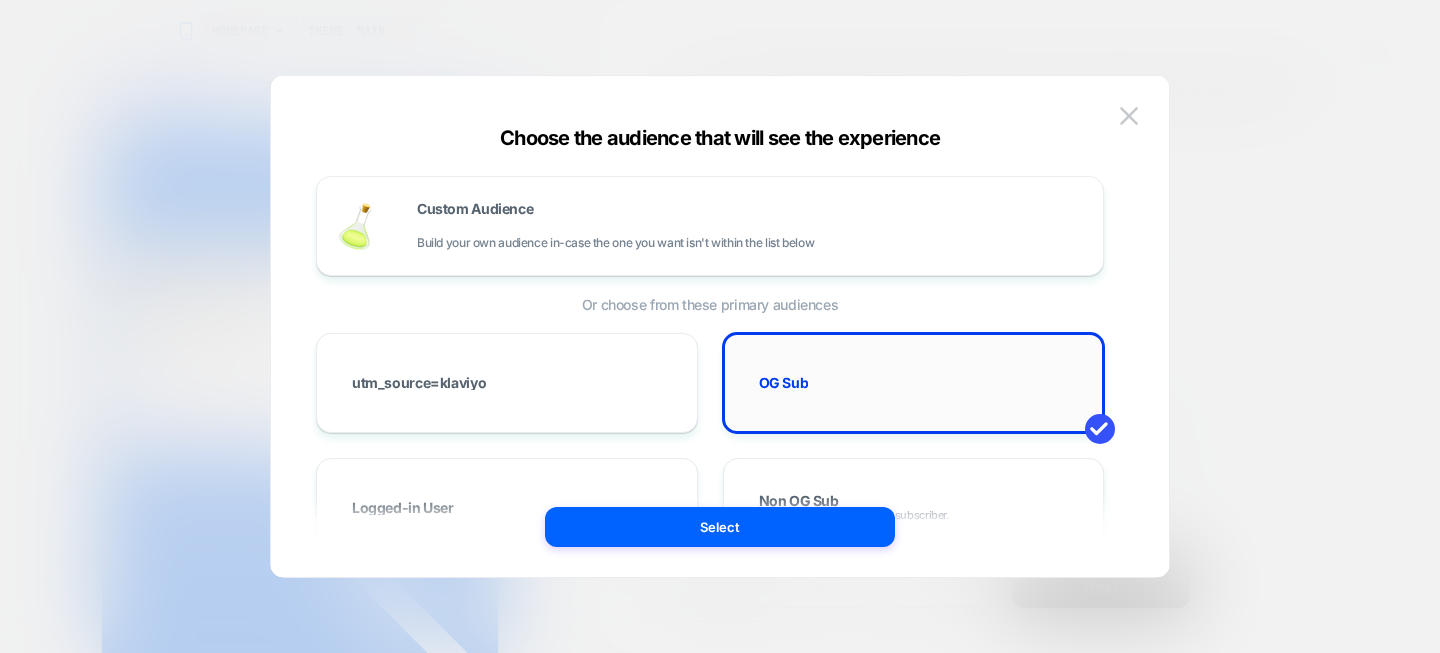 click on "OG Sub" at bounding box center (914, 383) 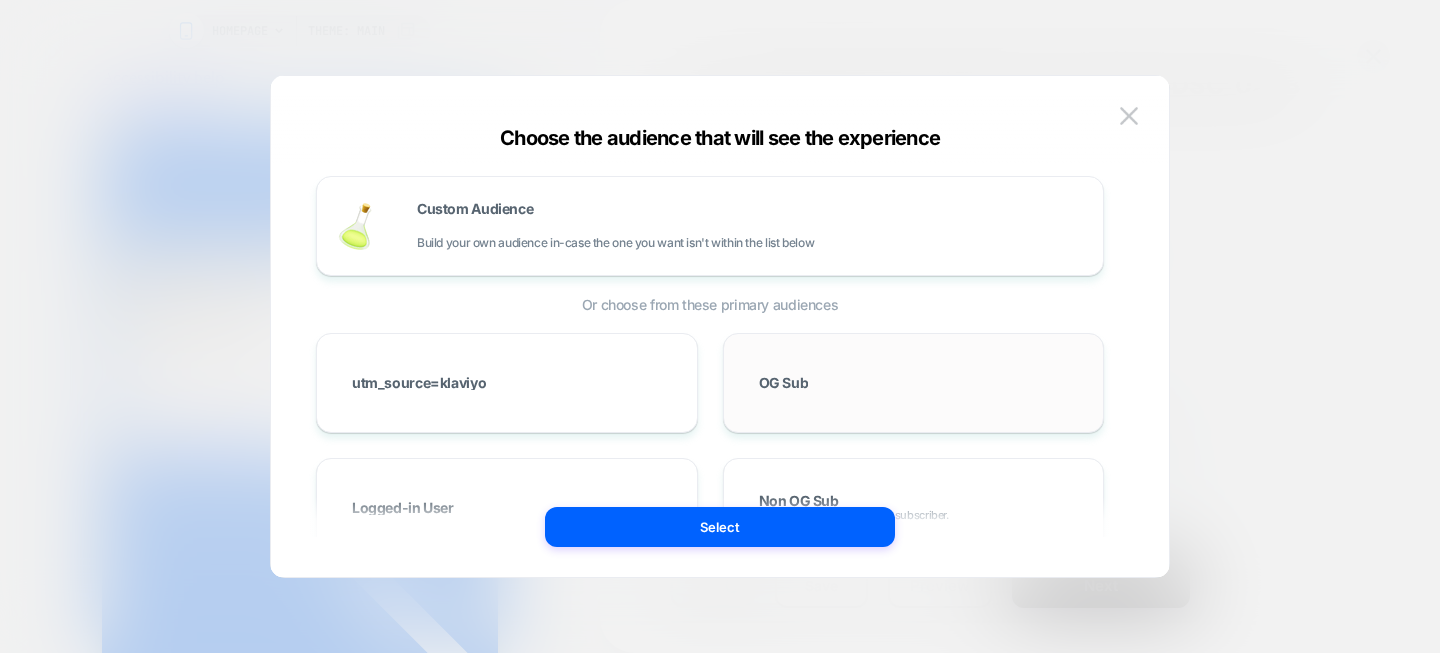 click on "OG Sub" at bounding box center [914, 383] 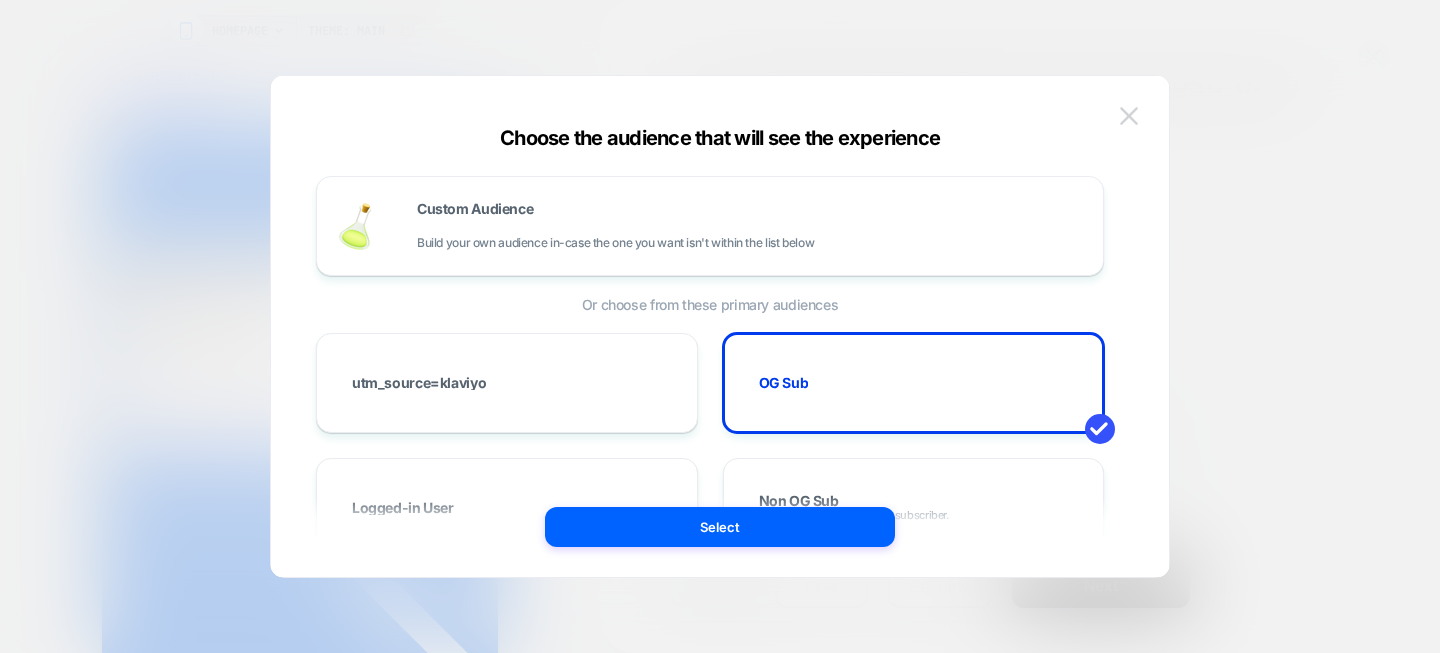 click at bounding box center [1129, 115] 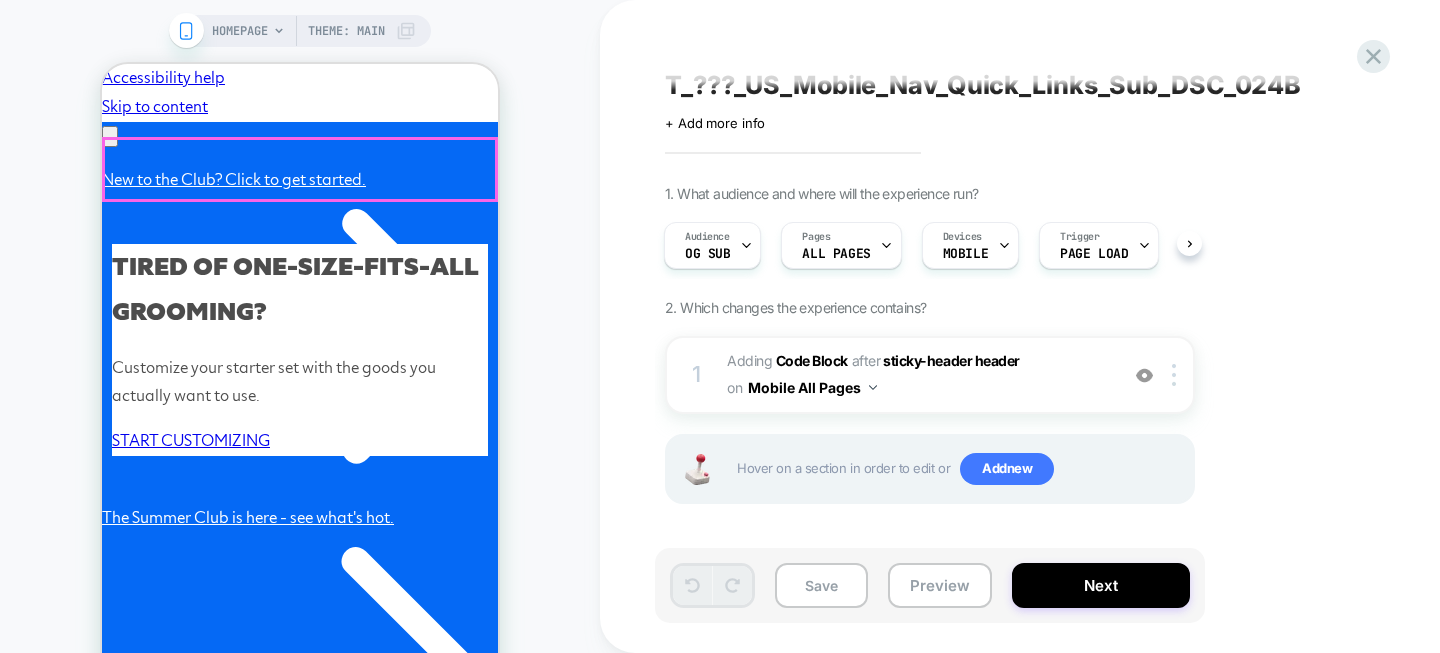 scroll, scrollTop: 0, scrollLeft: 310, axis: horizontal 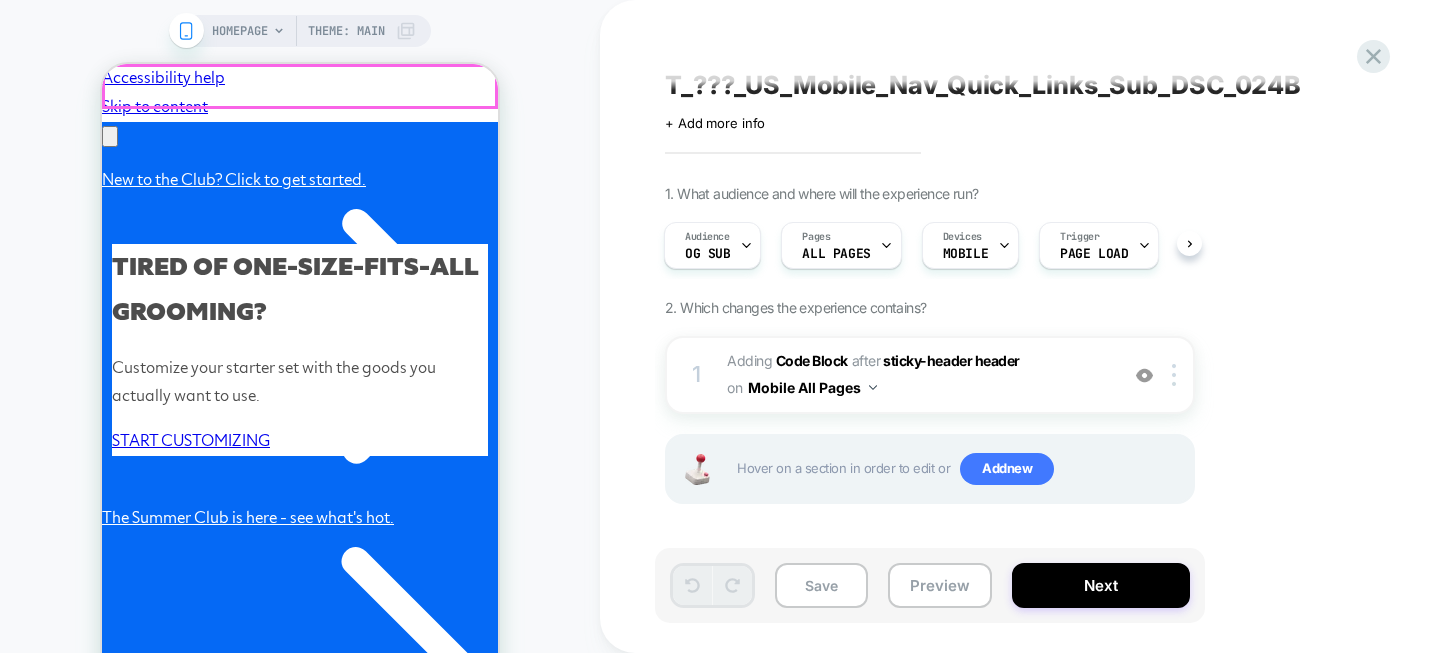 click on "Close Cart" at bounding box center [300, 50935] 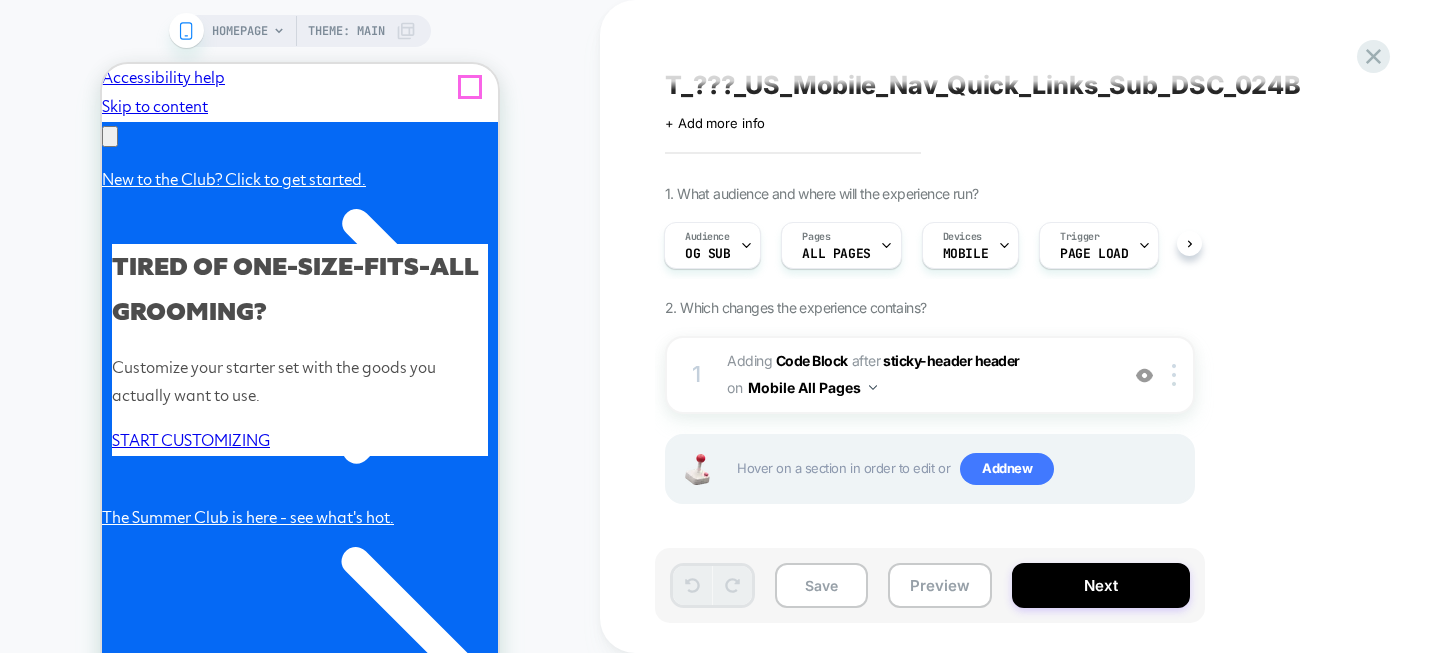 click at bounding box center [110, 50927] 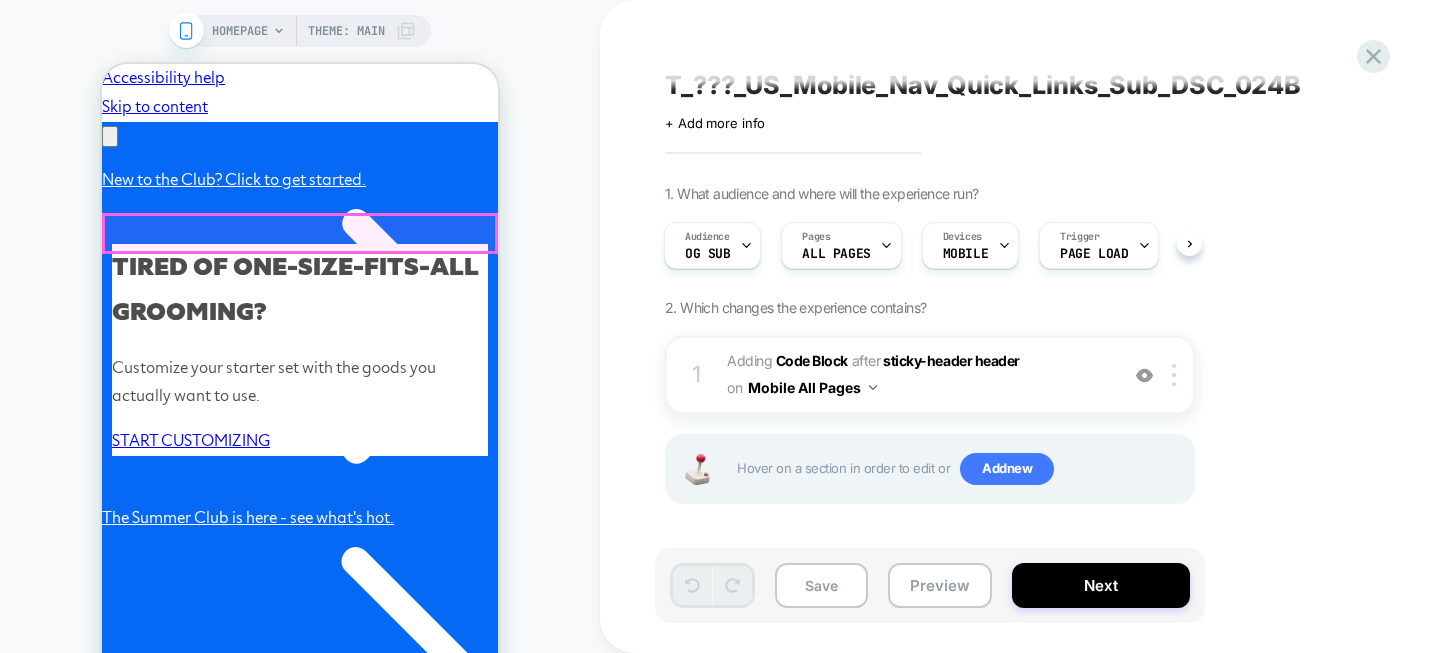 type 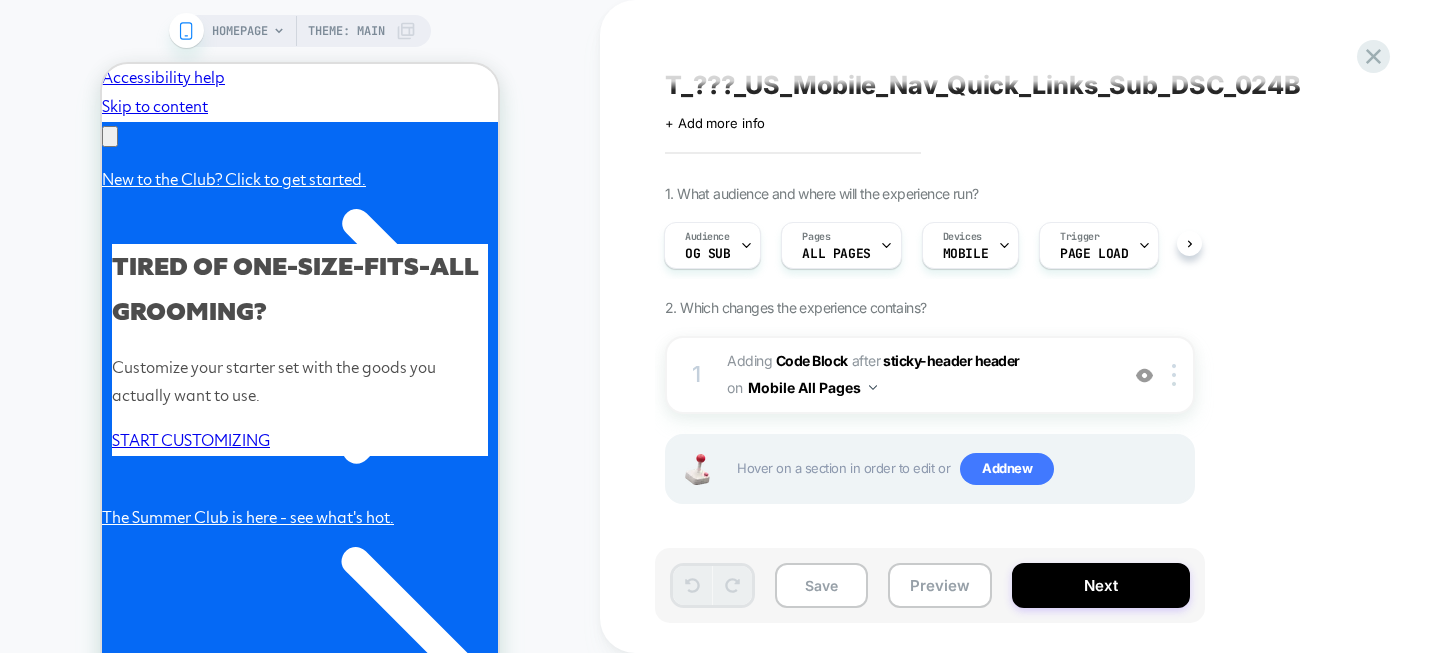 scroll, scrollTop: 0, scrollLeft: 0, axis: both 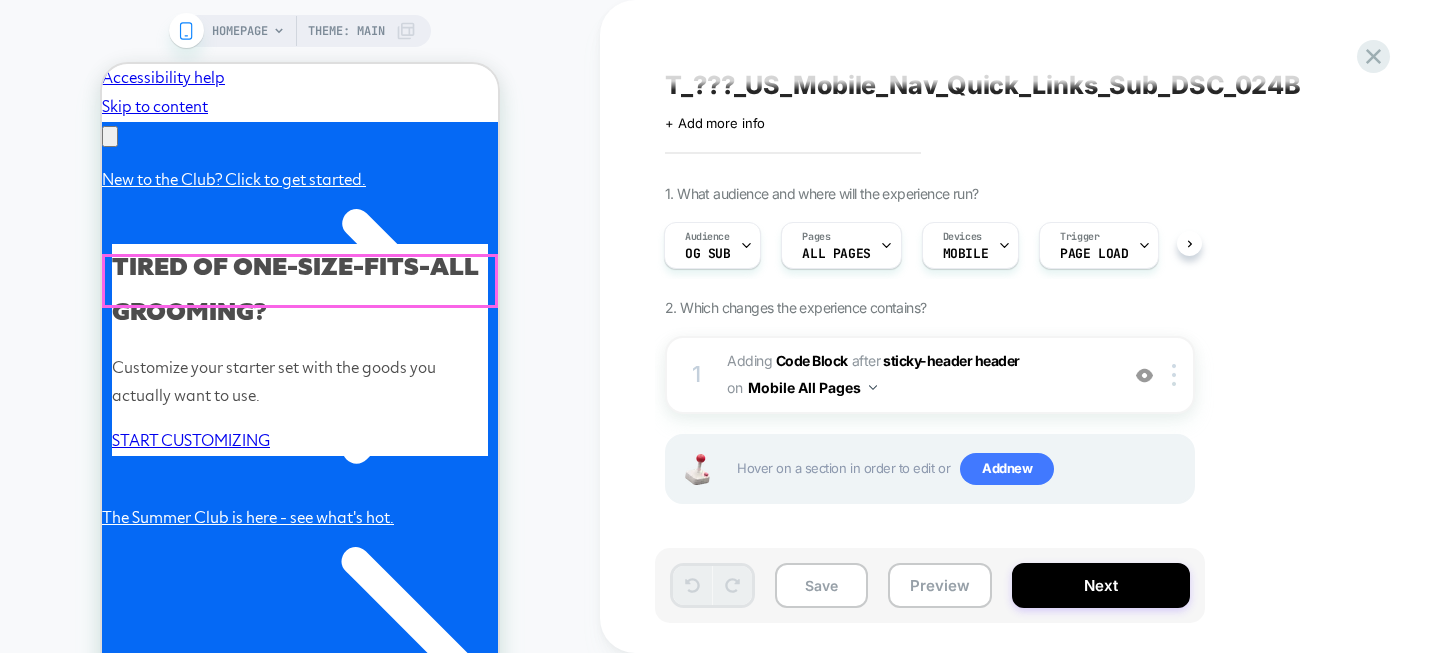 click on "HANDLES" at bounding box center (300, 2689) 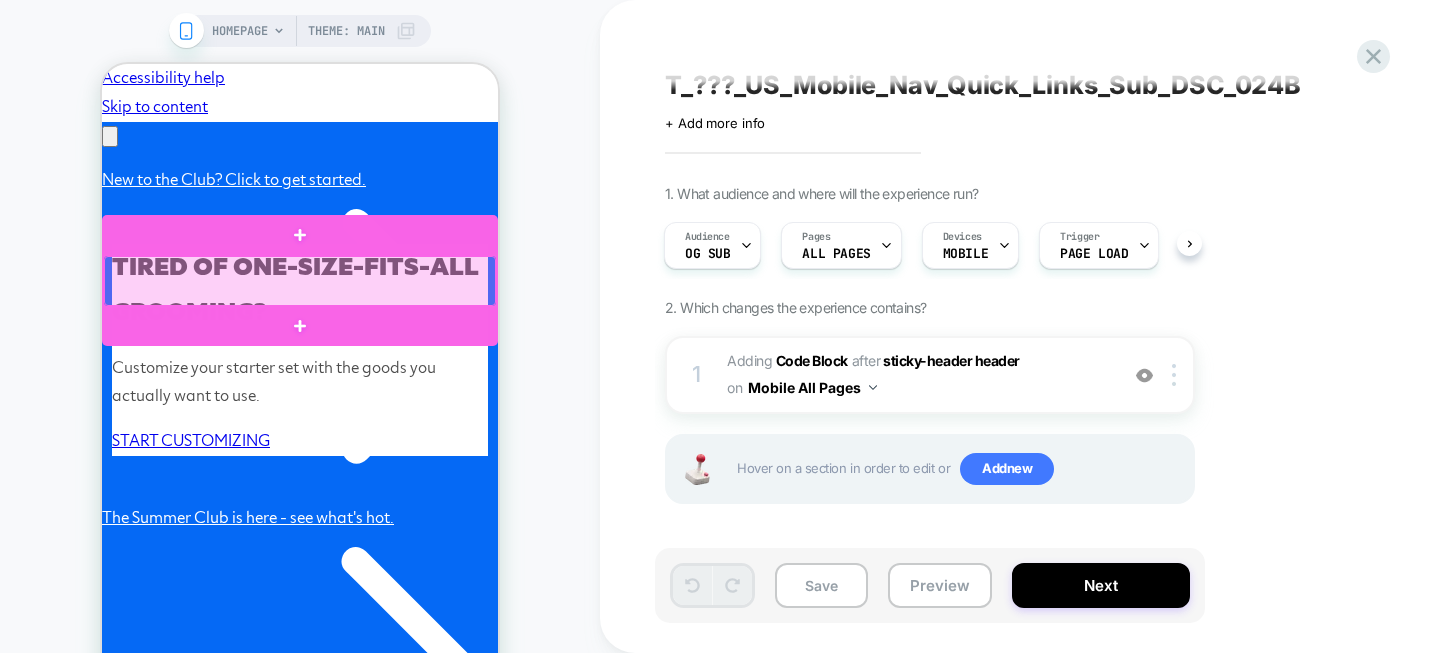 scroll, scrollTop: 0, scrollLeft: 0, axis: both 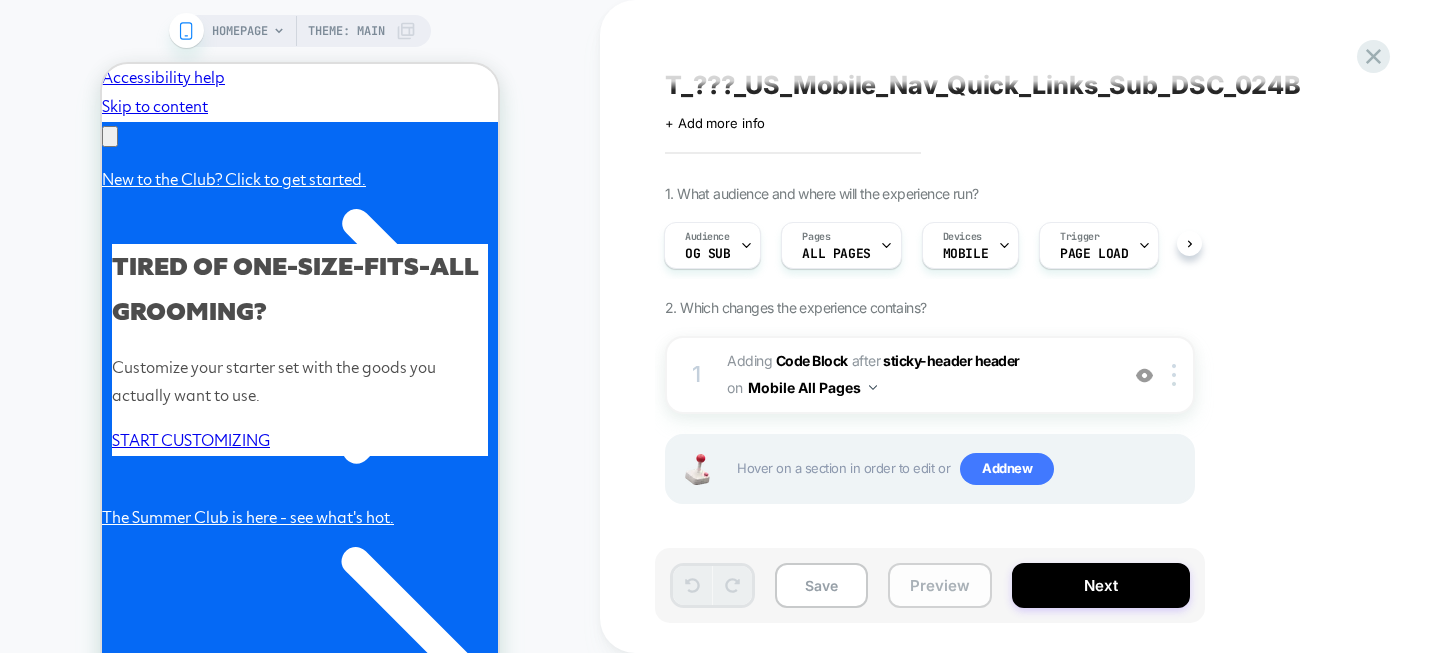 click on "Preview" at bounding box center (940, 585) 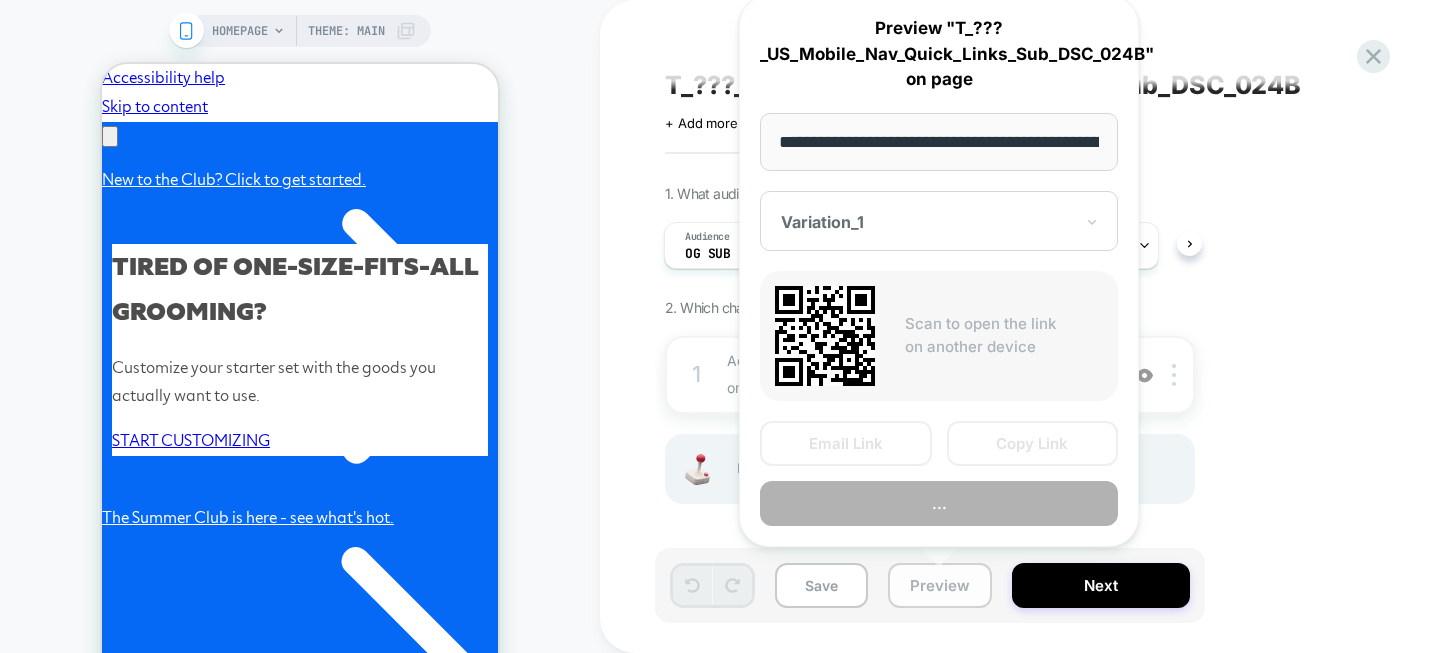 scroll, scrollTop: 0, scrollLeft: 92, axis: horizontal 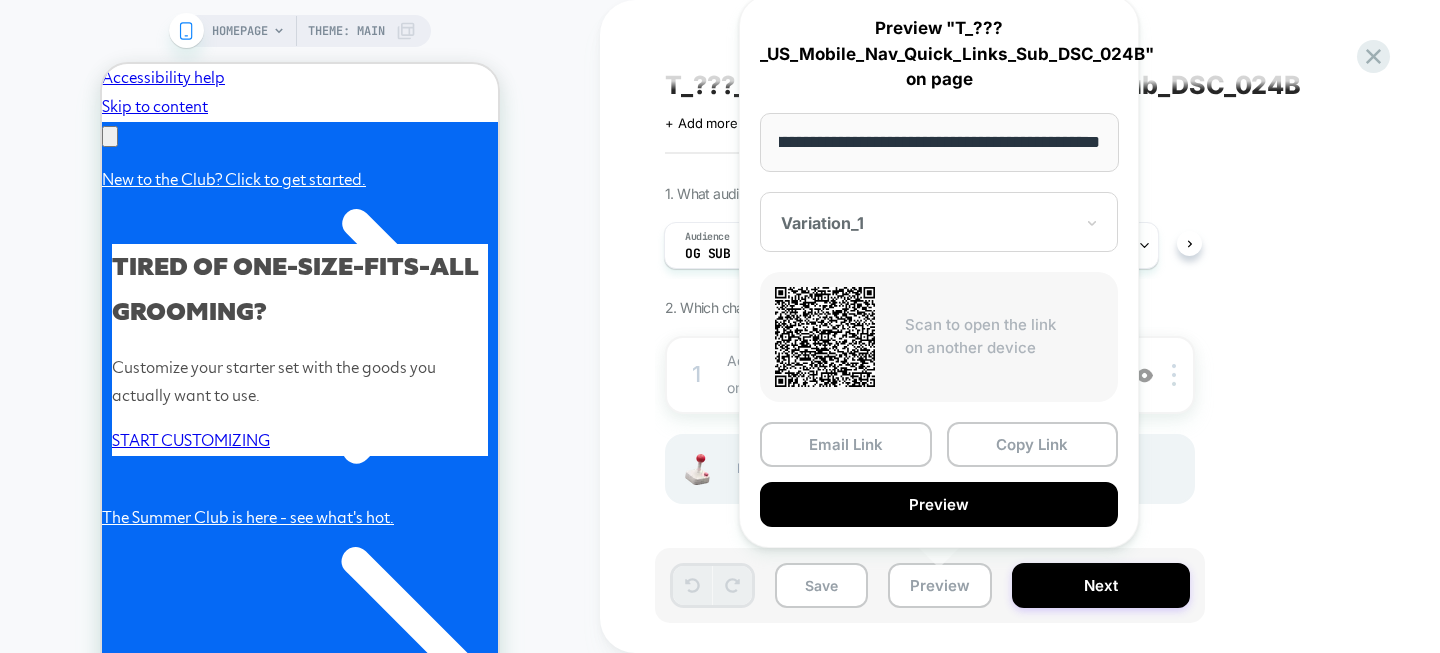 click on "**********" at bounding box center [939, 142] 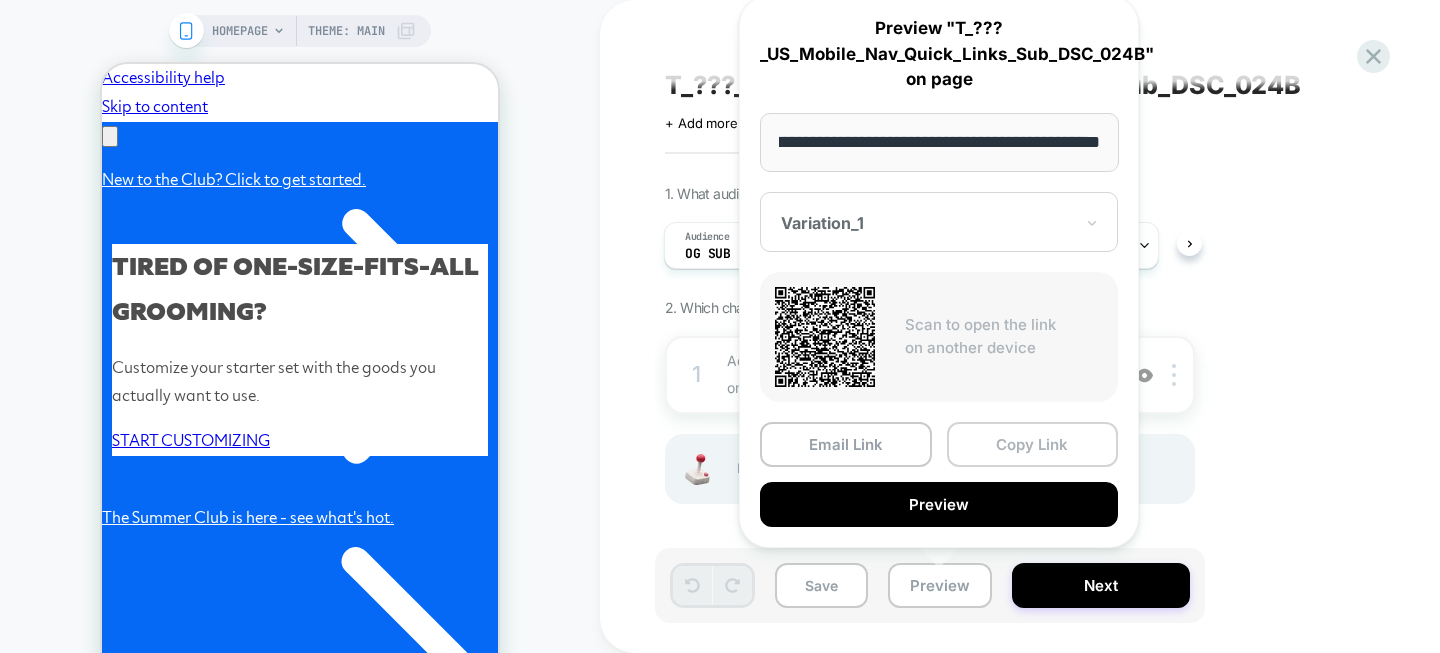 click on "Copy Link" at bounding box center [1033, 444] 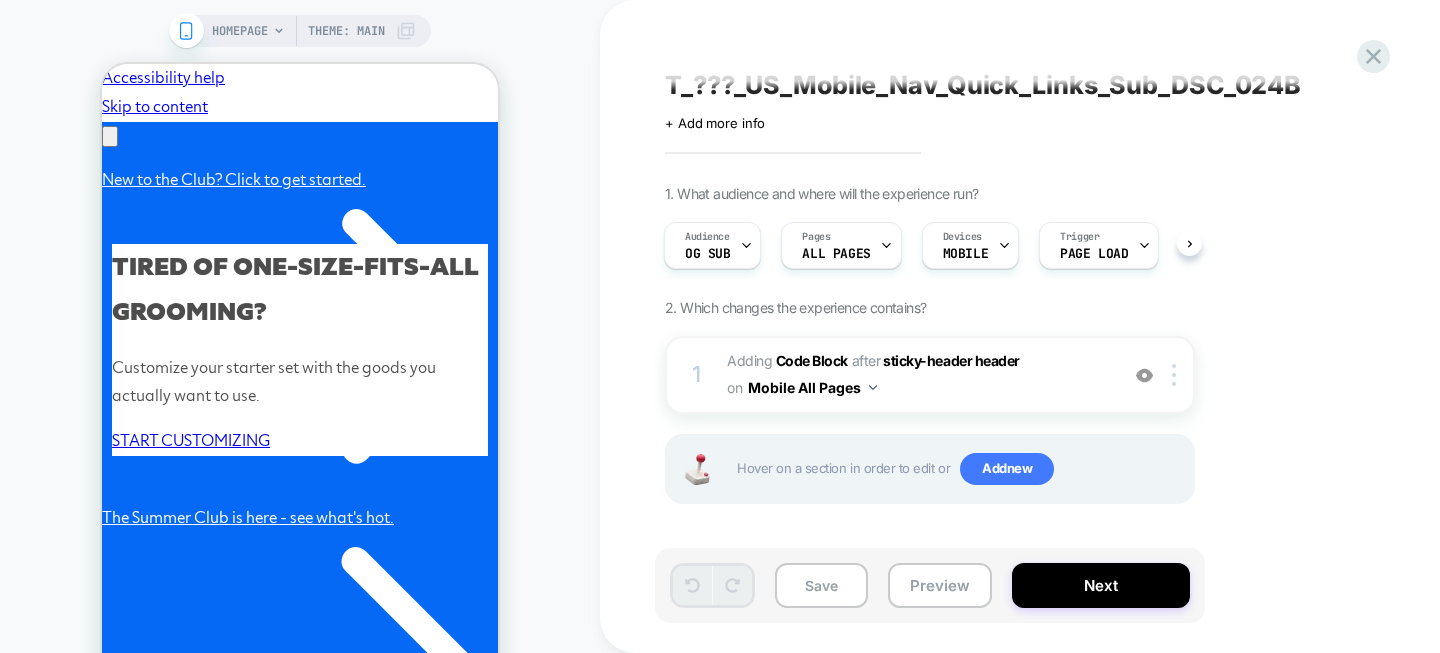 scroll, scrollTop: 0, scrollLeft: 0, axis: both 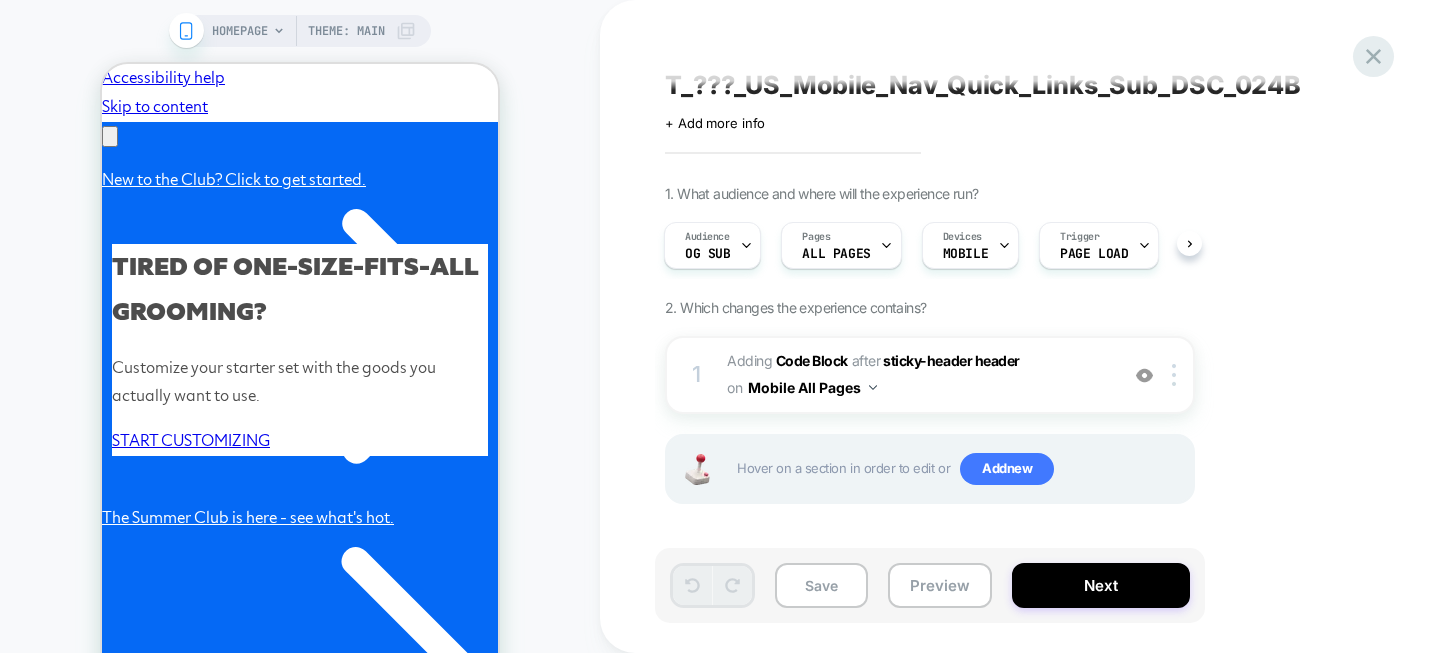 click on "T_???_US_Mobile_Nav_Quick_Links_Sub_DSC_024B Click to edit experience details + Add more info 1. What audience and where will the experience run? Audience OG Sub Pages ALL PAGES Devices MOBILE Trigger Page Load 2. Which changes the experience contains? 1 Adding   Code Block   AFTER sticky-header header sticky-header header   on Mobile All Pages Add Before Add After Duplicate Replace Position Copy CSS Selector Rename Copy to   Desktop Target   All Devices Delete Hover on a section in order to edit or  Add  new Save Preview Next" at bounding box center (1040, 326) 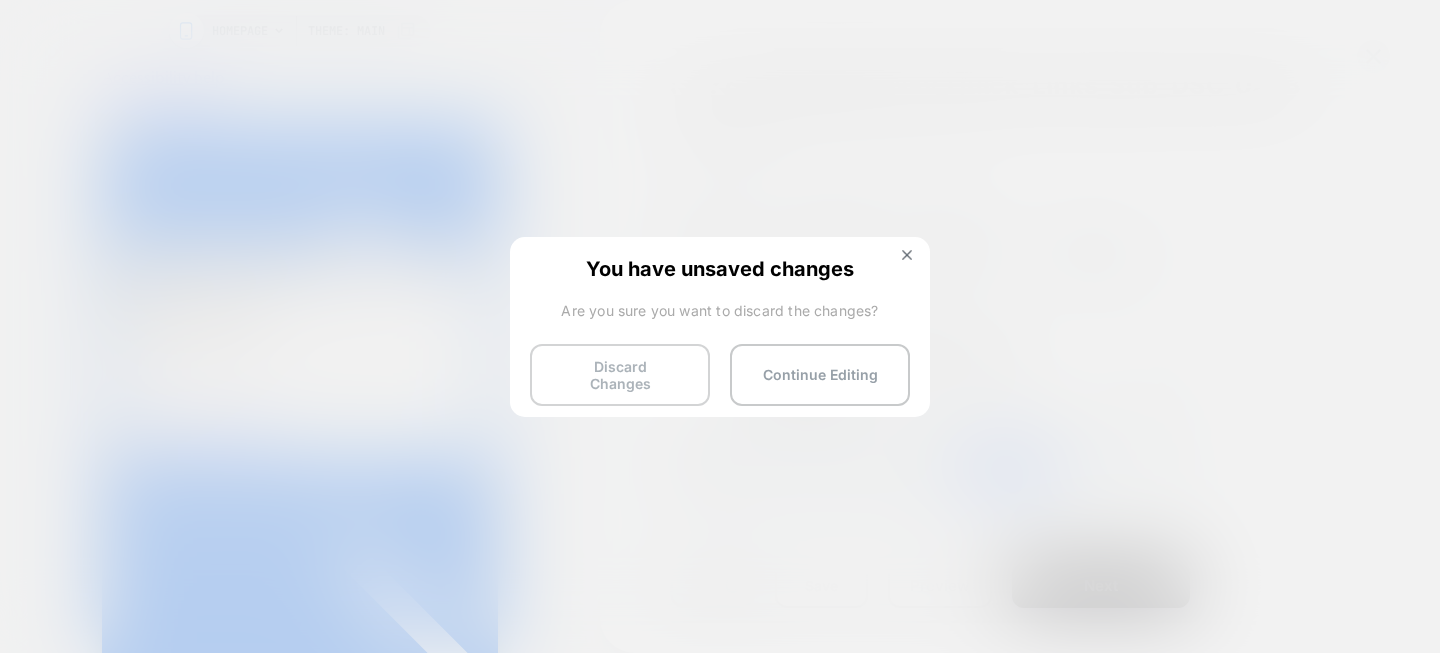 click on "Discard Changes" at bounding box center [620, 375] 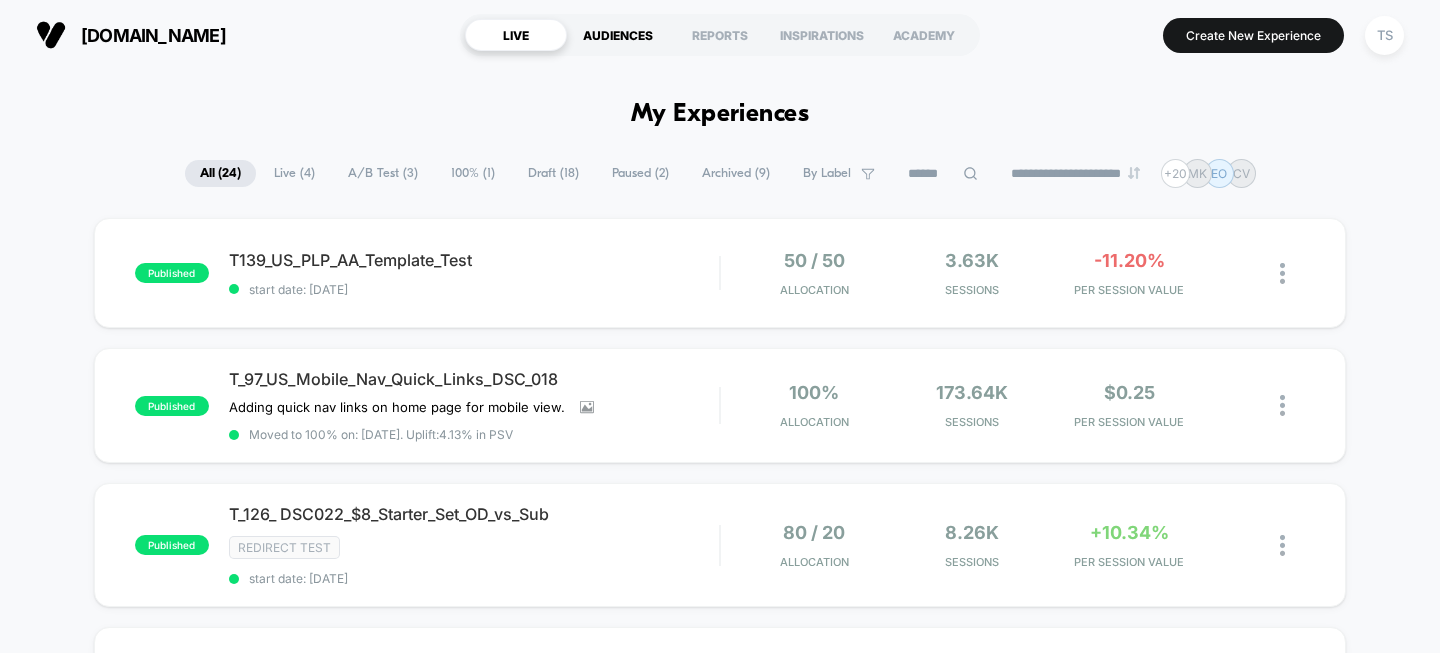 click on "AUDIENCES" at bounding box center [618, 35] 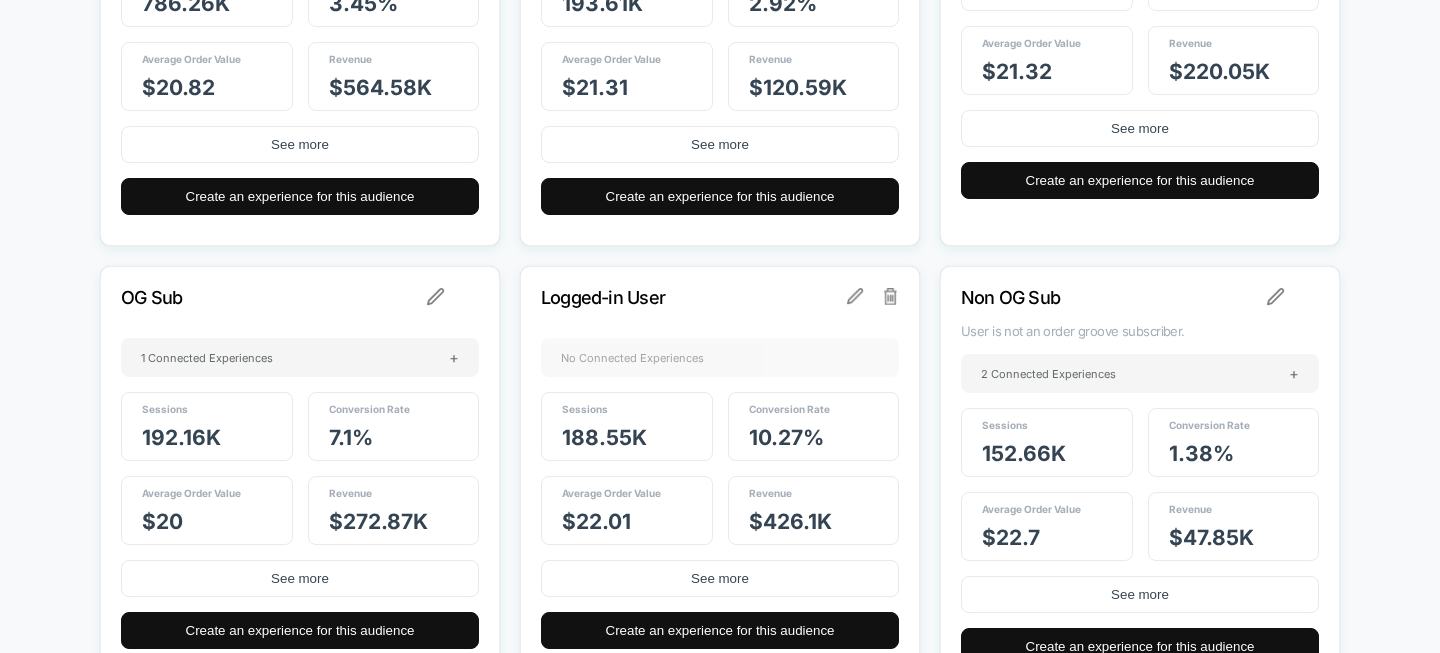 scroll, scrollTop: 1079, scrollLeft: 0, axis: vertical 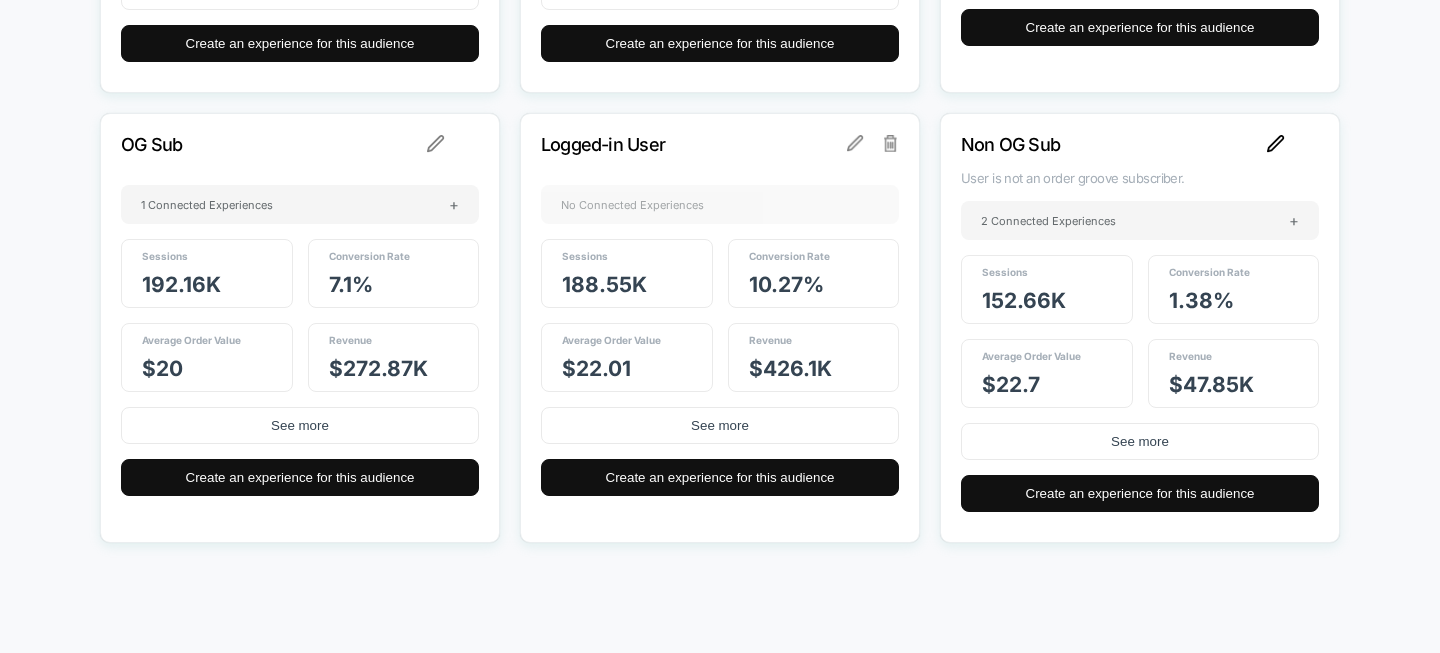 click at bounding box center (1276, 144) 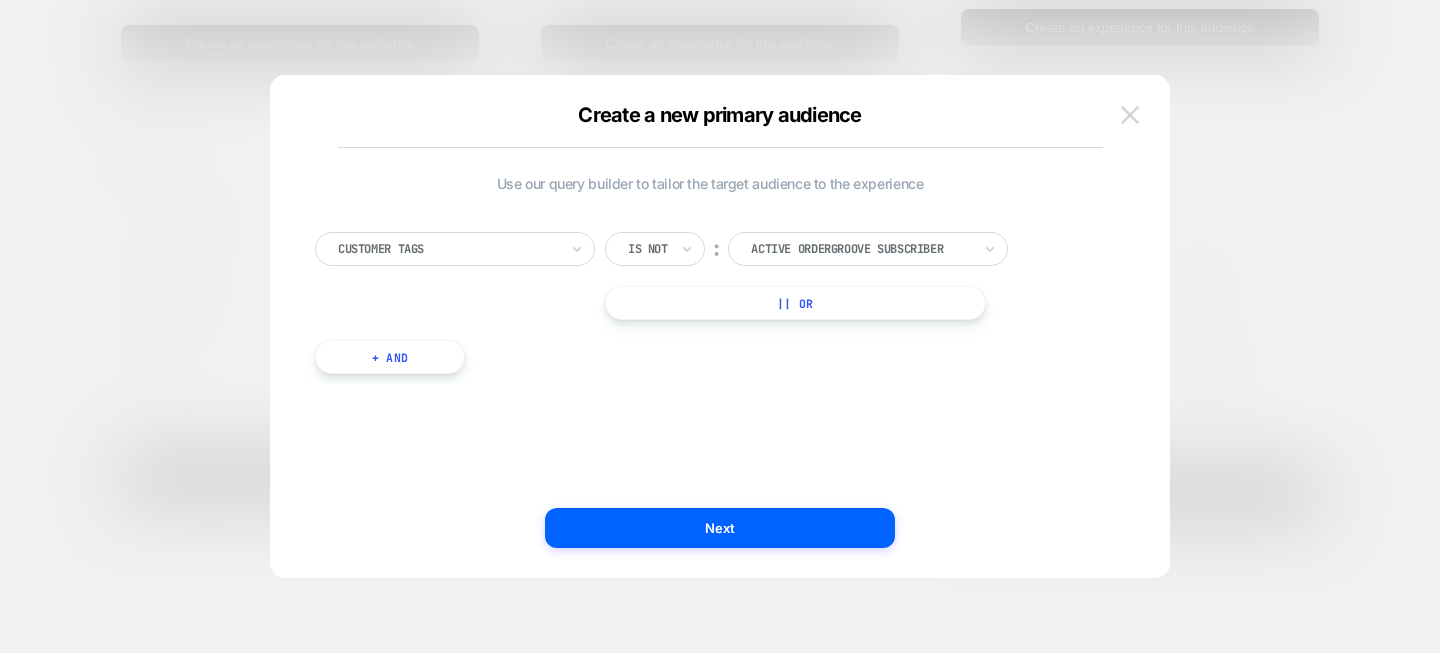 click at bounding box center (1130, 114) 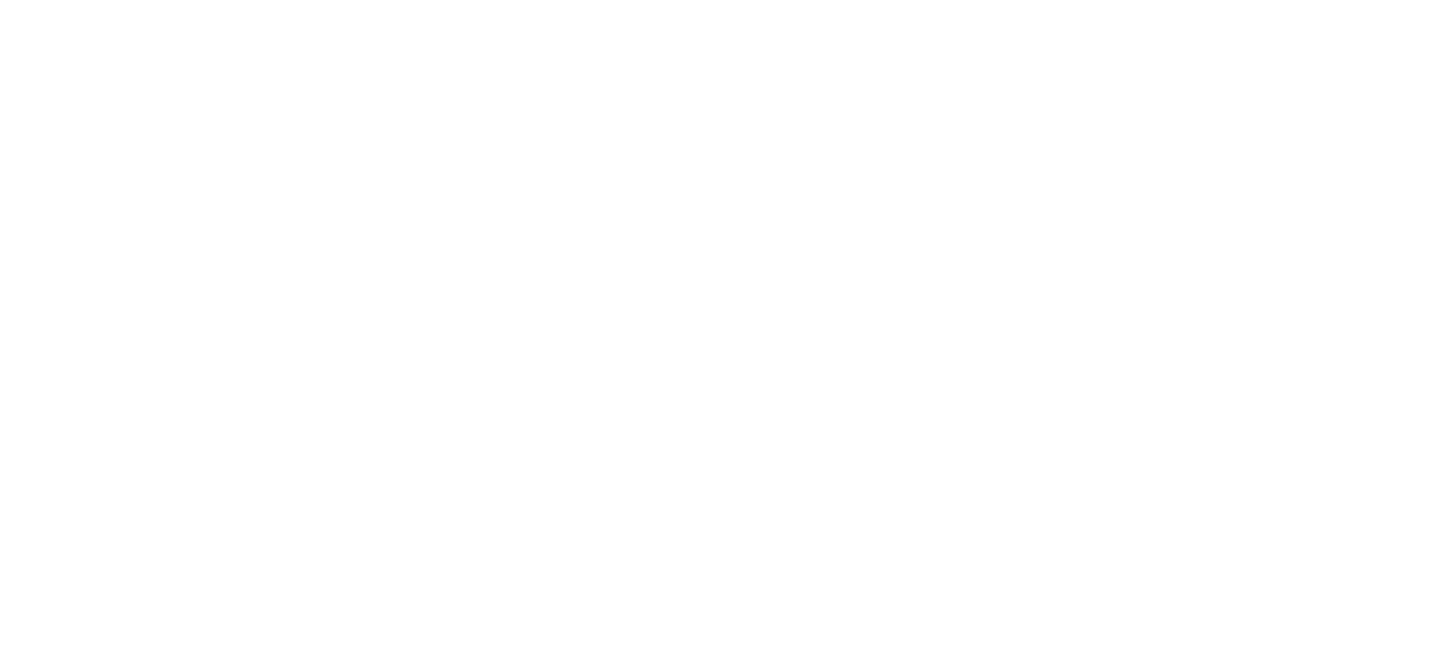scroll, scrollTop: 0, scrollLeft: 0, axis: both 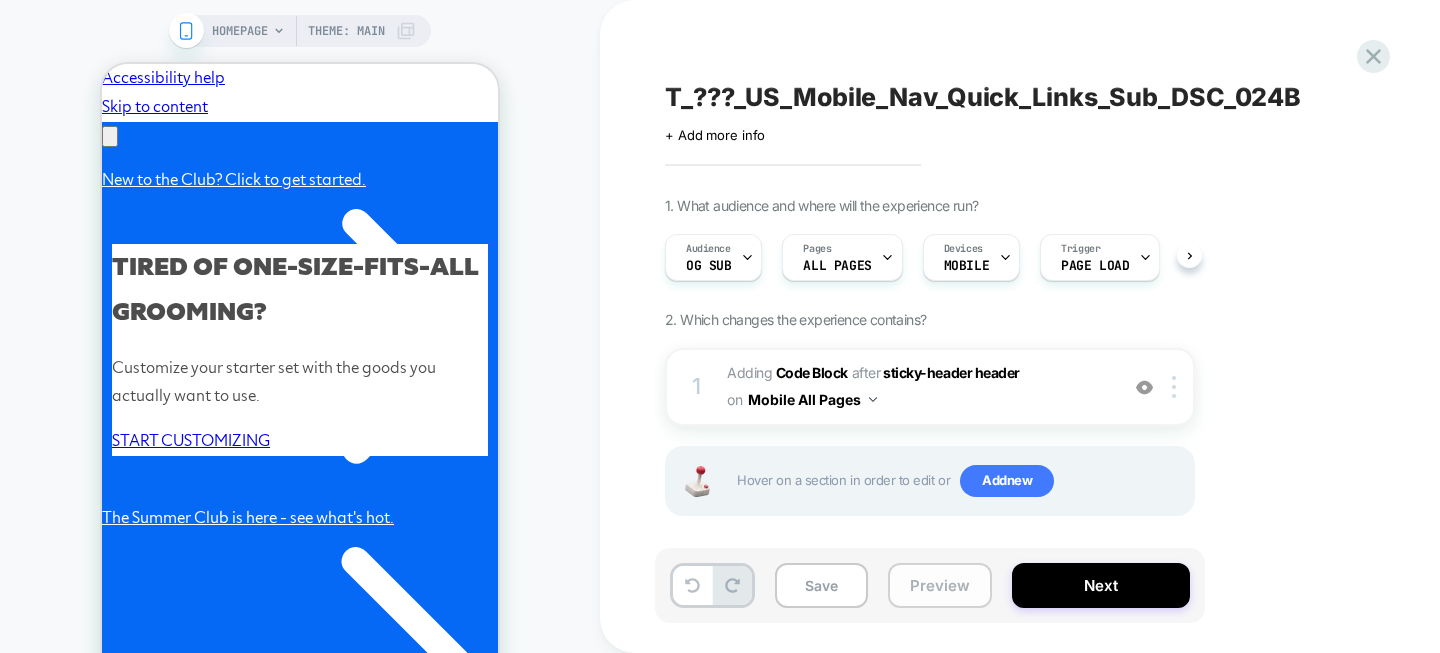 click on "Preview" at bounding box center [940, 585] 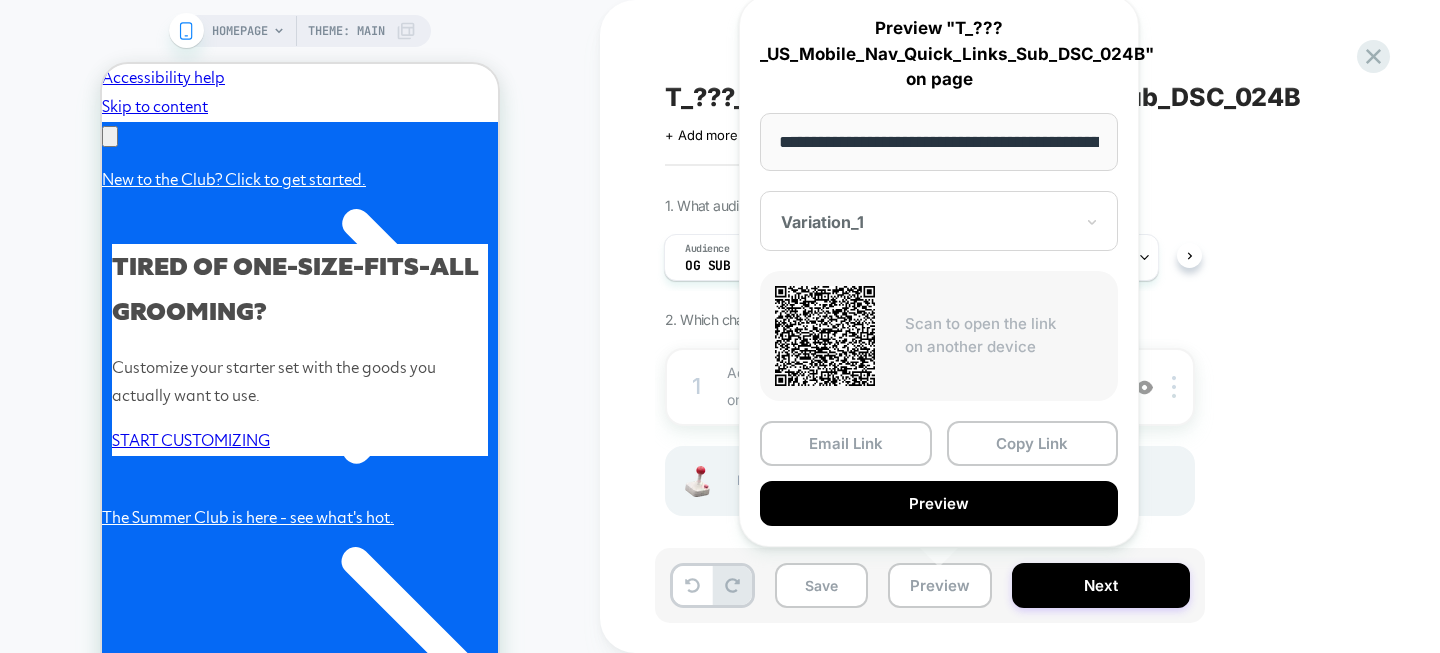 scroll, scrollTop: 0, scrollLeft: 92, axis: horizontal 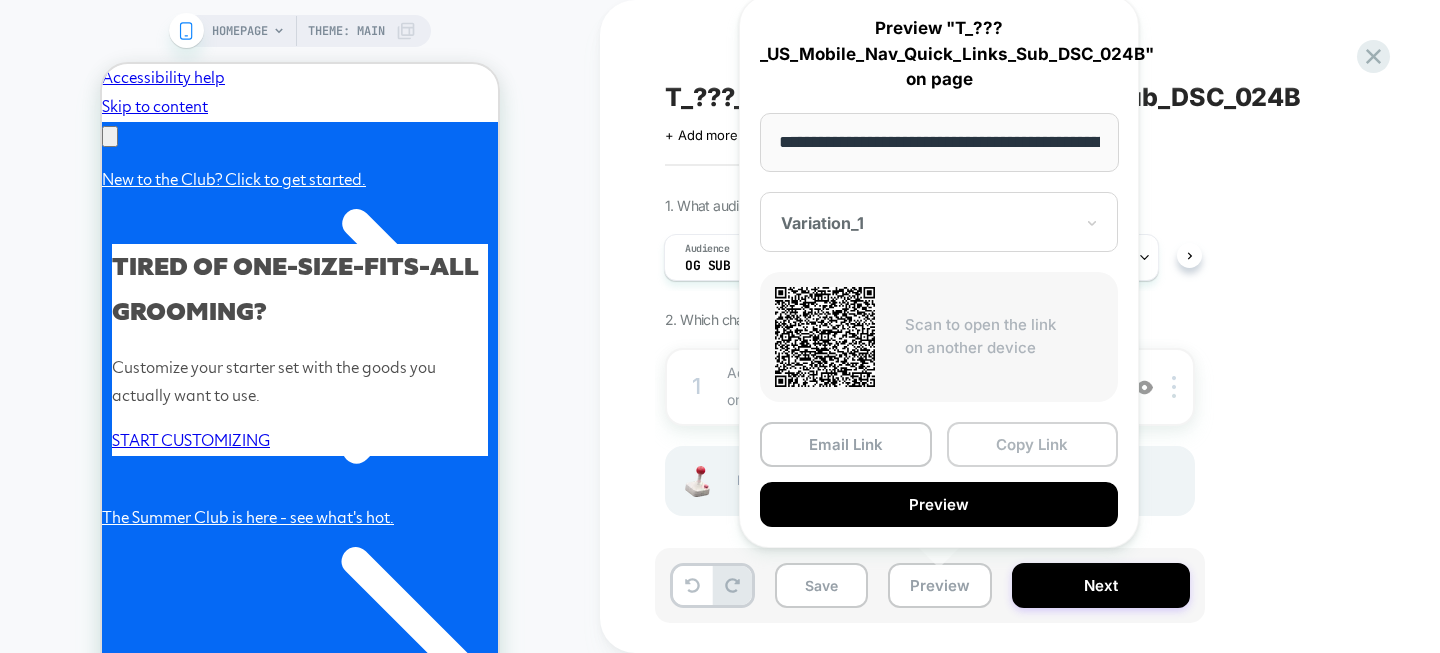 click on "Copy Link" at bounding box center (1033, 444) 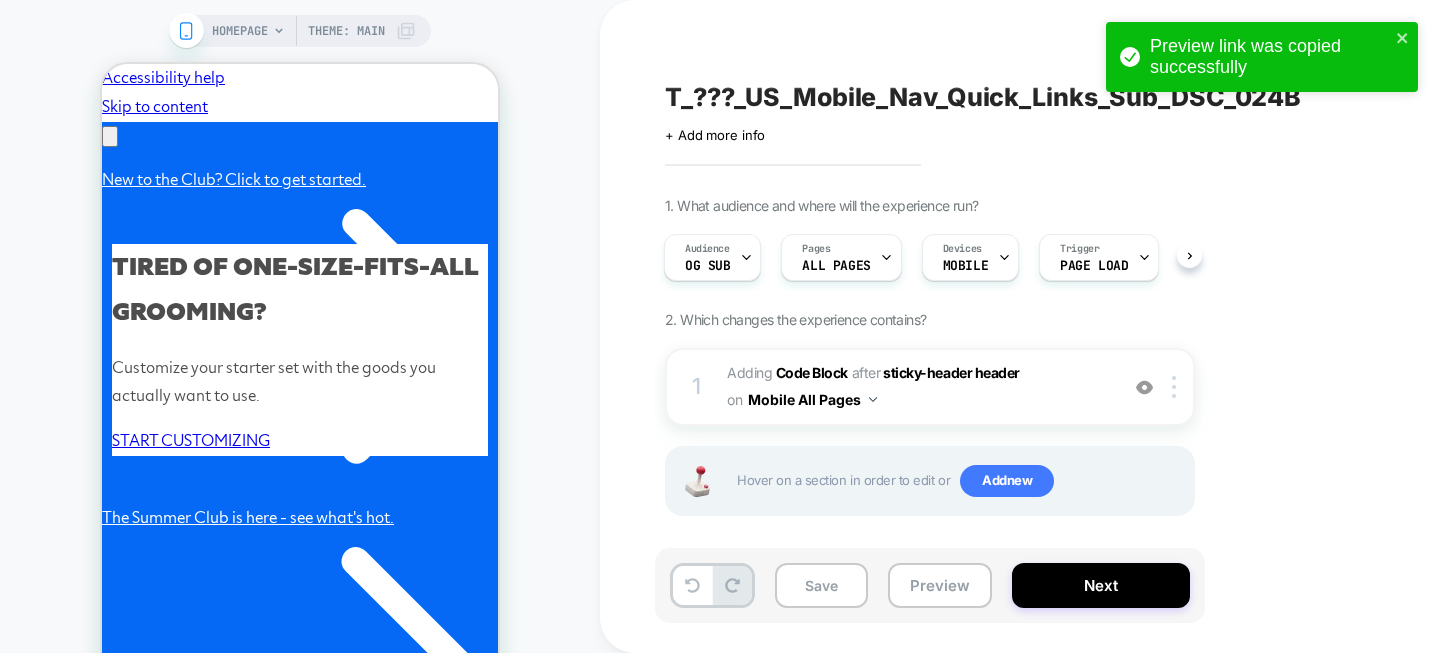scroll, scrollTop: 0, scrollLeft: 0, axis: both 